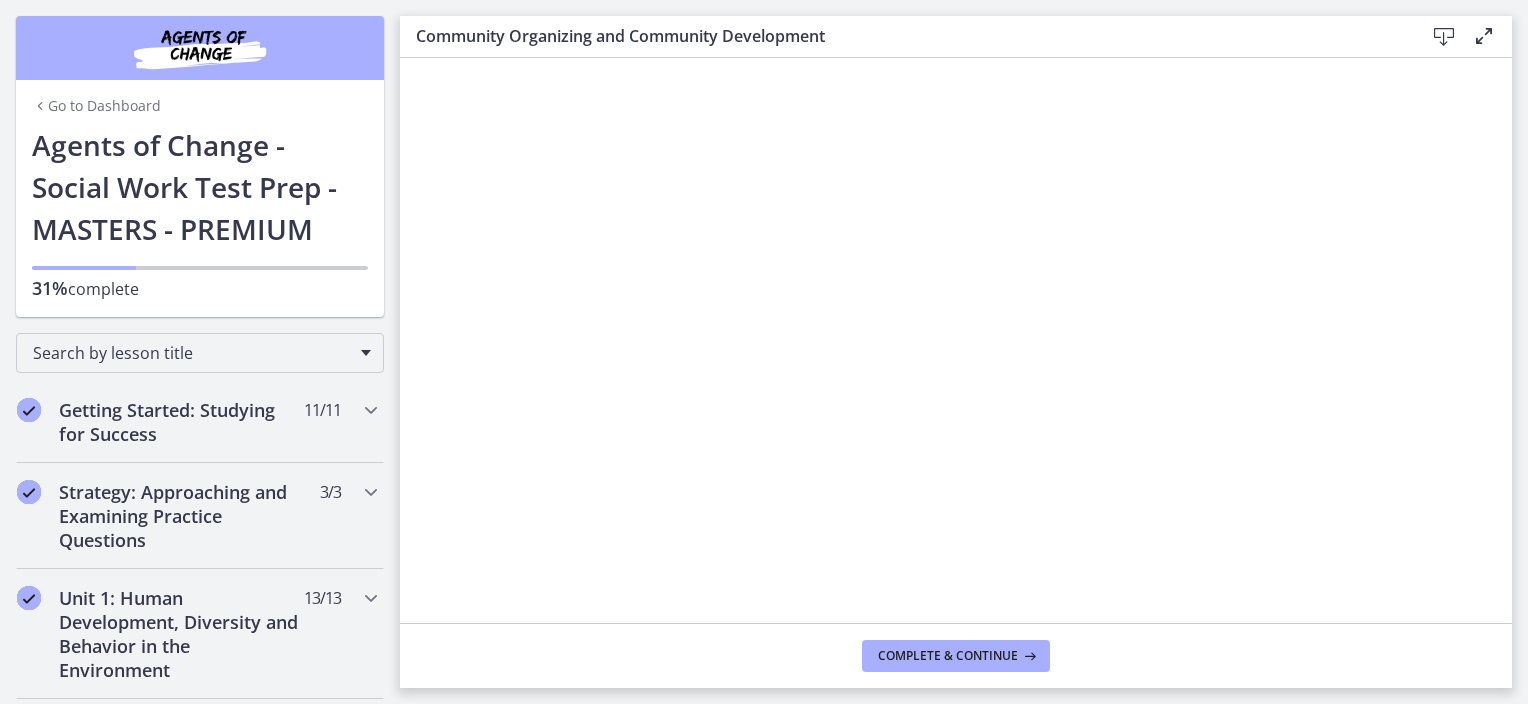scroll, scrollTop: 0, scrollLeft: 0, axis: both 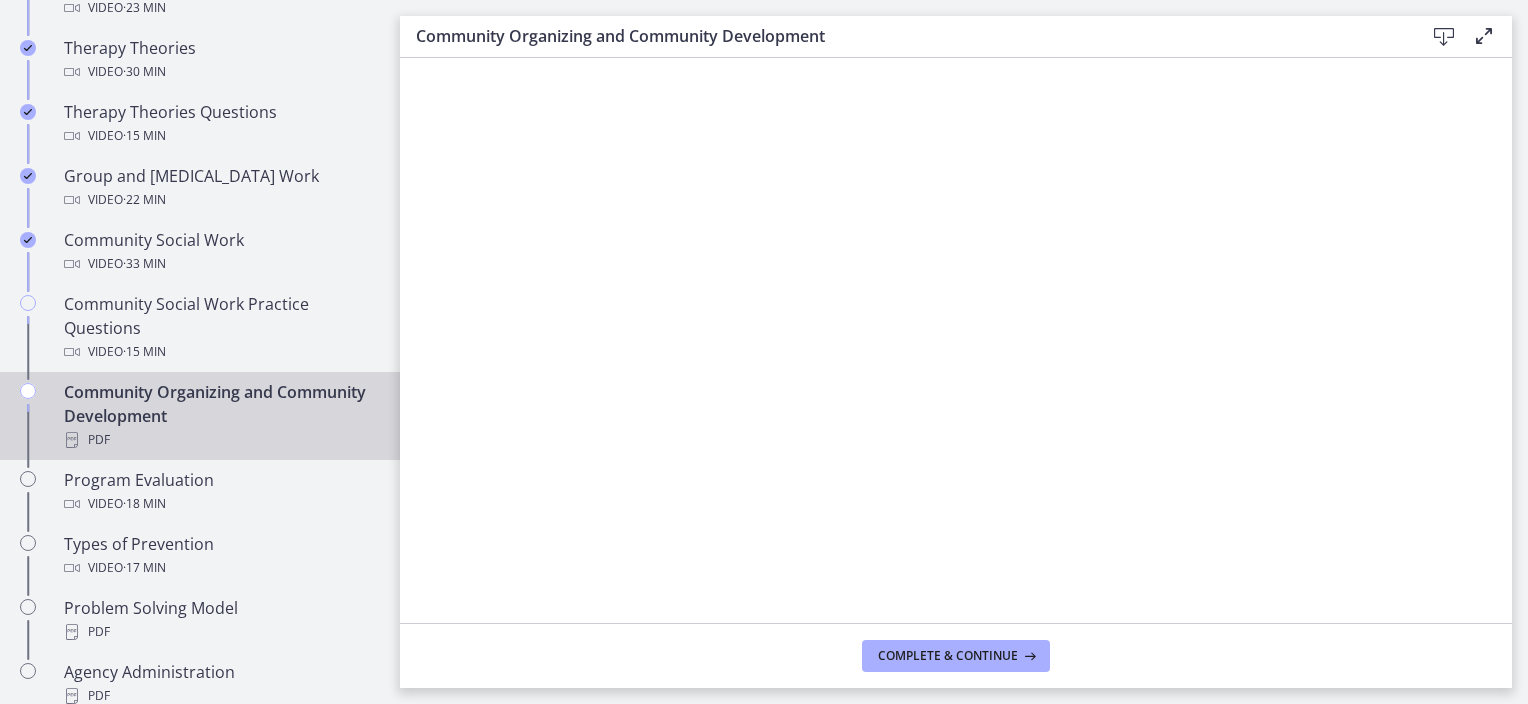 click on "Community Organizing and Community Development
PDF" at bounding box center (220, 416) 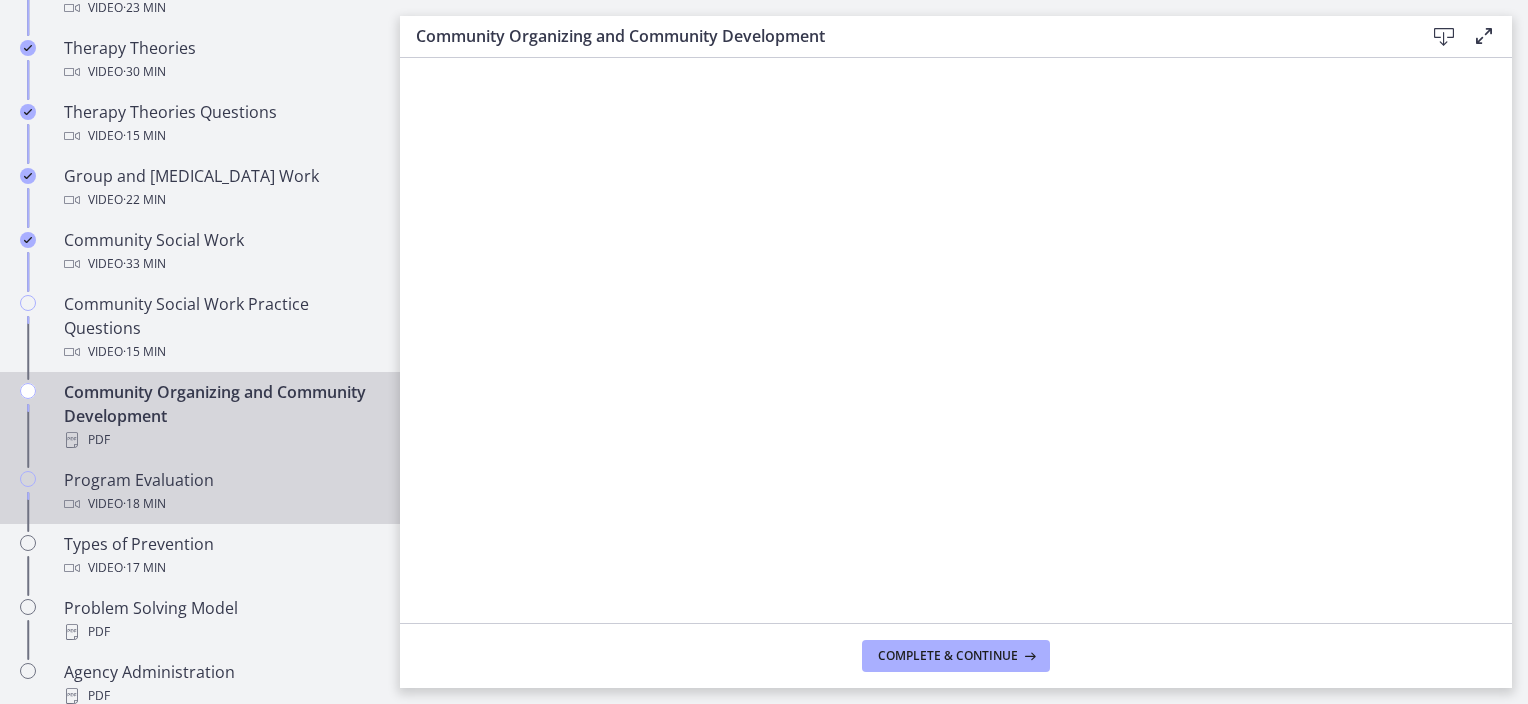 click on "Program Evaluation
Video
·  18 min" at bounding box center [220, 492] 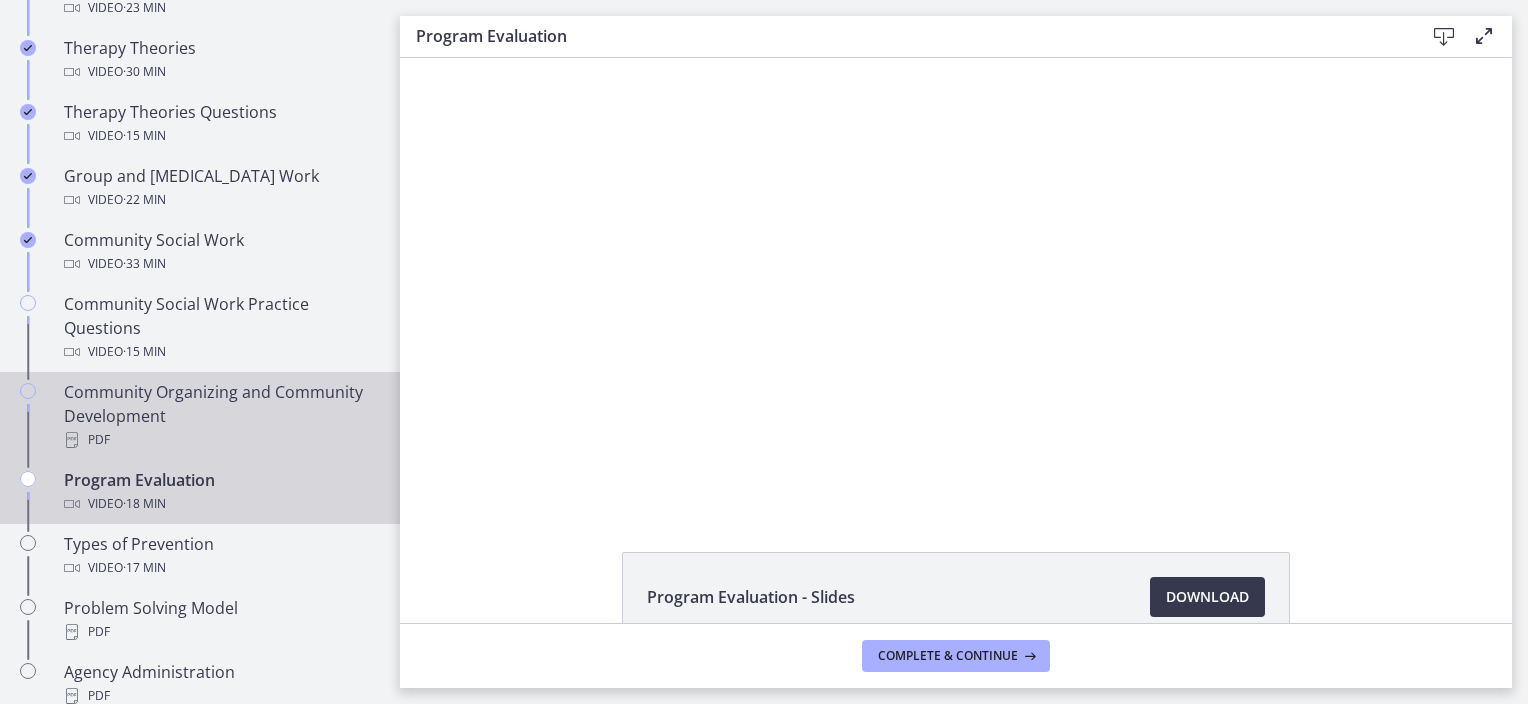 click on "Community Organizing and Community Development
PDF" at bounding box center (220, 416) 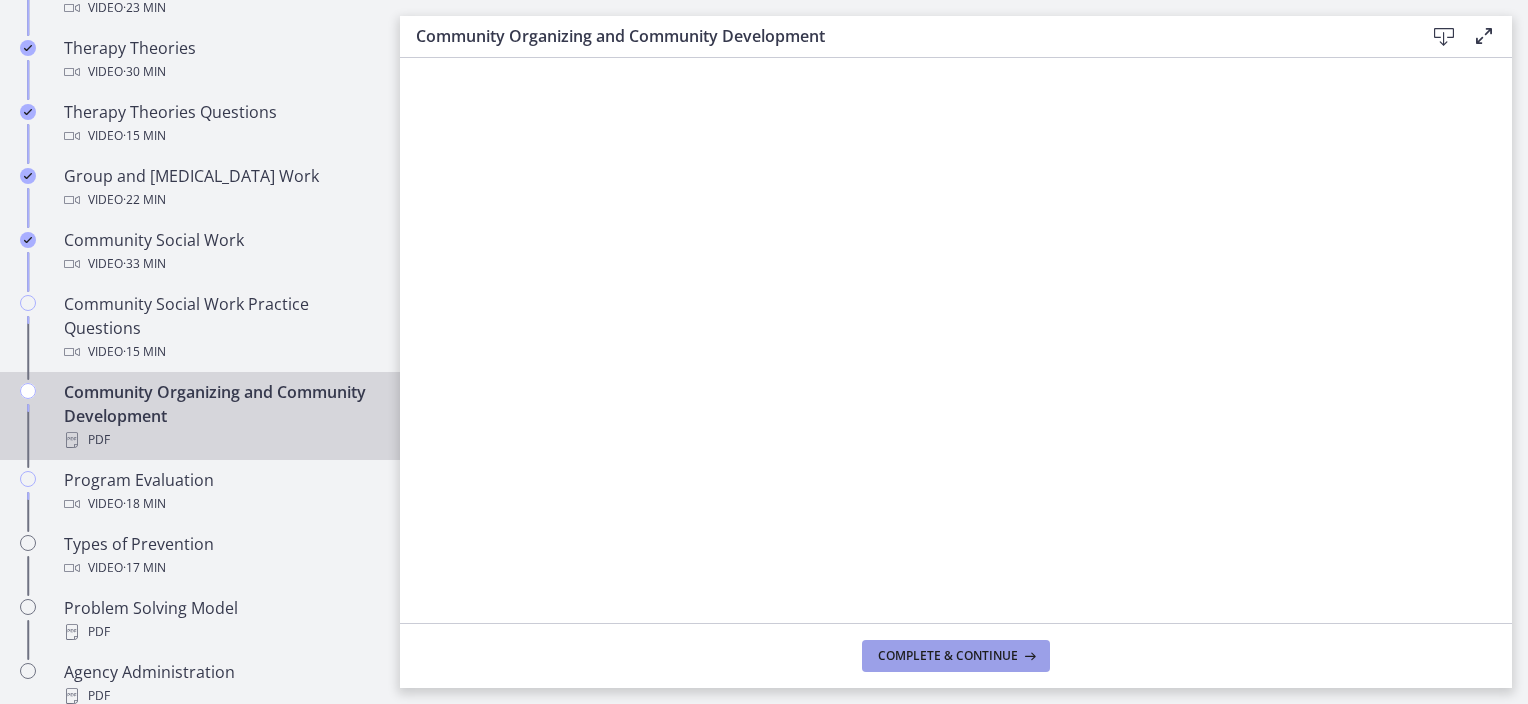 click on "Complete & continue" at bounding box center [948, 656] 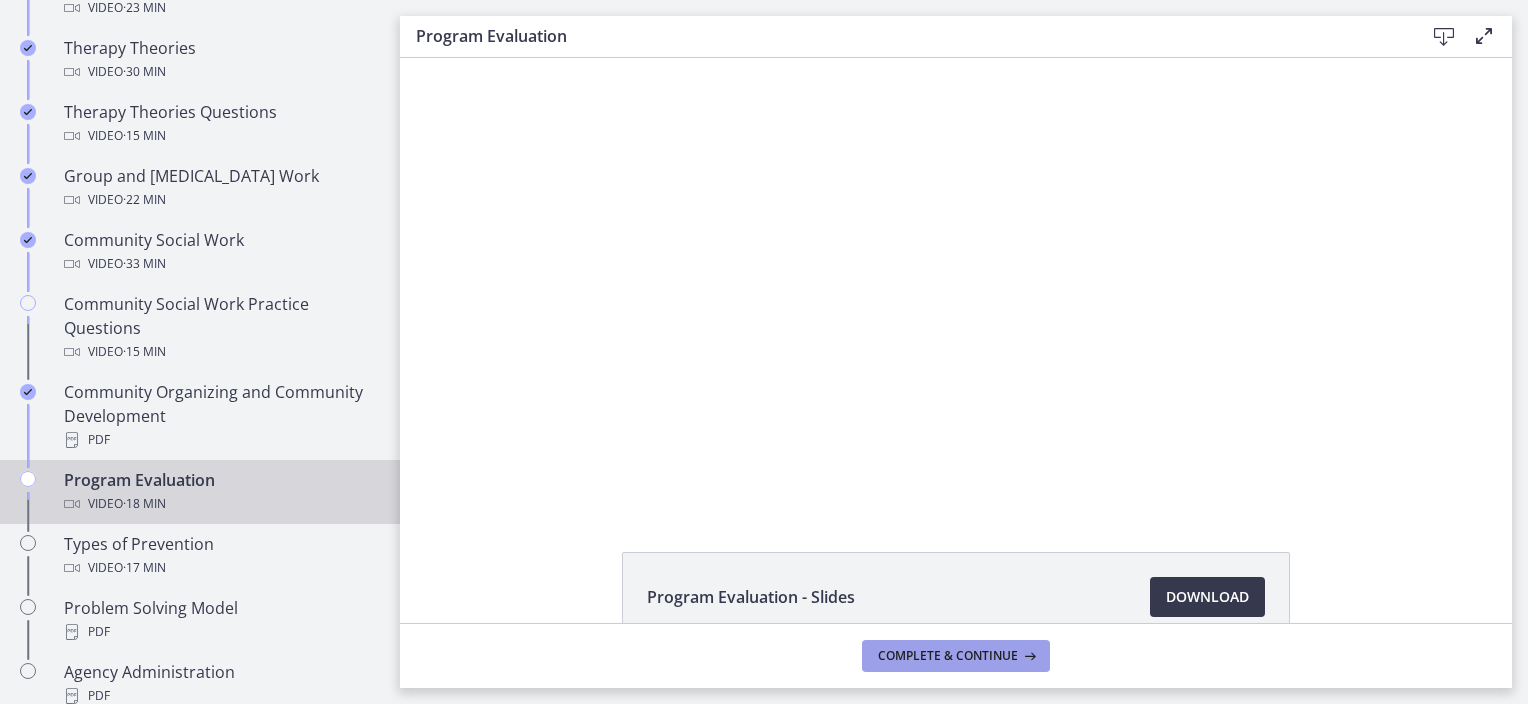 scroll, scrollTop: 0, scrollLeft: 0, axis: both 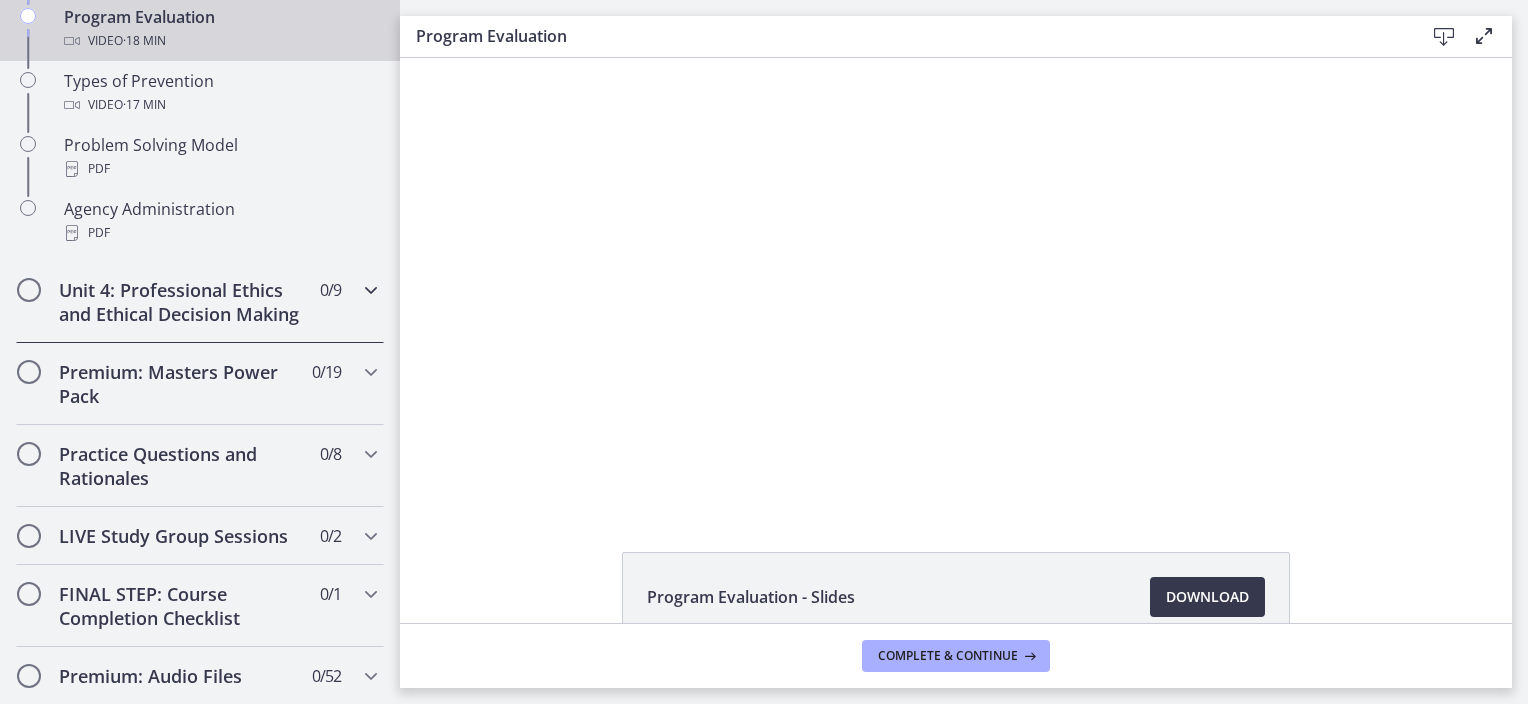 click at bounding box center [371, 290] 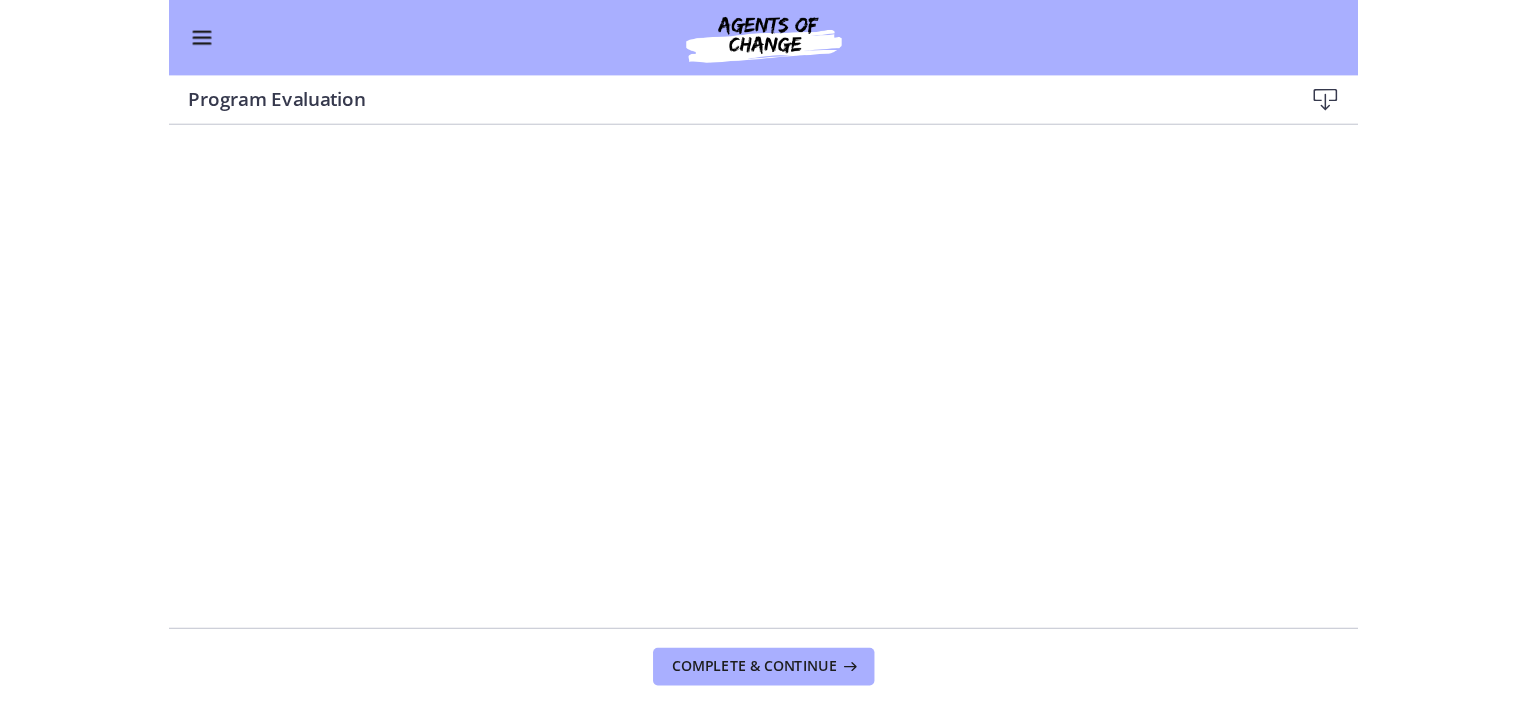 scroll, scrollTop: 863, scrollLeft: 0, axis: vertical 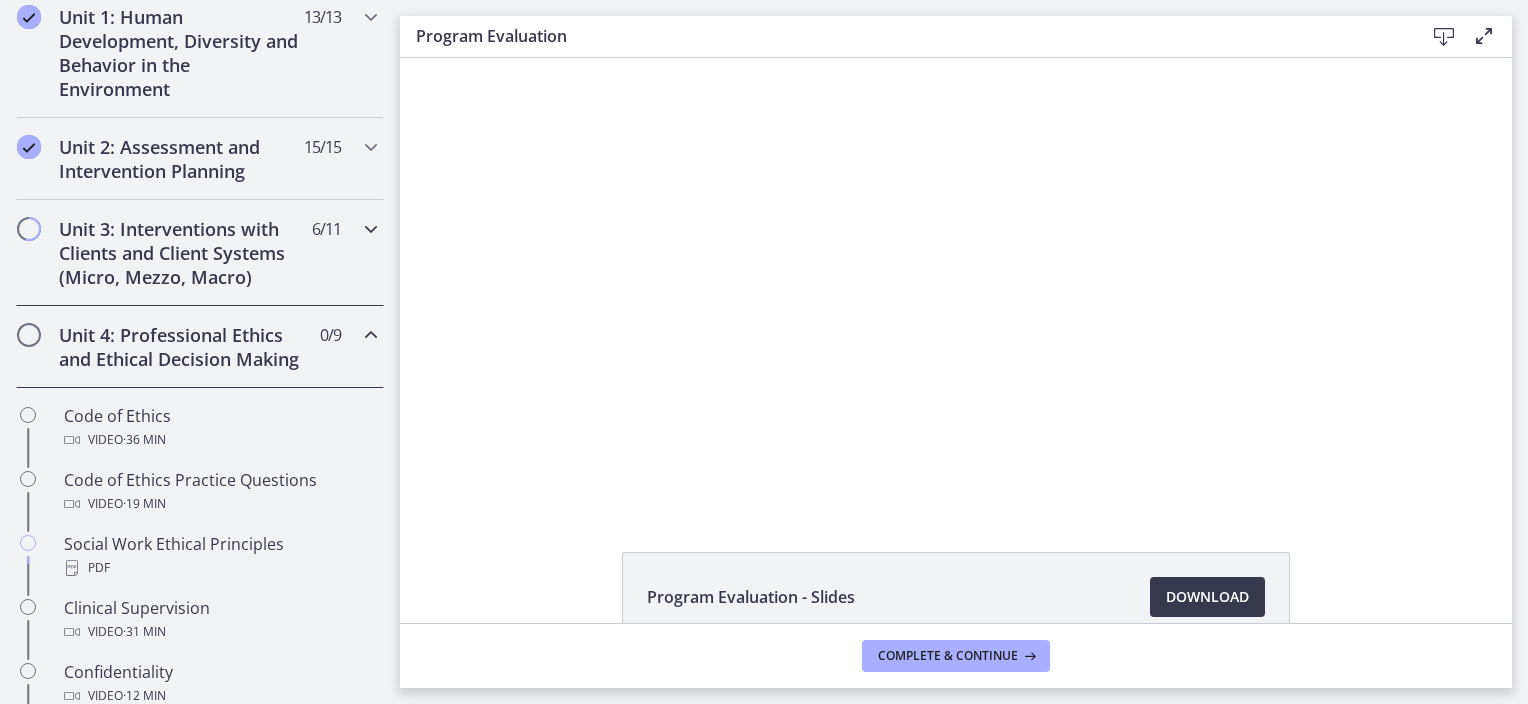 click on "Unit 3: Interventions with Clients and Client Systems (Micro, Mezzo, Macro)
6  /  11
Completed" at bounding box center (200, 253) 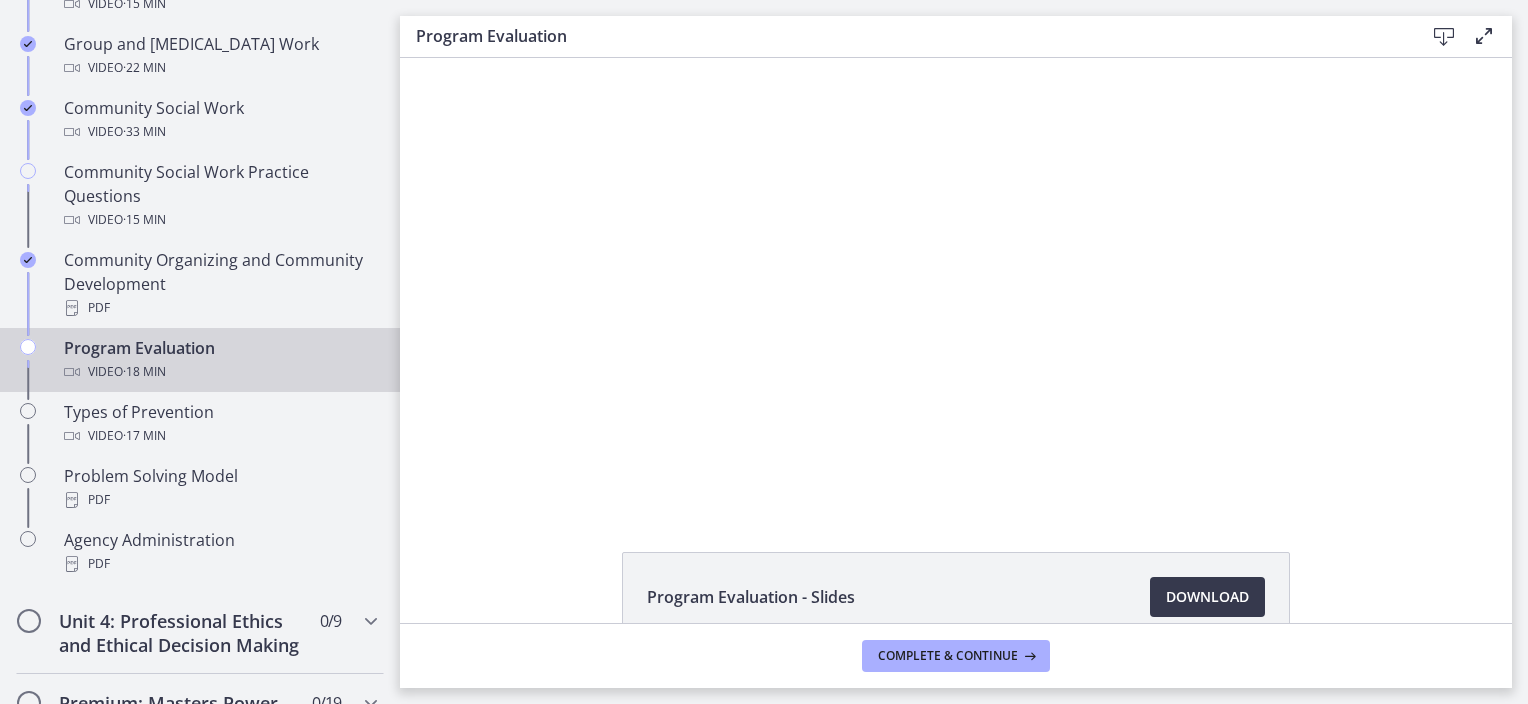 scroll, scrollTop: 1057, scrollLeft: 0, axis: vertical 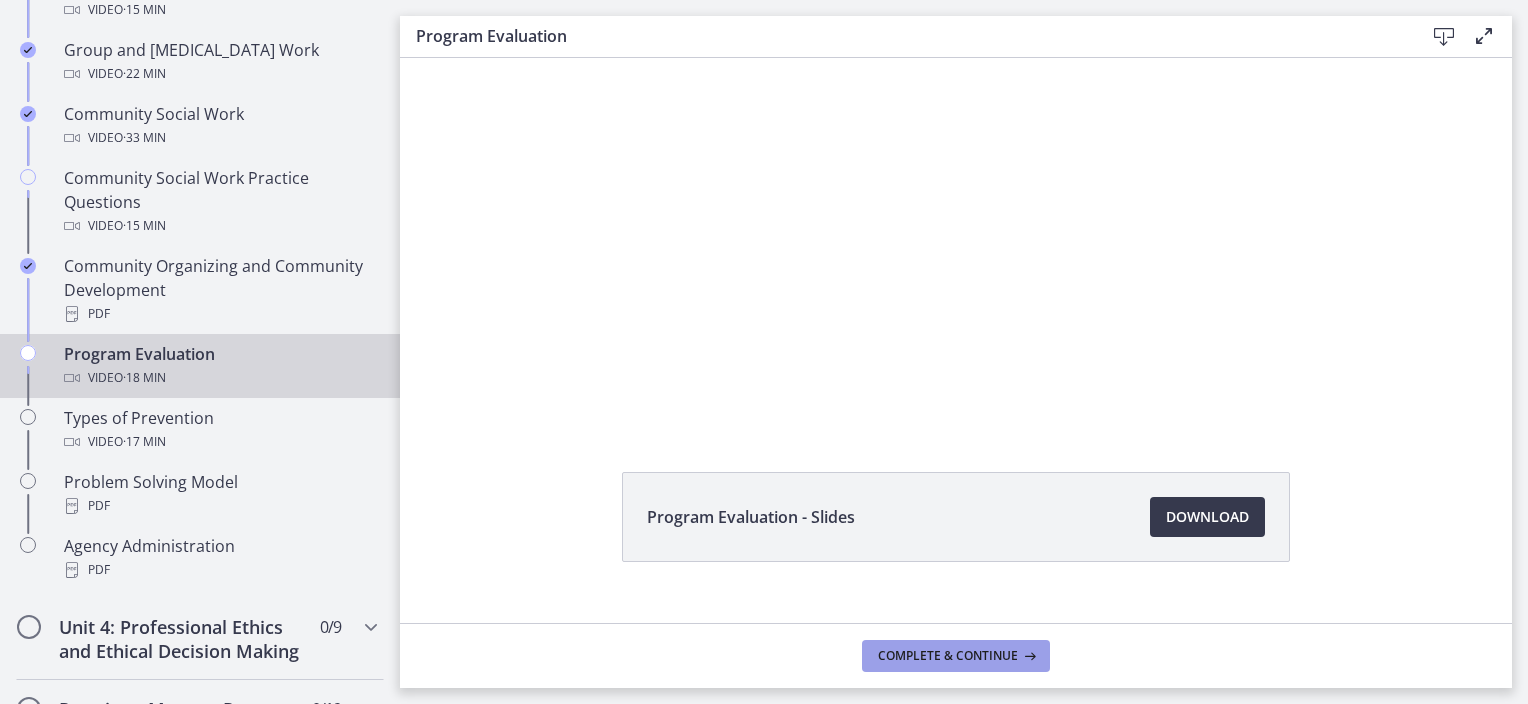 click on "Complete & continue" at bounding box center [948, 656] 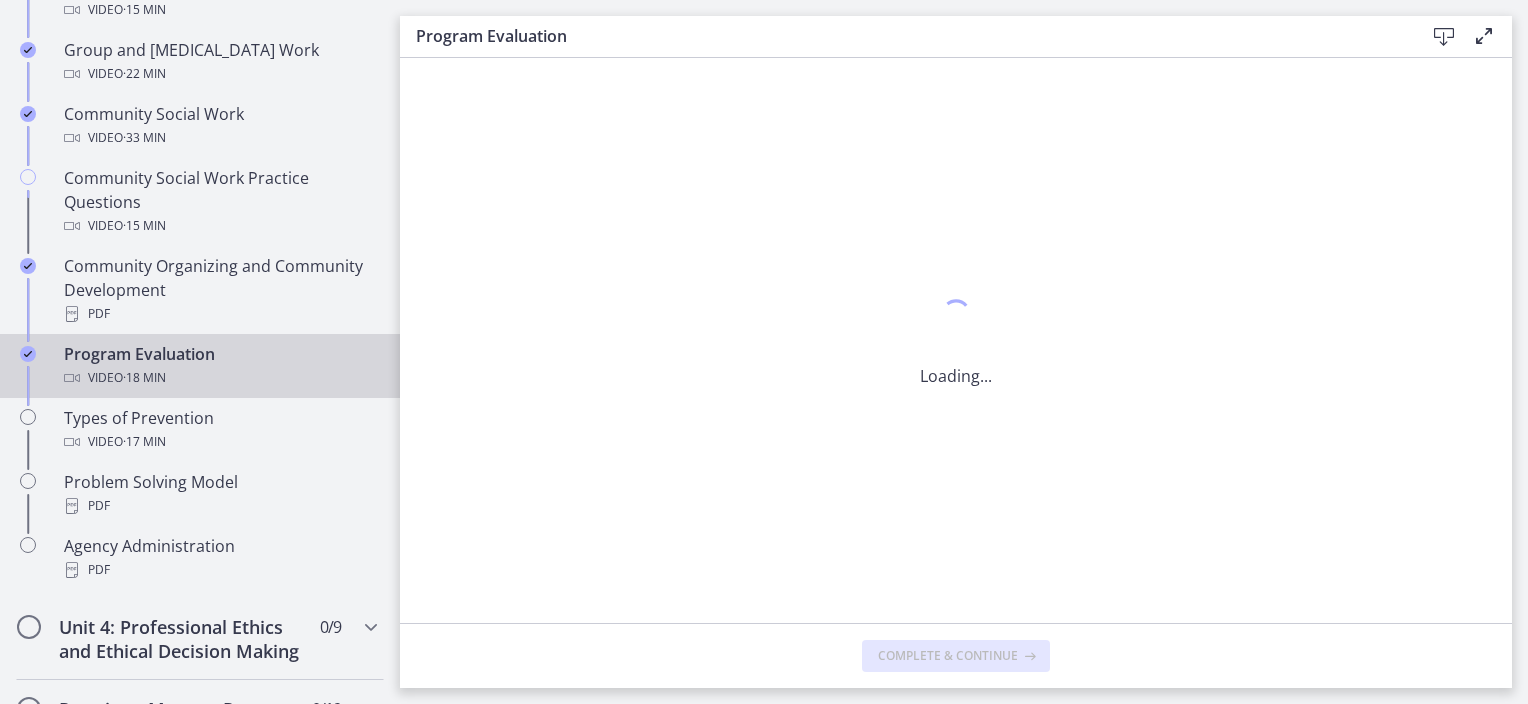 scroll, scrollTop: 0, scrollLeft: 0, axis: both 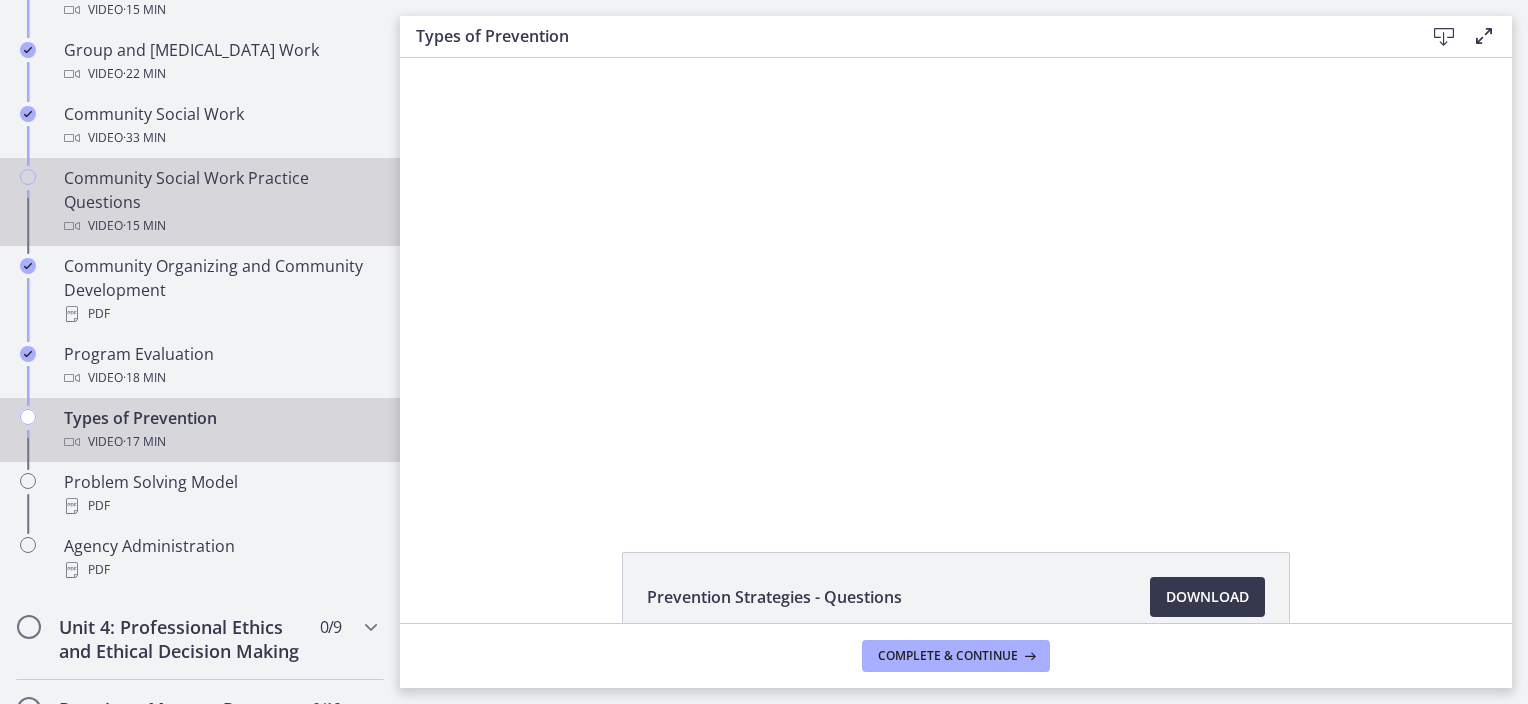 click on "Community Social Work Practice Questions
Video
·  15 min" at bounding box center [220, 202] 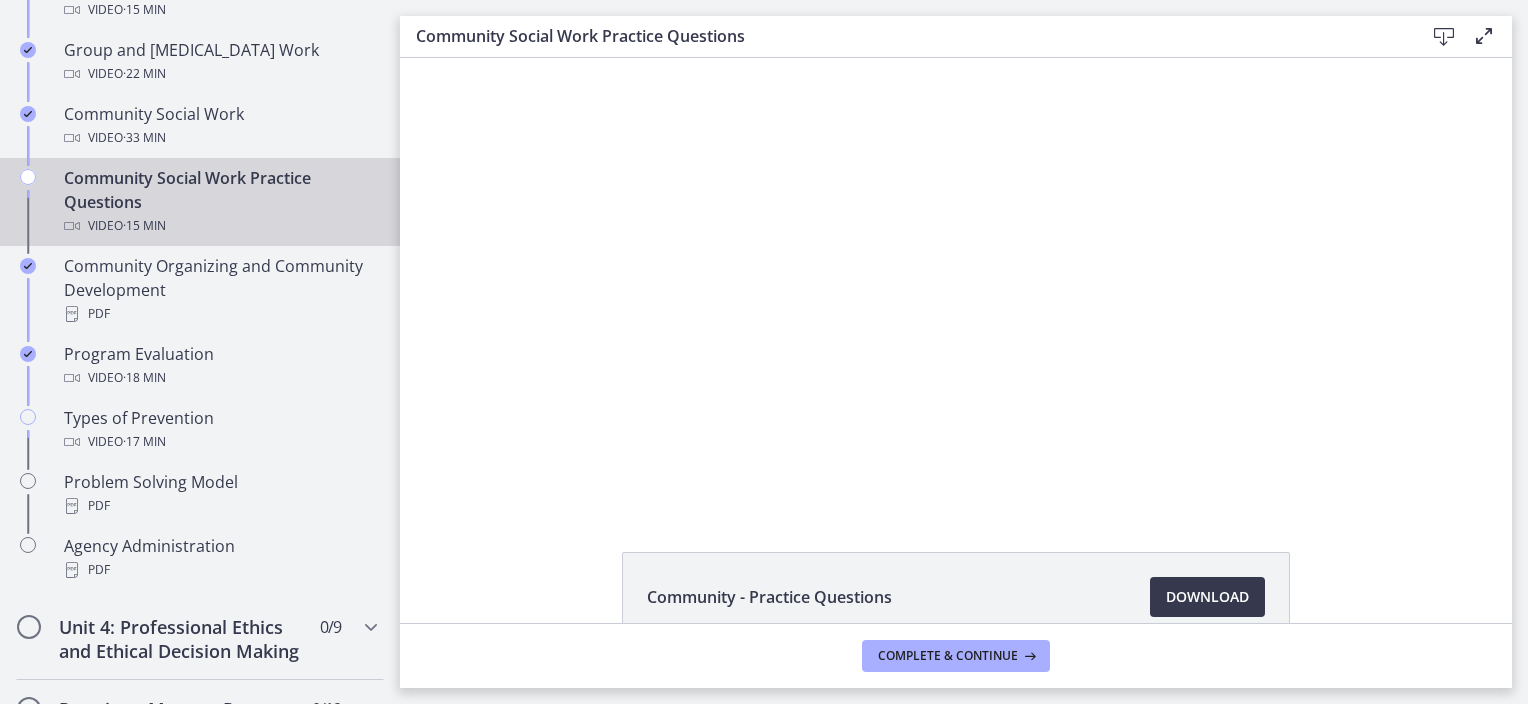 scroll, scrollTop: 0, scrollLeft: 0, axis: both 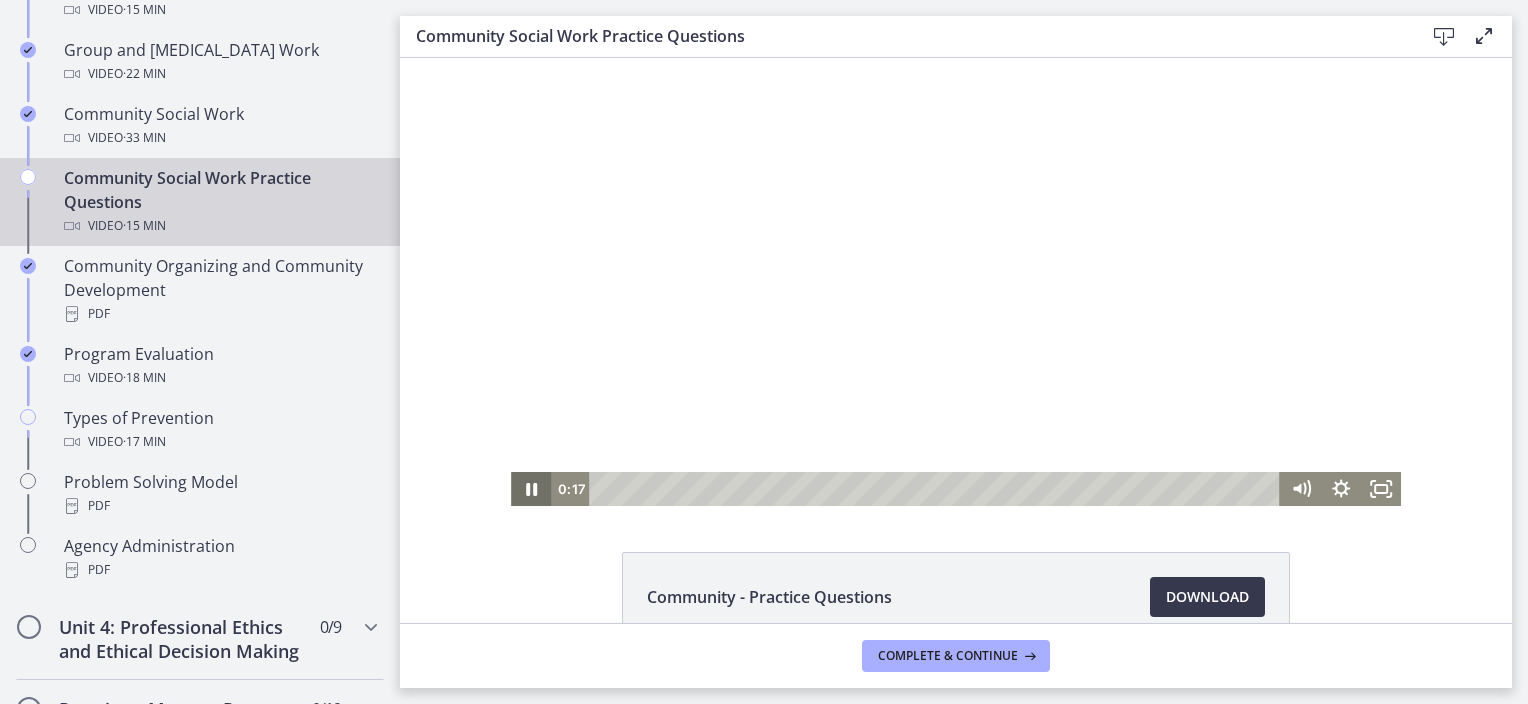 click 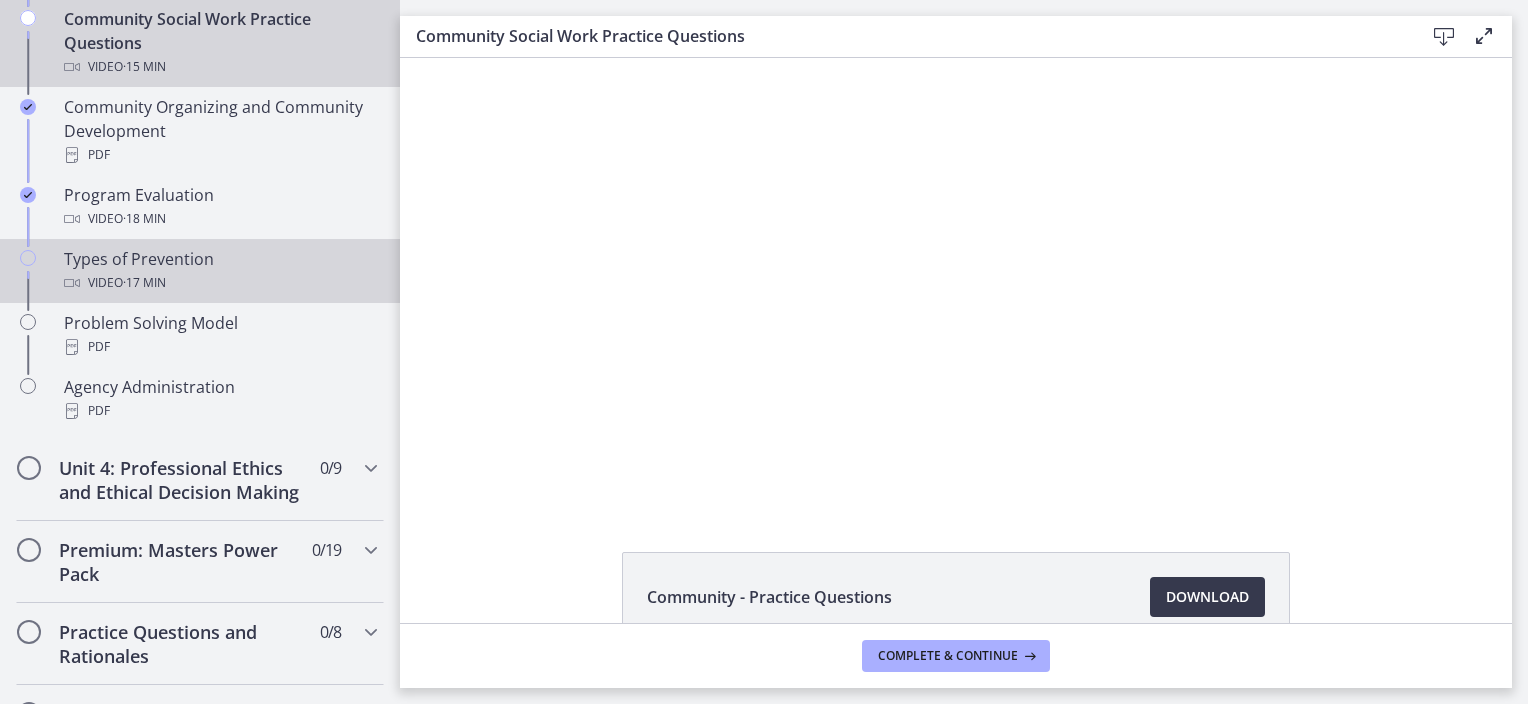 scroll, scrollTop: 1217, scrollLeft: 0, axis: vertical 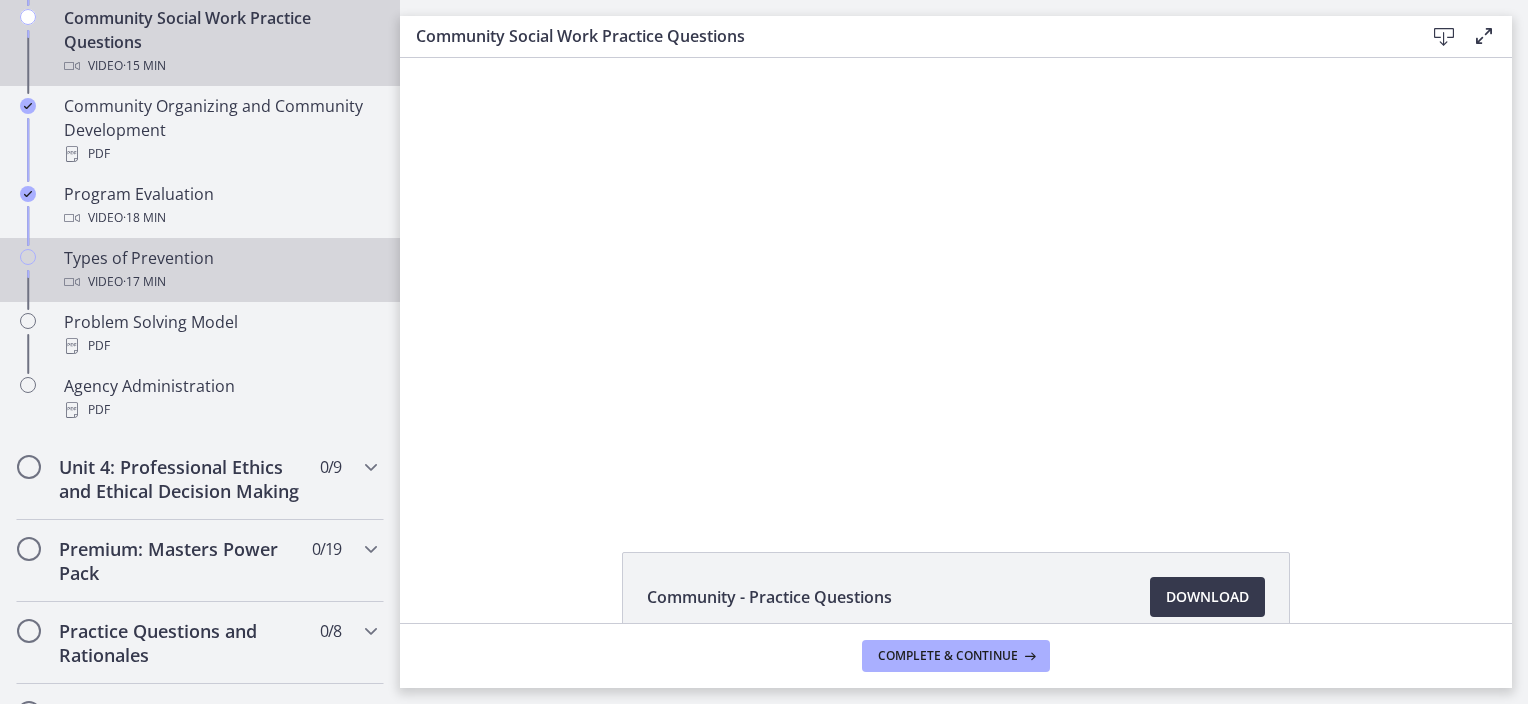 click on "Video
·  17 min" at bounding box center [220, 282] 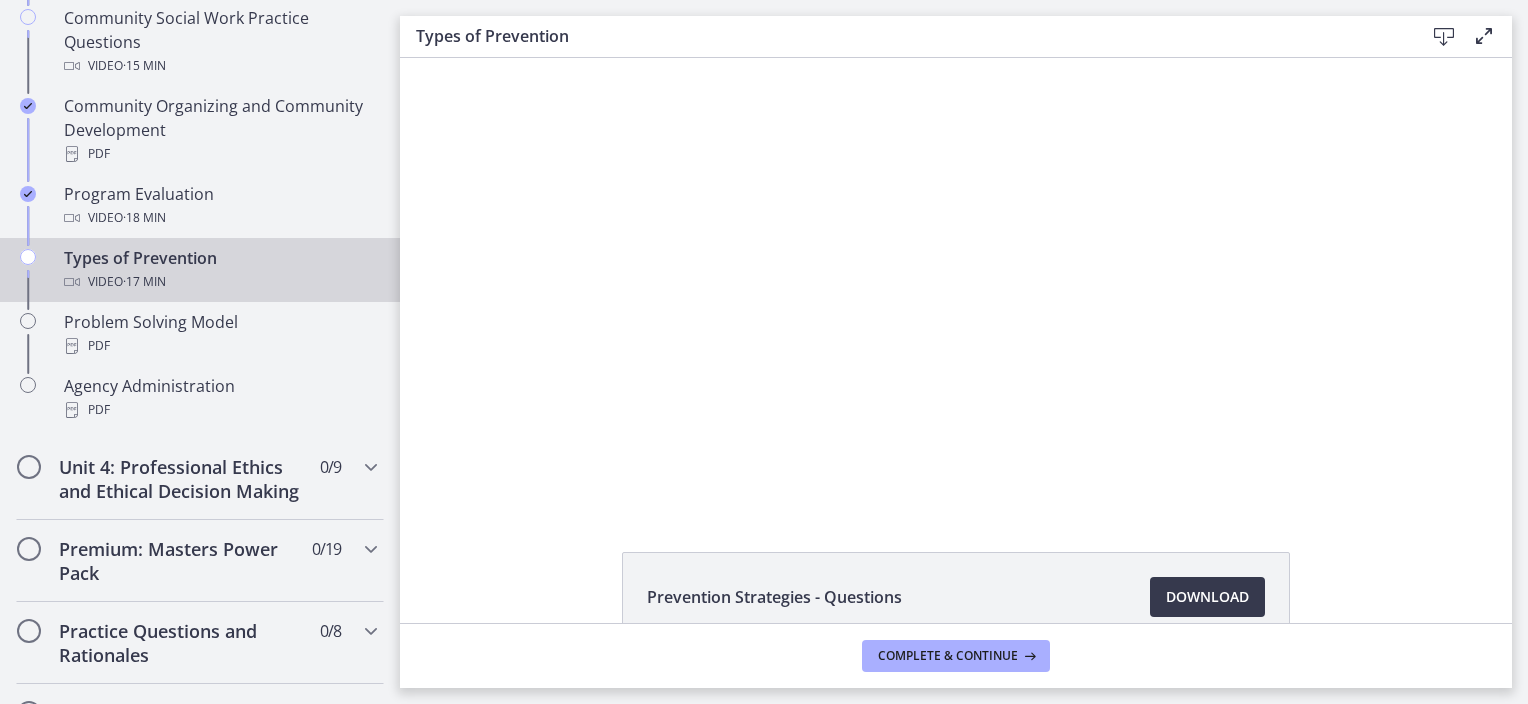 scroll, scrollTop: 0, scrollLeft: 0, axis: both 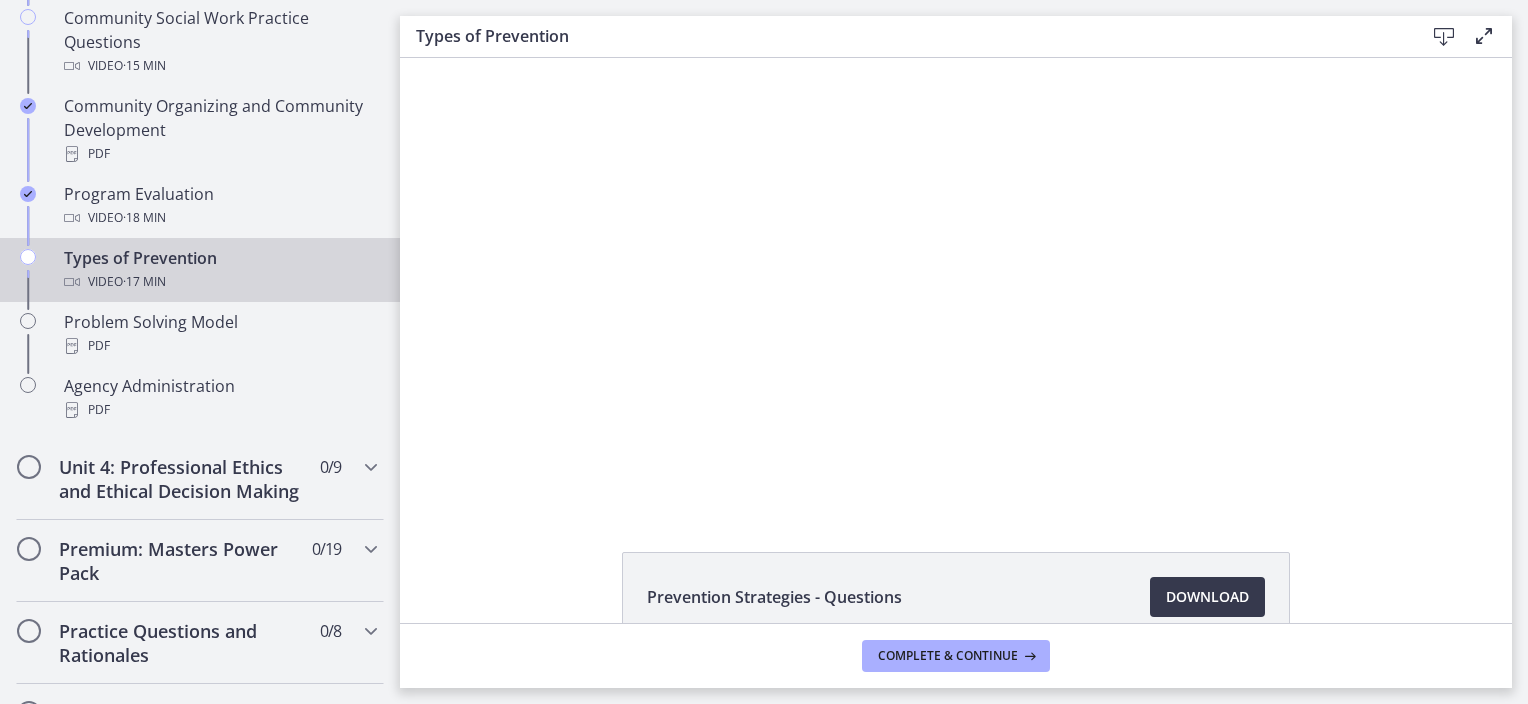click on "Prevention Strategies - Questions
Download
Opens in a new window
Types of Prevention - Slides
873 KB
Download
Opens in a new window" 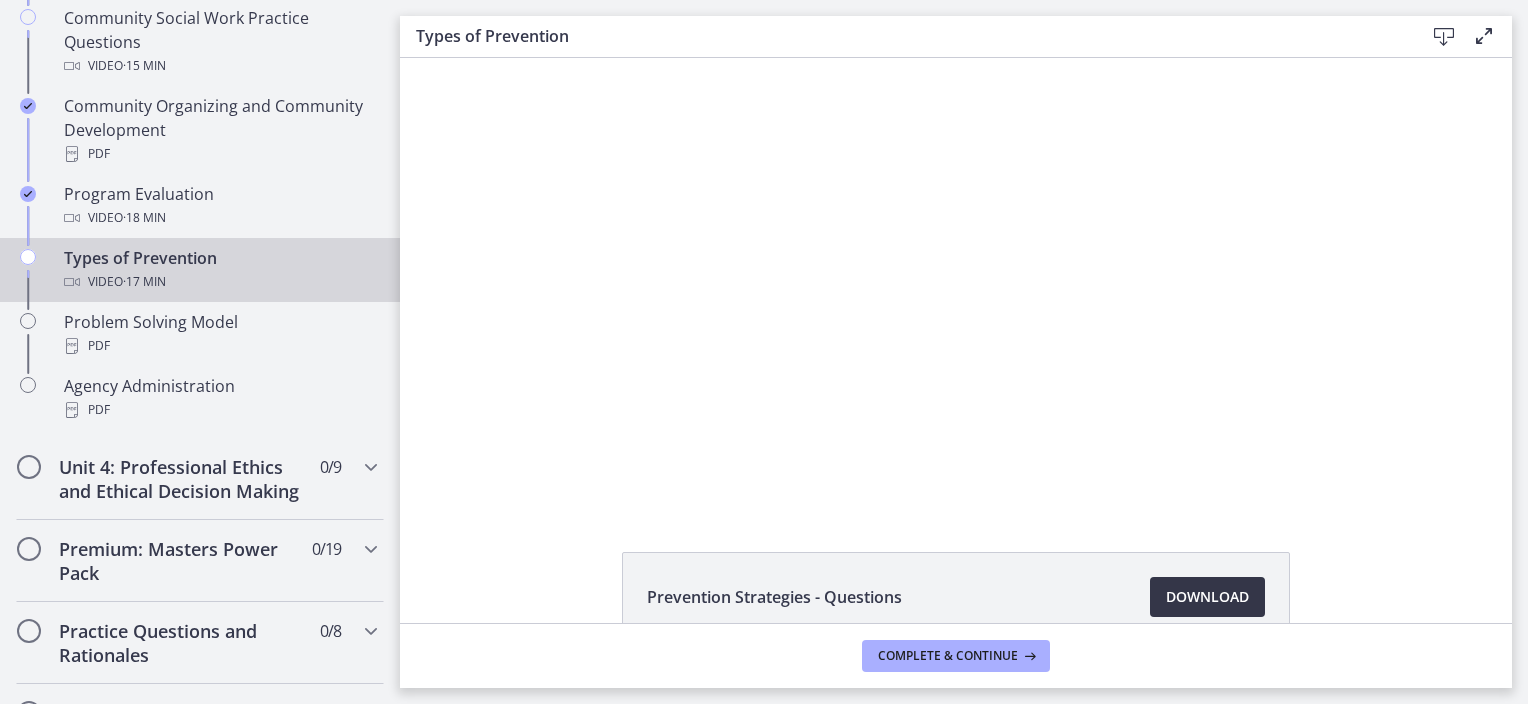 click on "Download
Opens in a new window" at bounding box center (1207, 597) 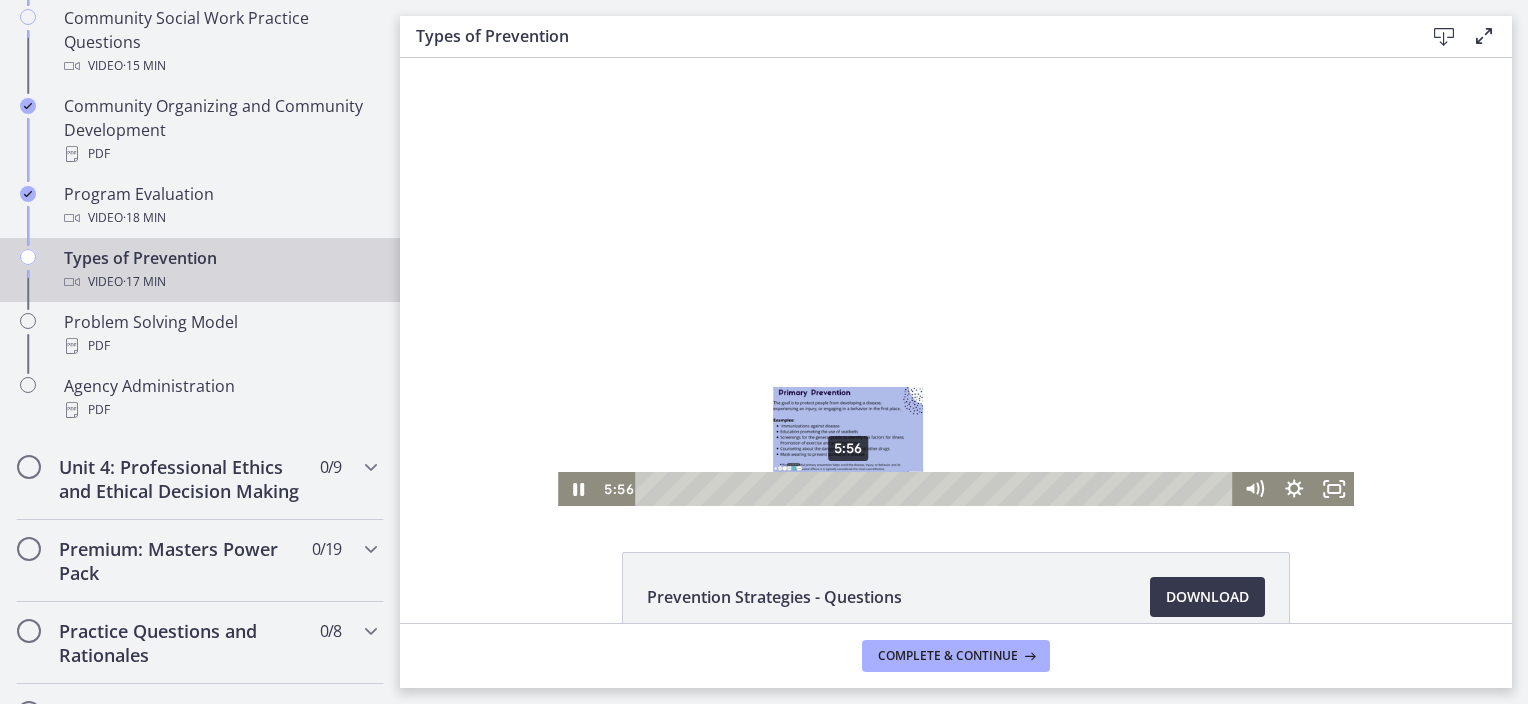 click on "5:56" at bounding box center (938, 489) 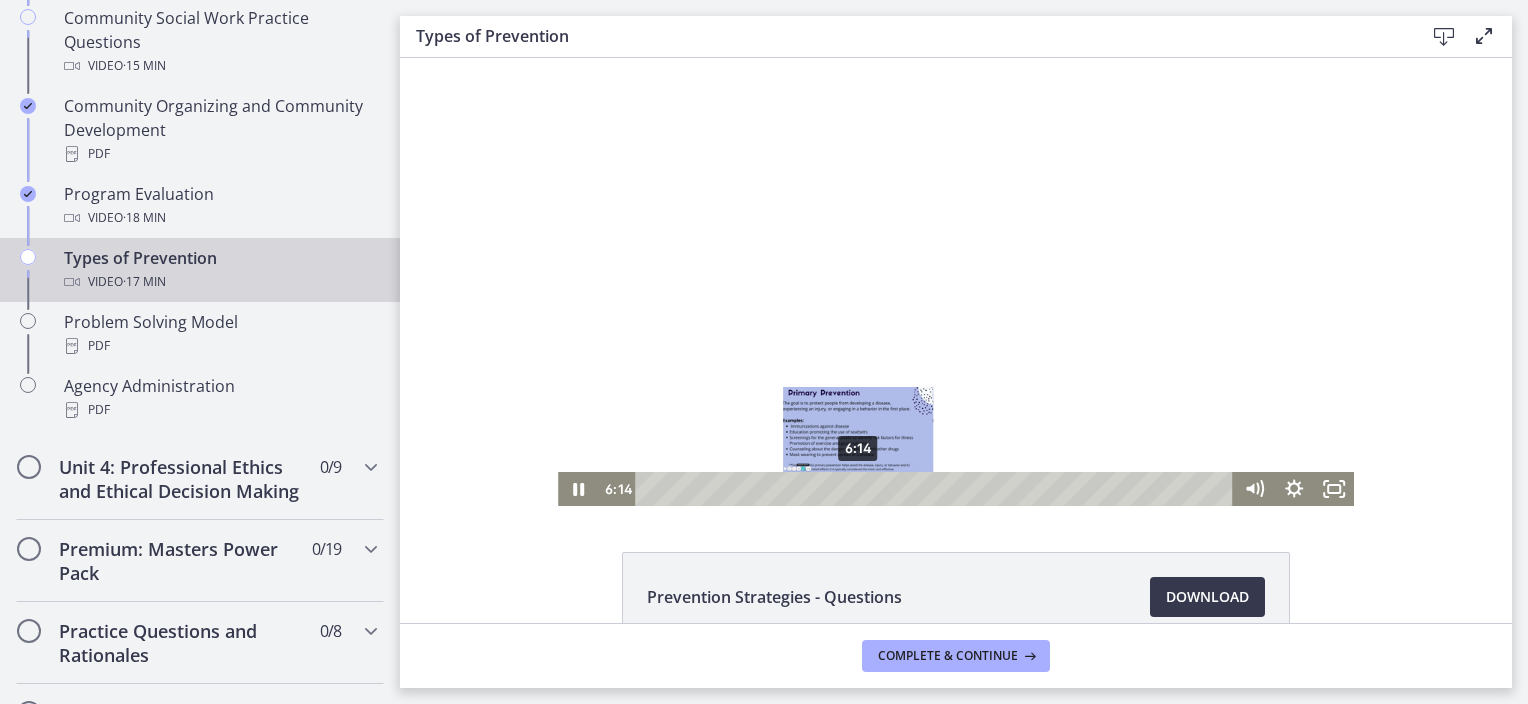 click on "6:14" at bounding box center (938, 489) 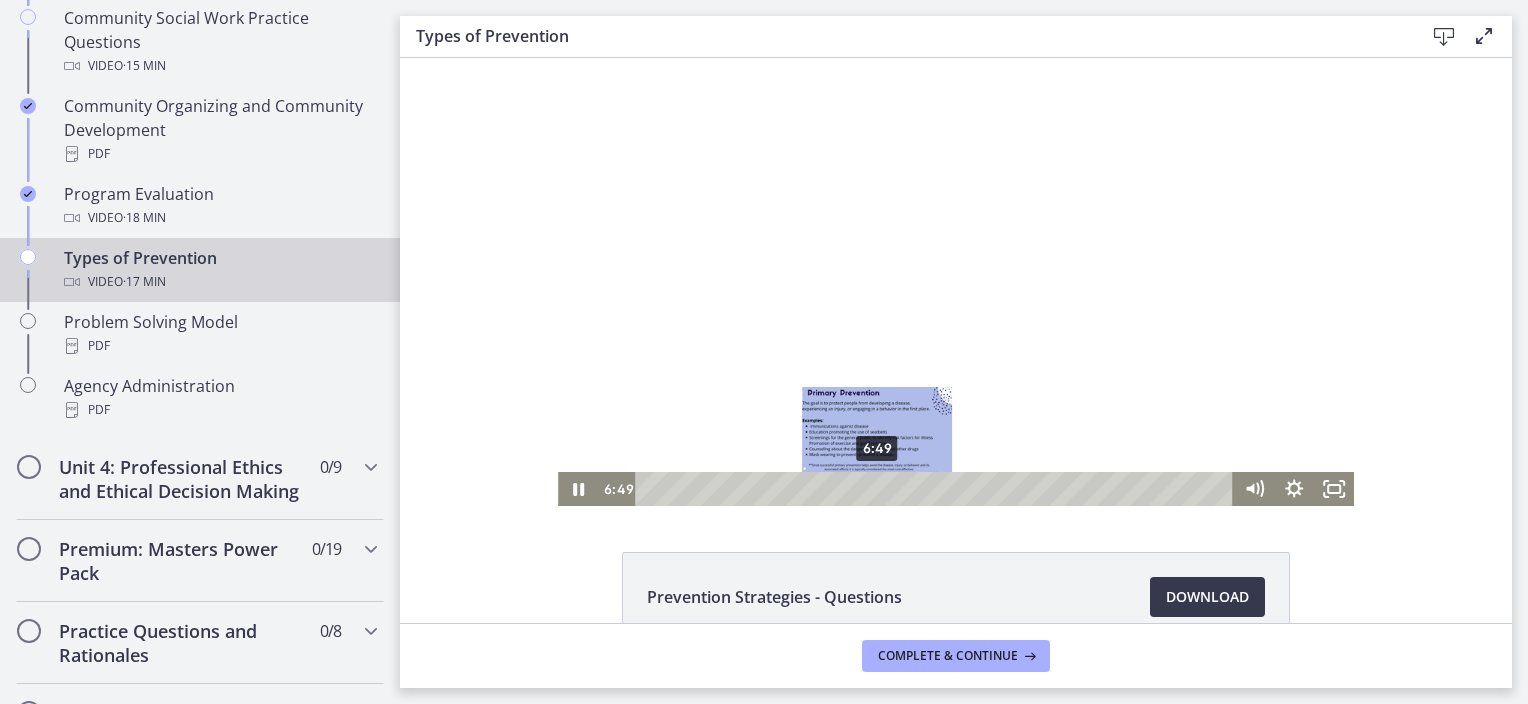 click on "6:49" at bounding box center [938, 489] 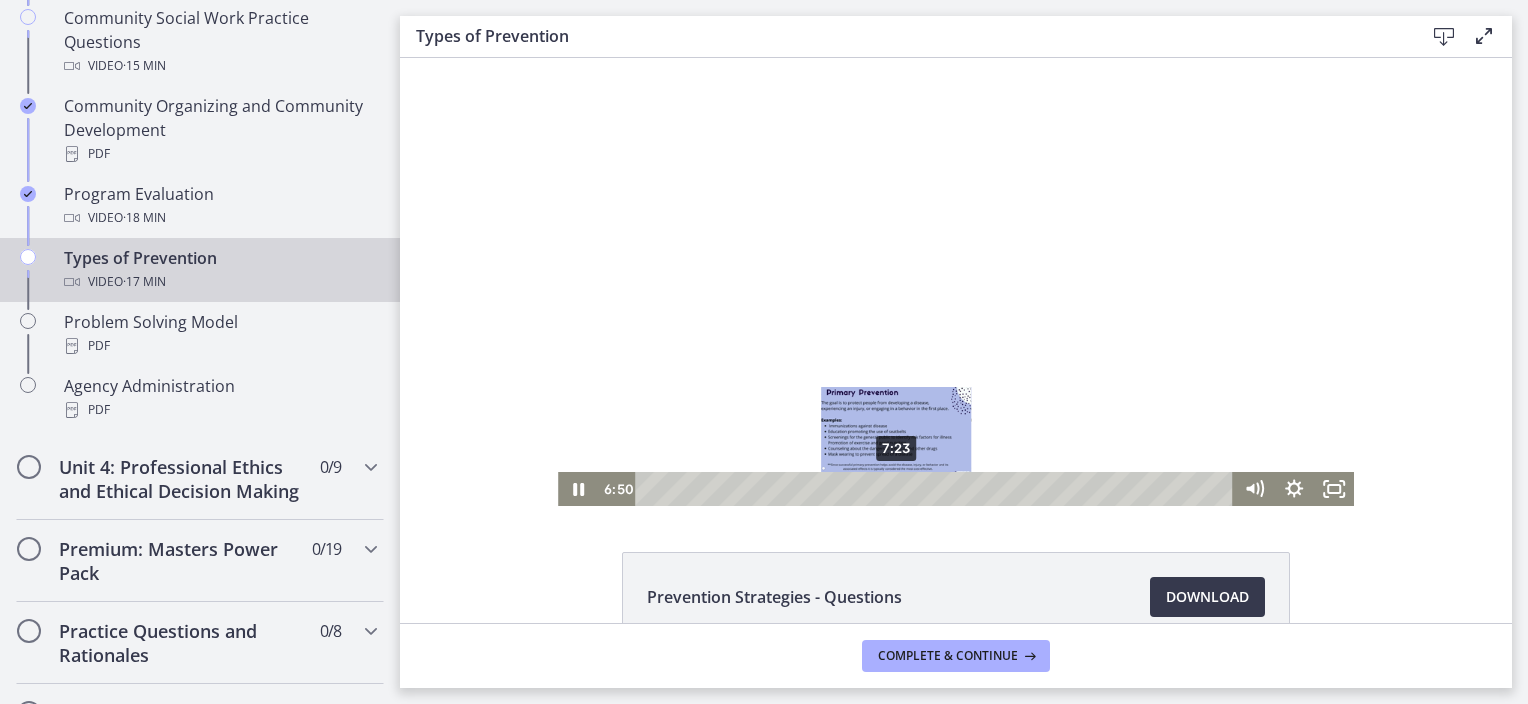 click on "7:23" at bounding box center (938, 489) 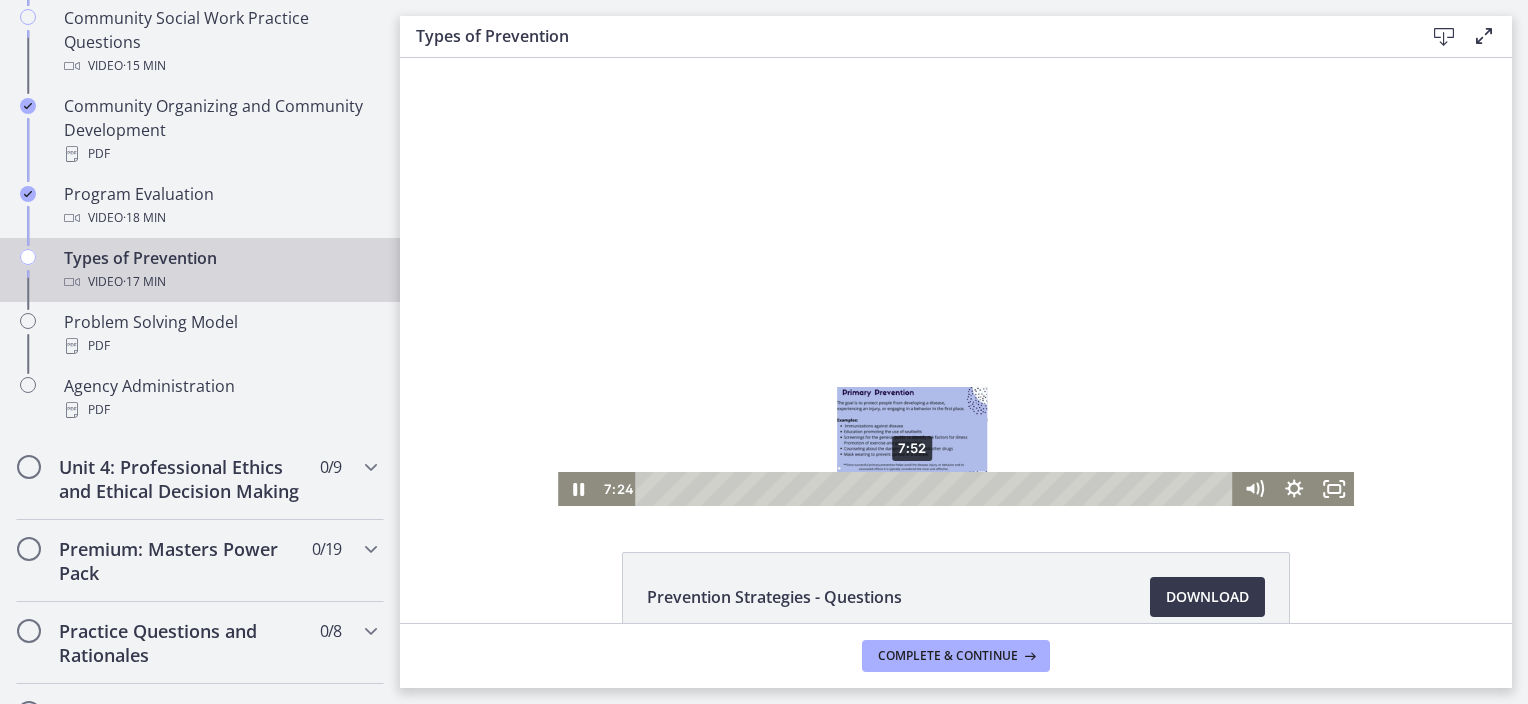 click on "7:52" at bounding box center (938, 489) 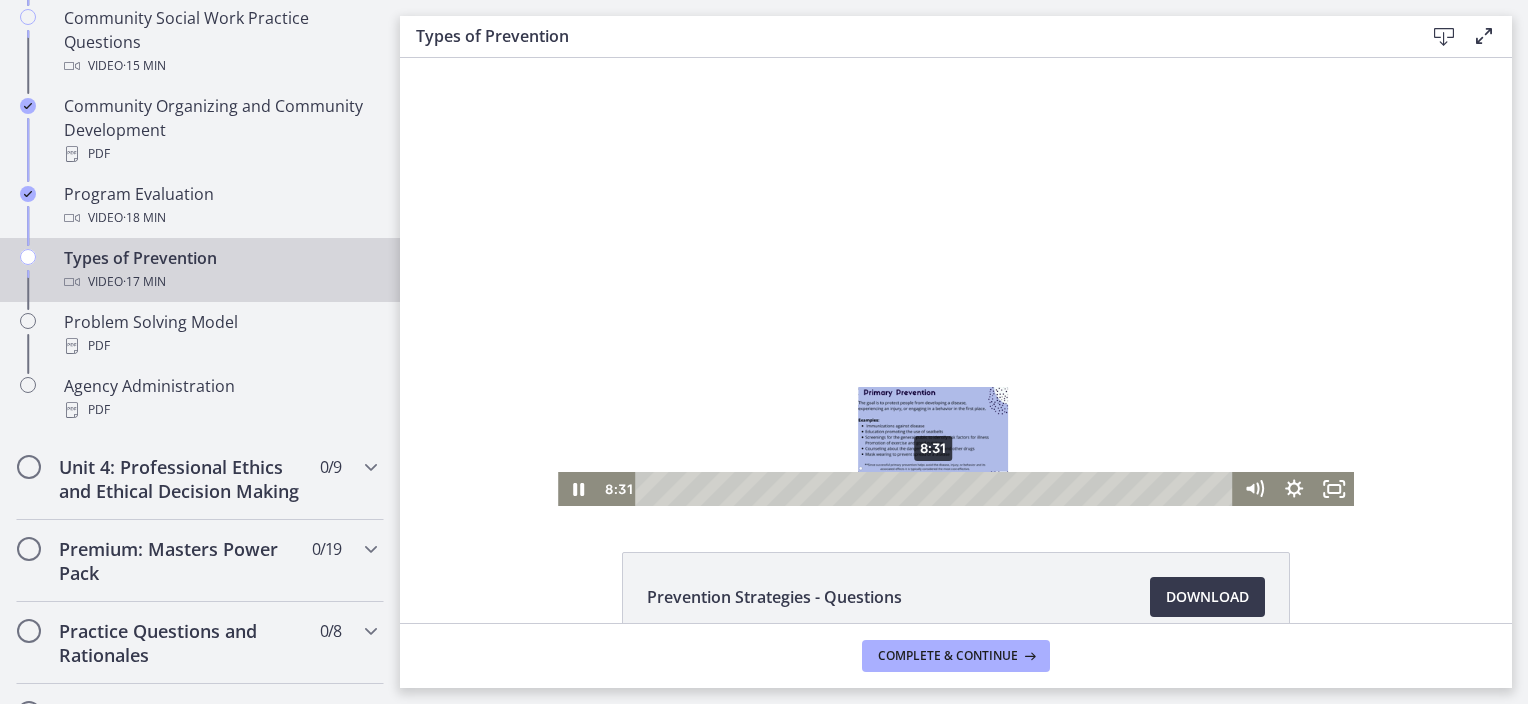 click on "8:31" at bounding box center (938, 489) 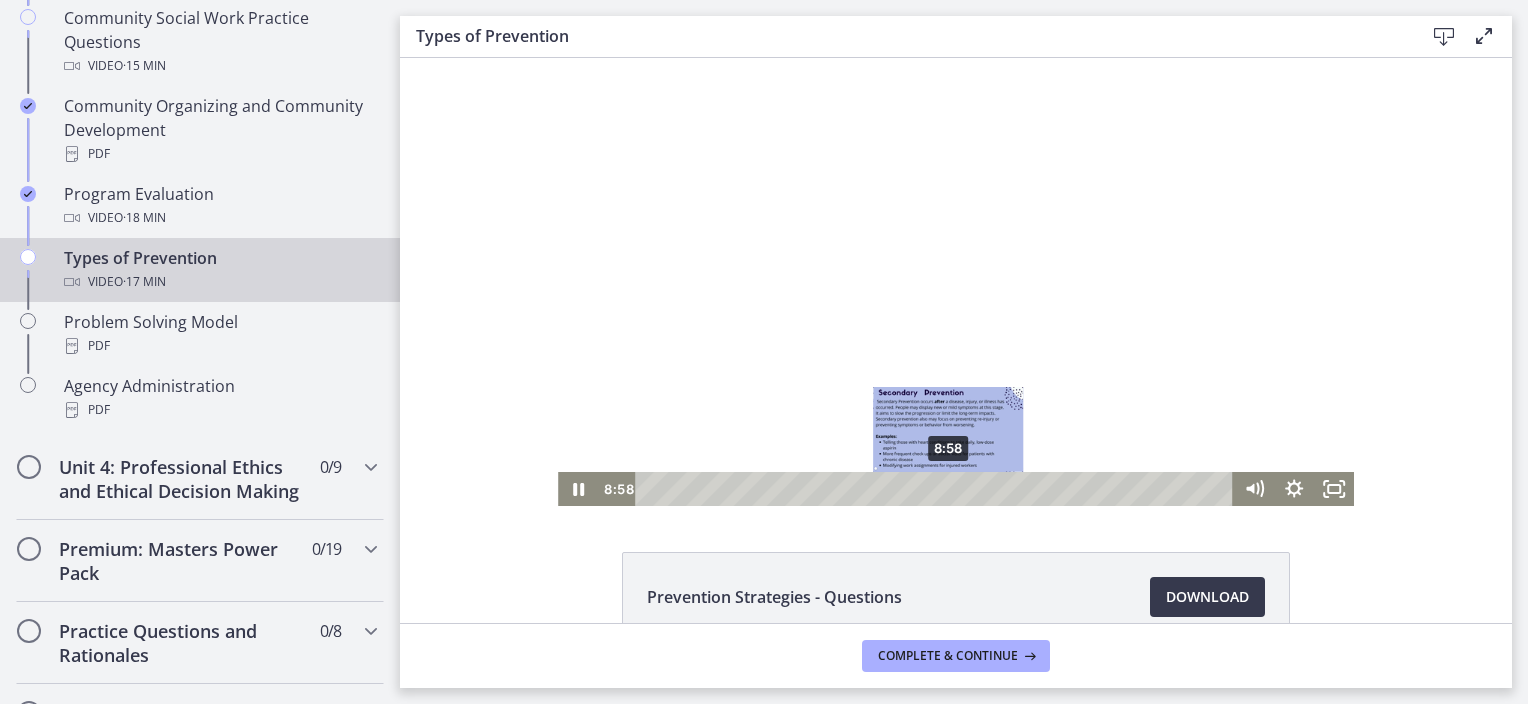 click on "8:58" at bounding box center (938, 489) 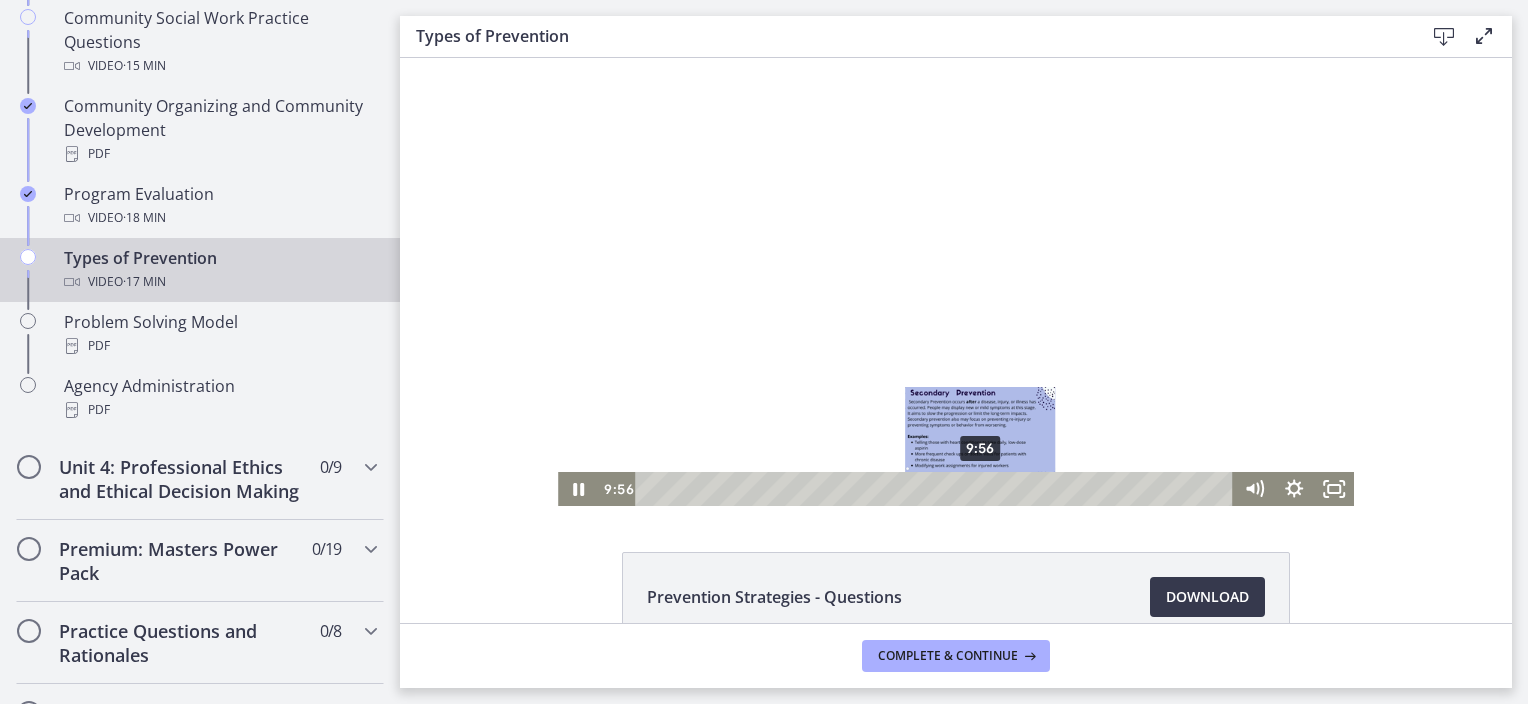 click on "9:56" at bounding box center [938, 489] 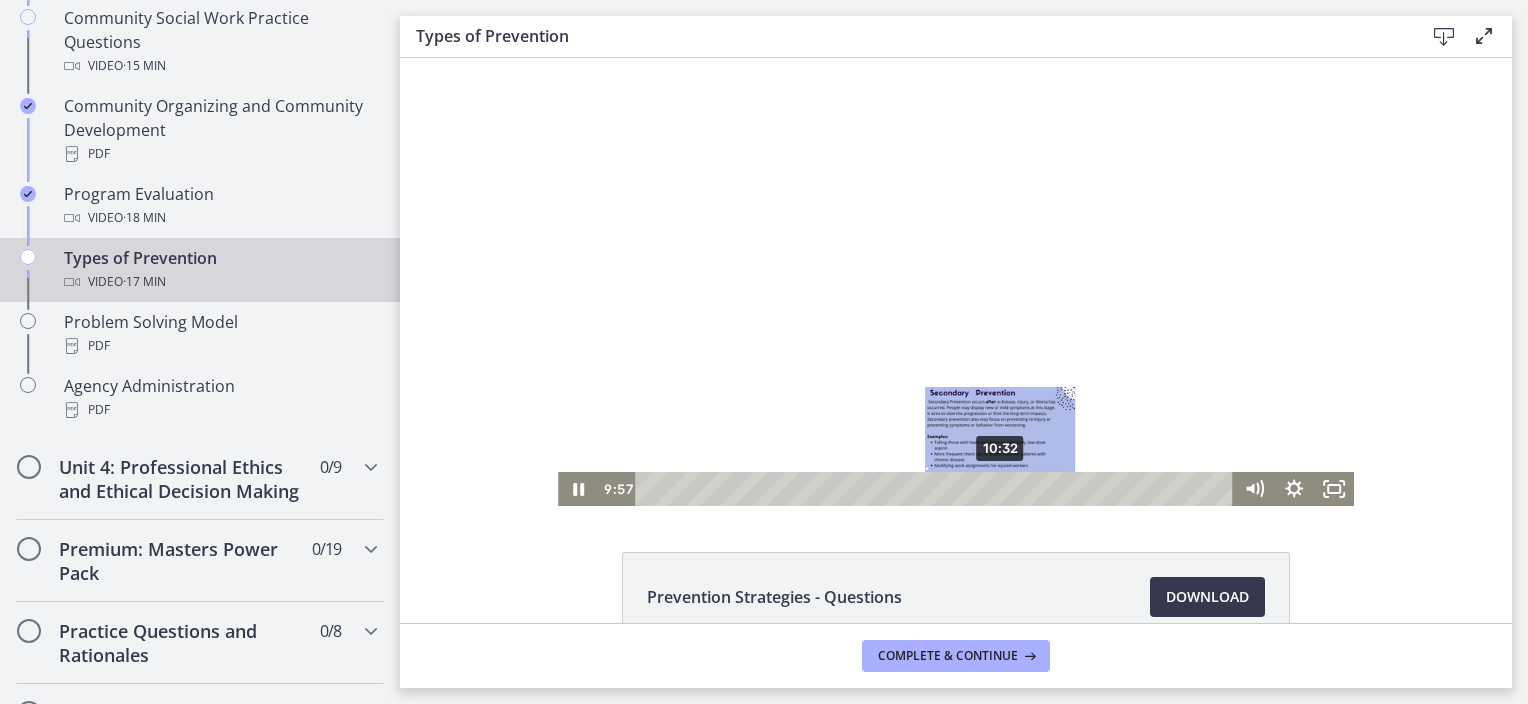 click on "10:32" at bounding box center [938, 489] 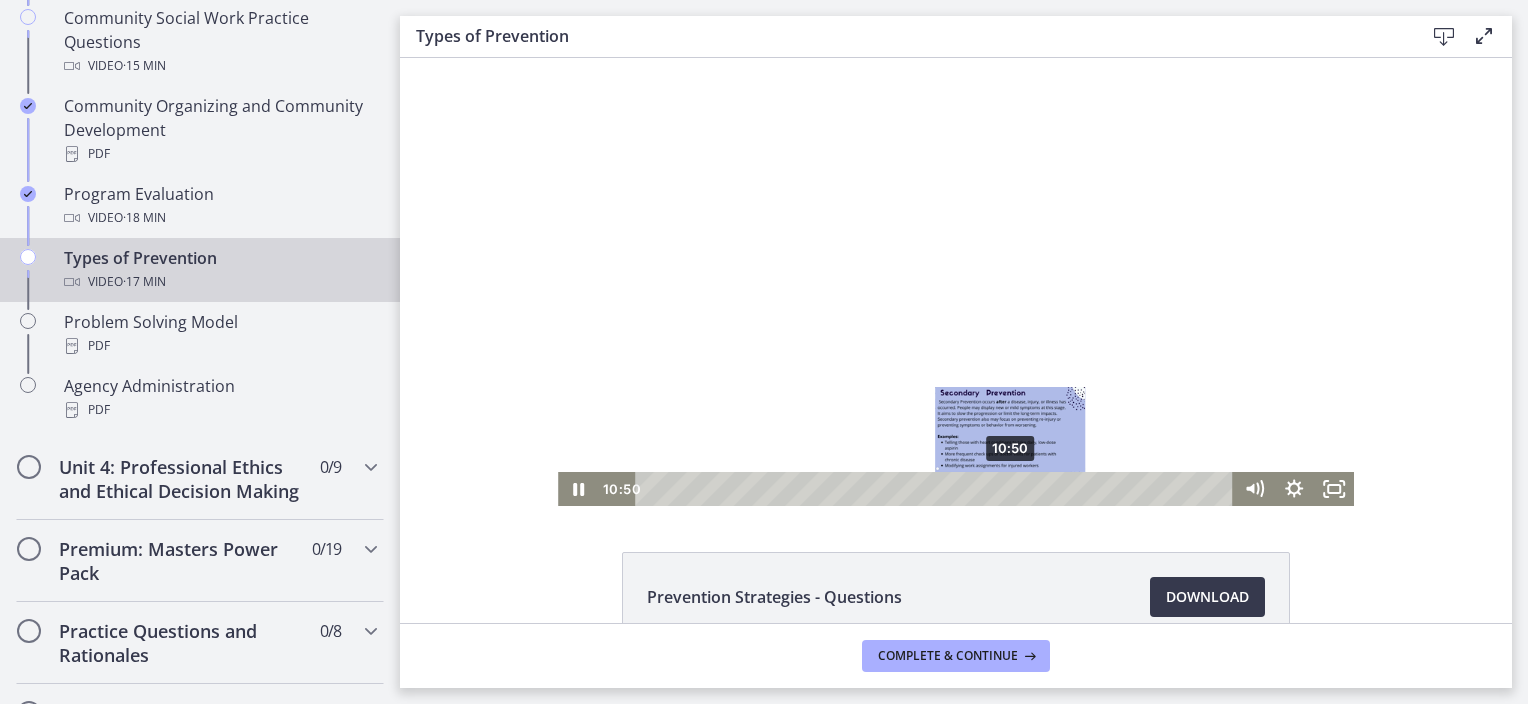 click on "10:50" at bounding box center [938, 489] 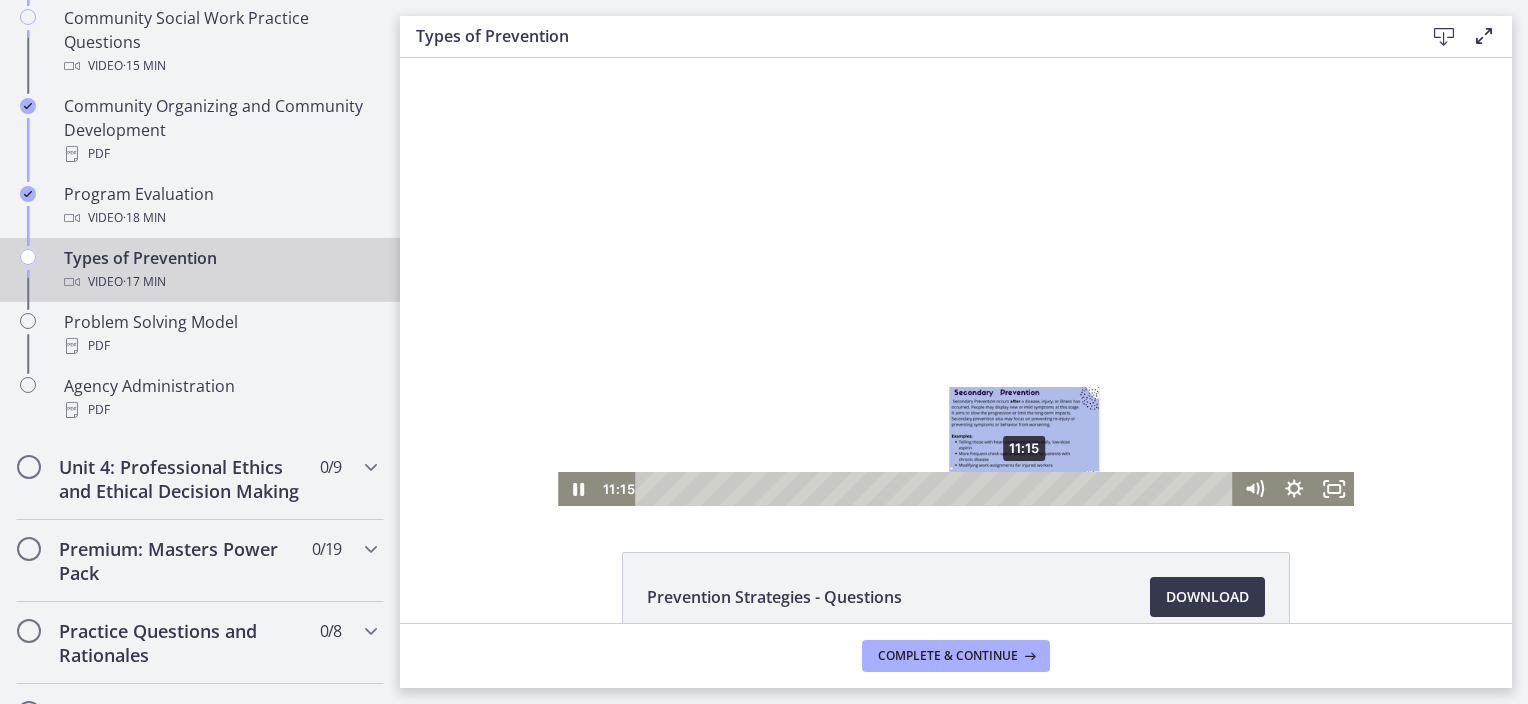 click on "11:15" at bounding box center (938, 489) 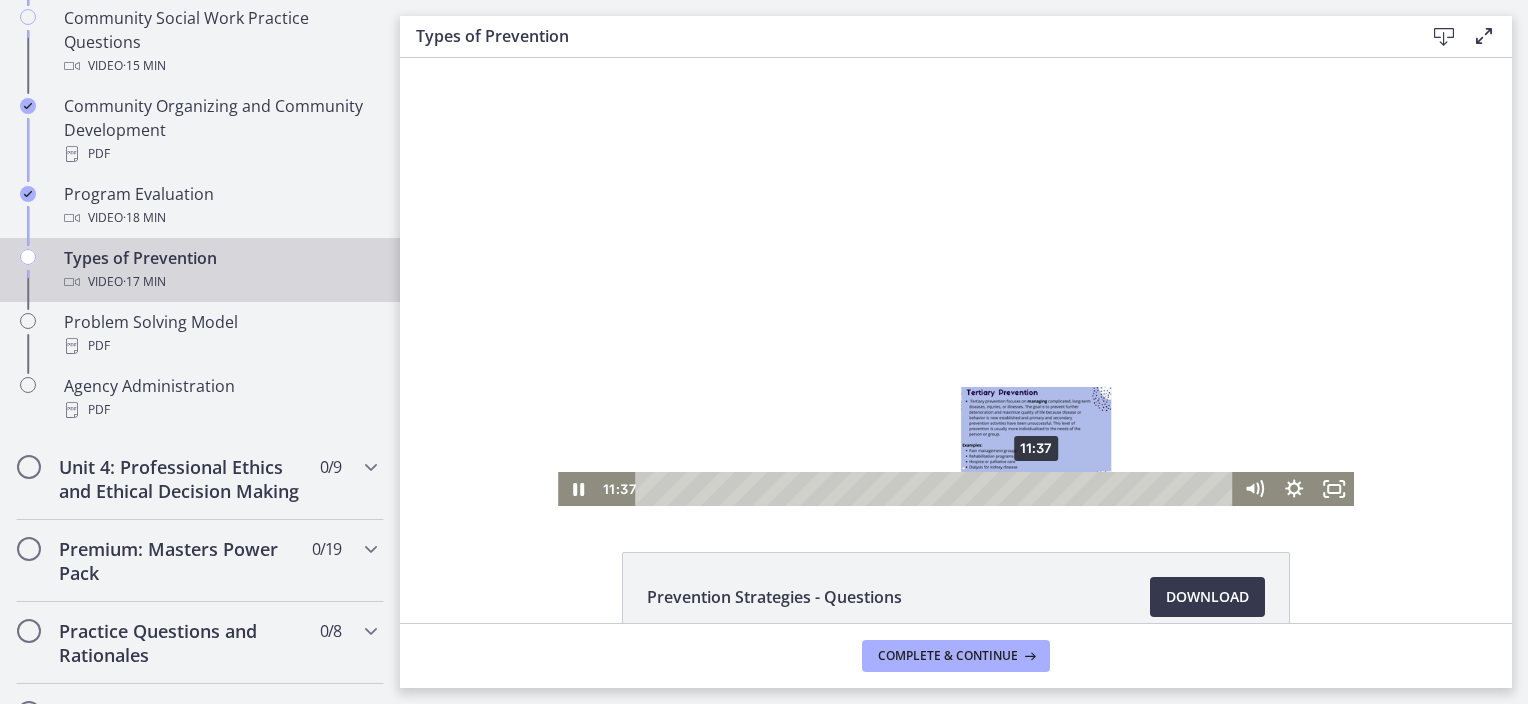 click on "11:37" at bounding box center (938, 489) 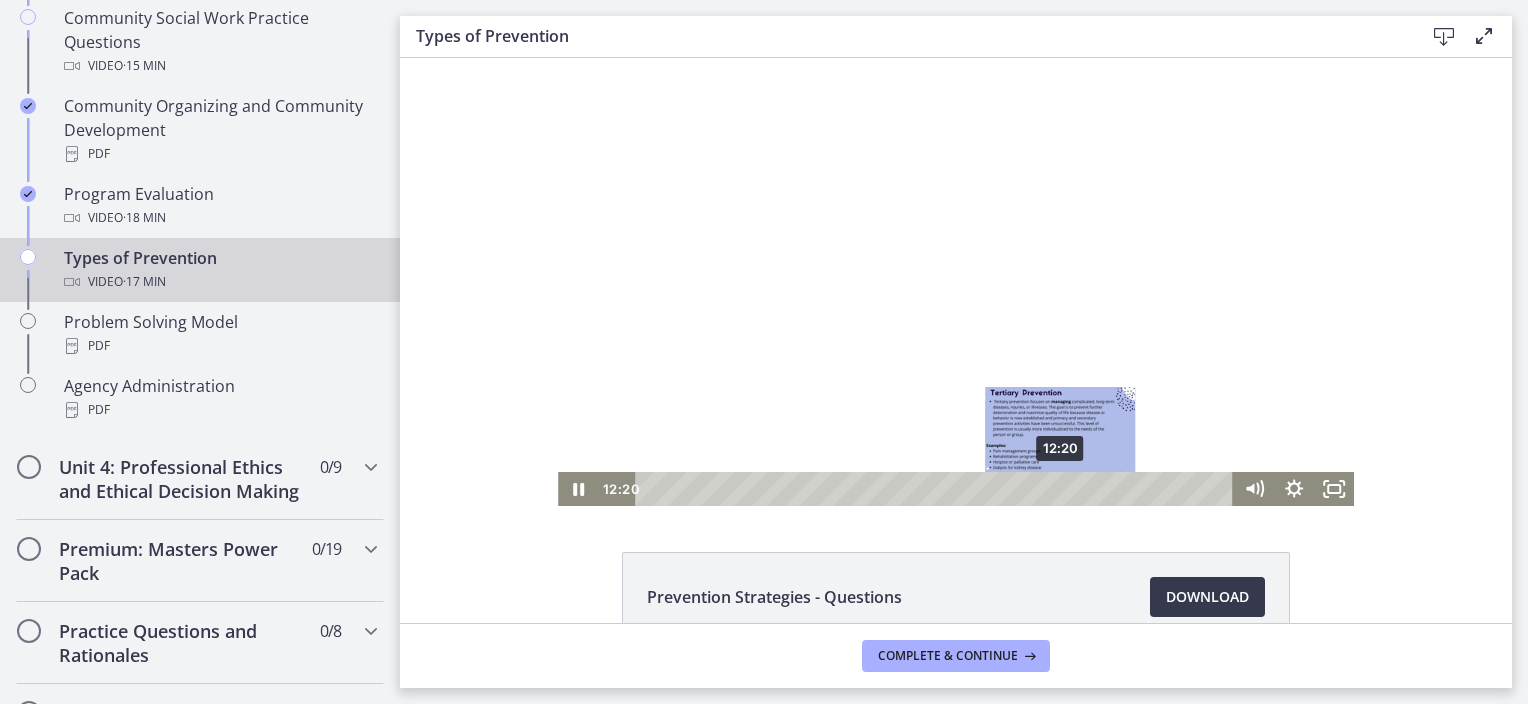 click on "12:20" at bounding box center (938, 489) 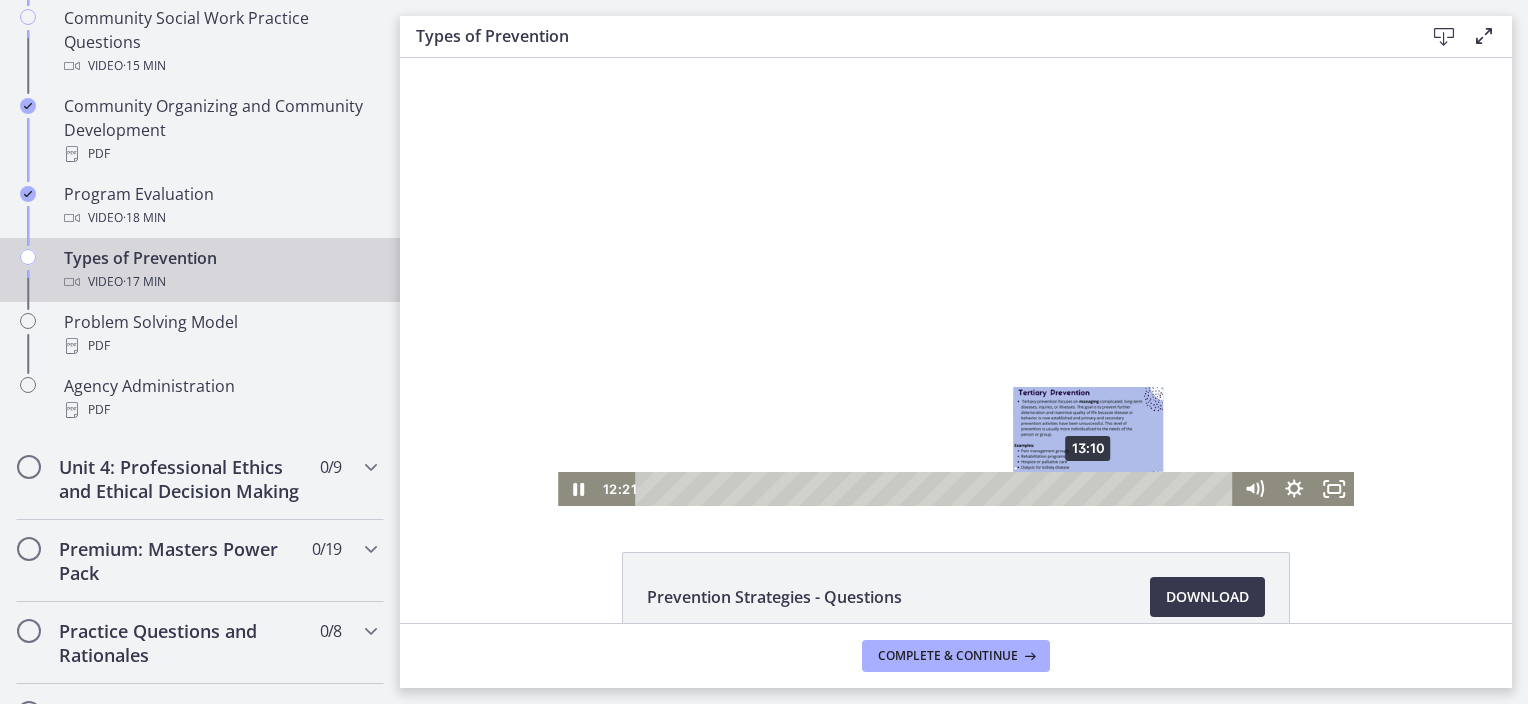 click on "13:10" at bounding box center [938, 489] 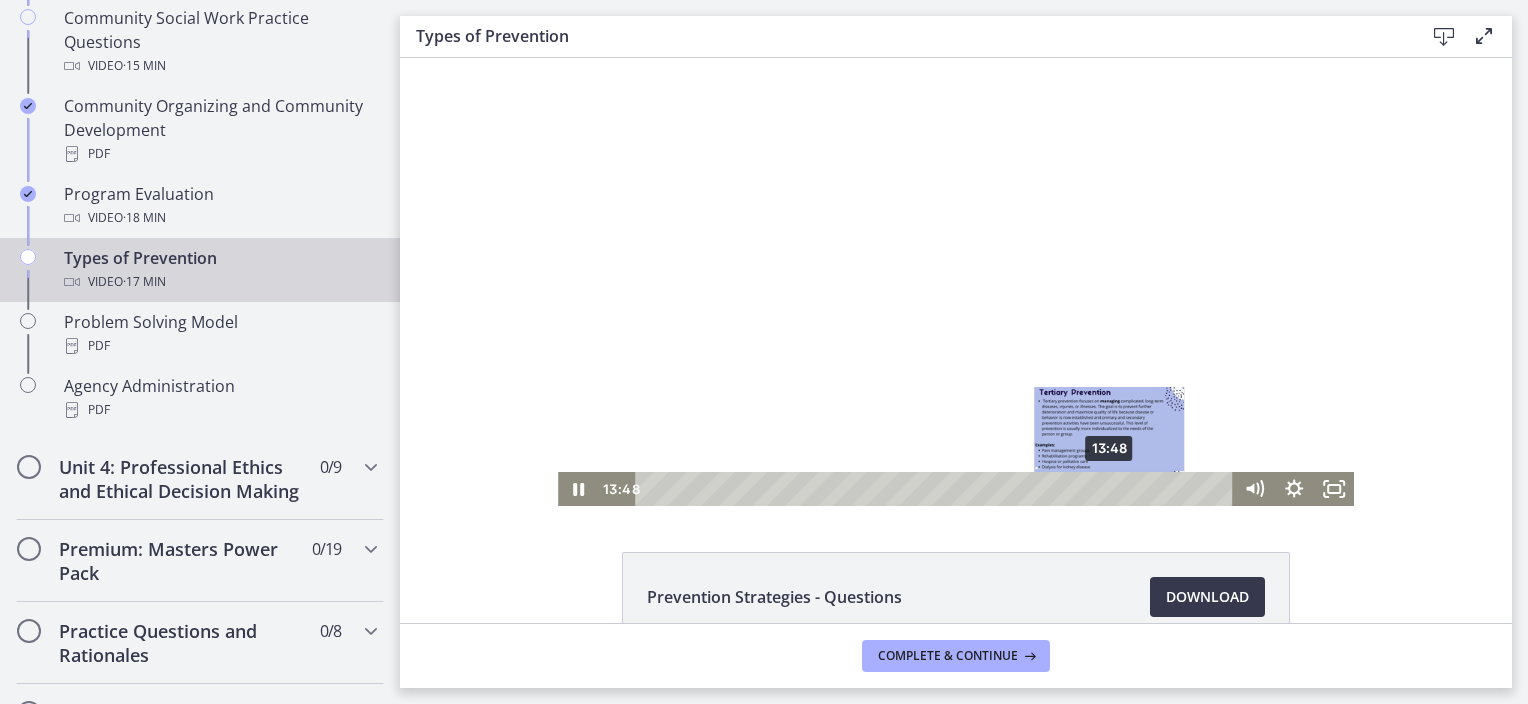 click on "13:48" at bounding box center (938, 489) 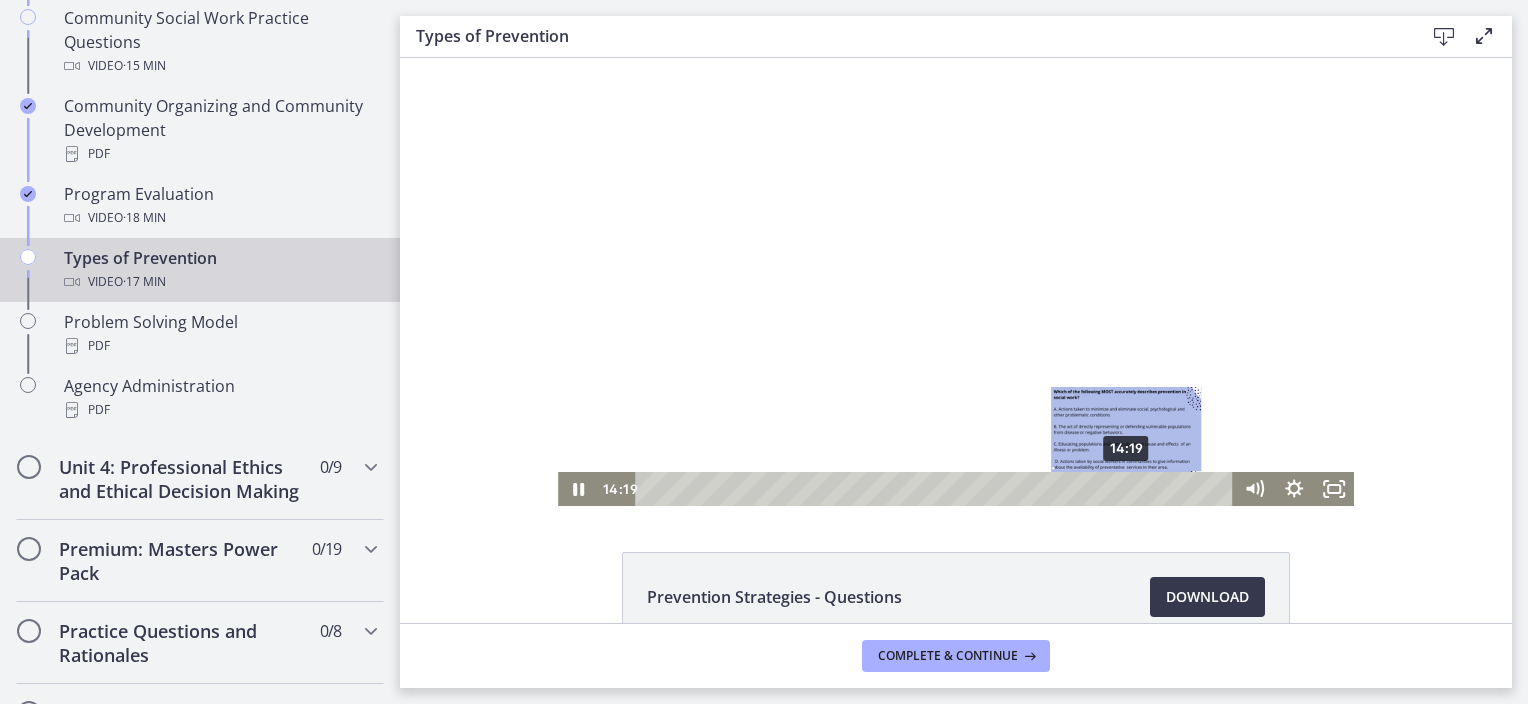 click on "14:19" at bounding box center [938, 489] 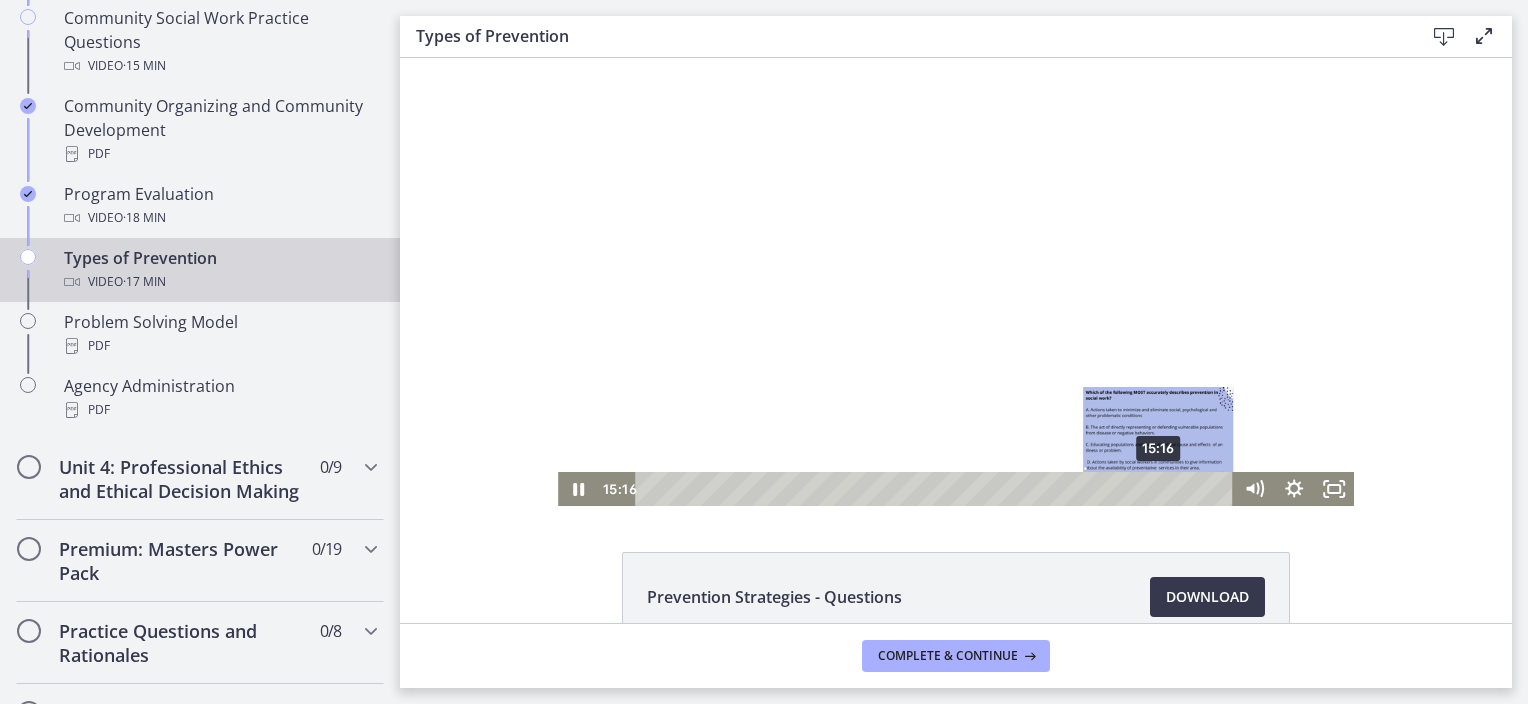 click on "15:16" at bounding box center (938, 489) 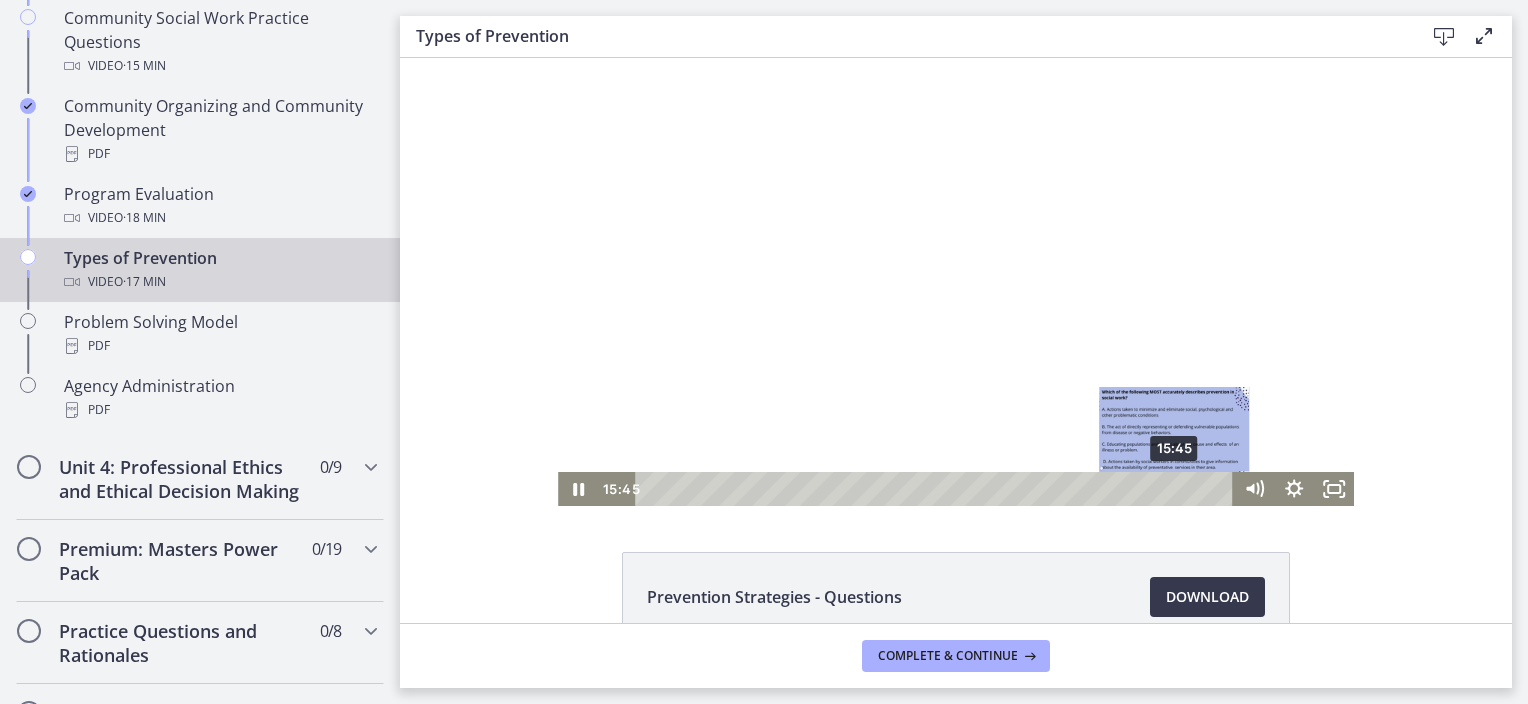 click on "15:45" at bounding box center [938, 489] 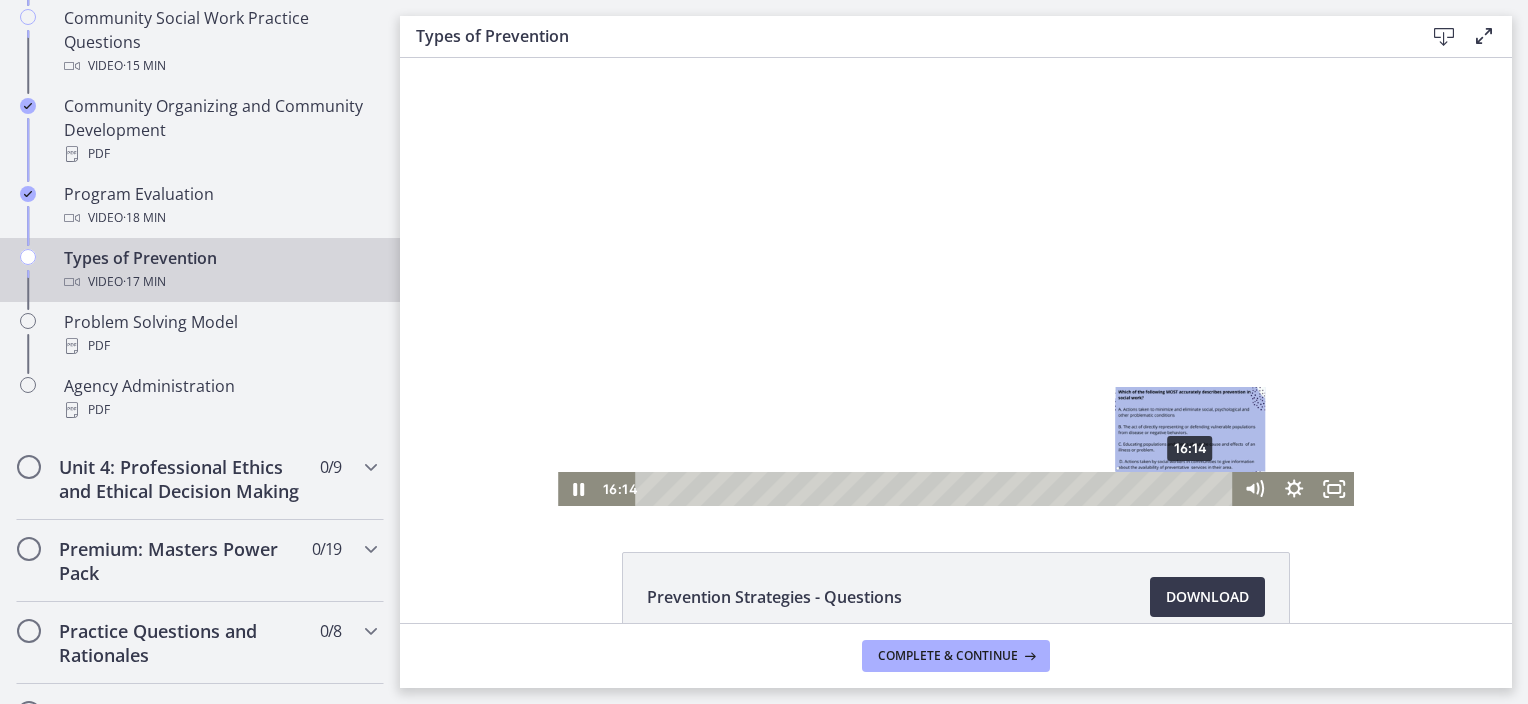 click on "16:14" at bounding box center (938, 489) 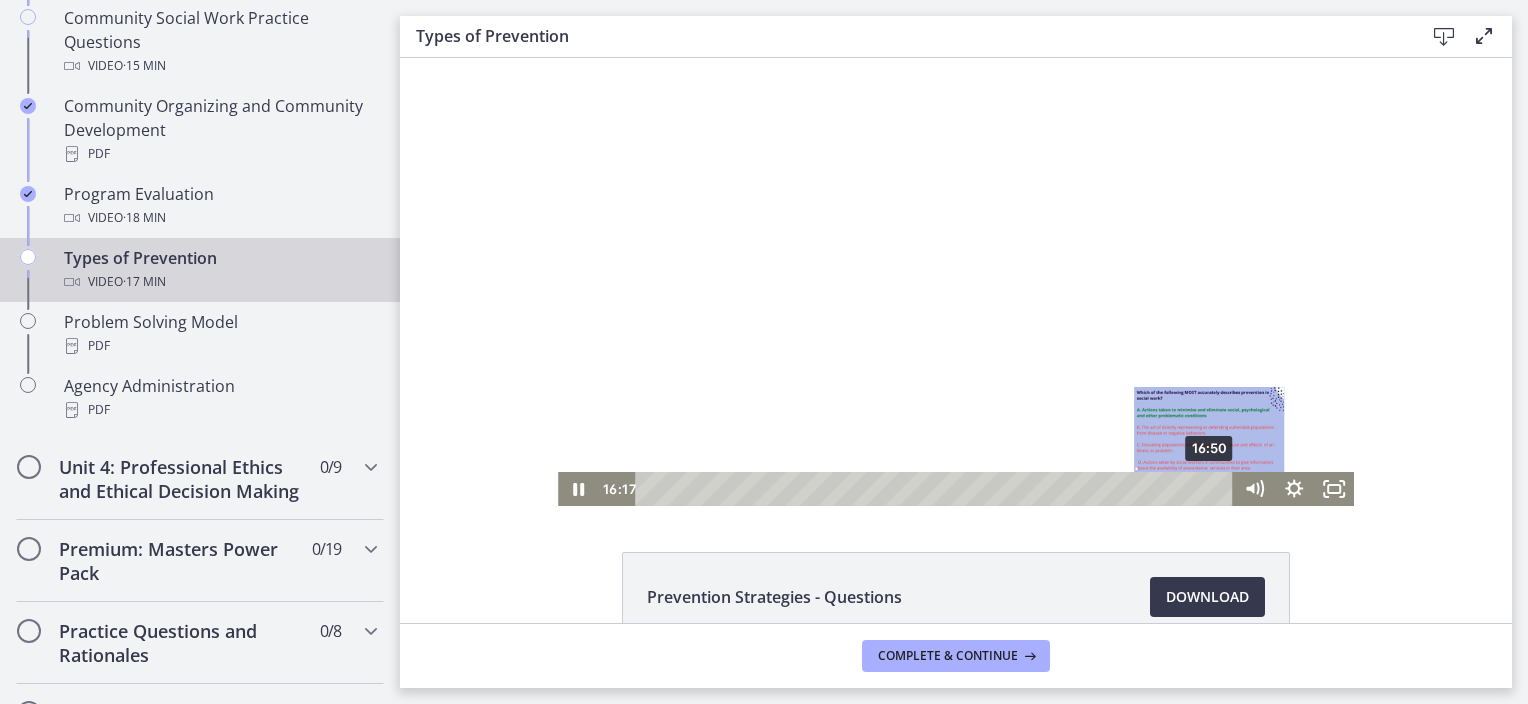 click on "16:50" at bounding box center (938, 489) 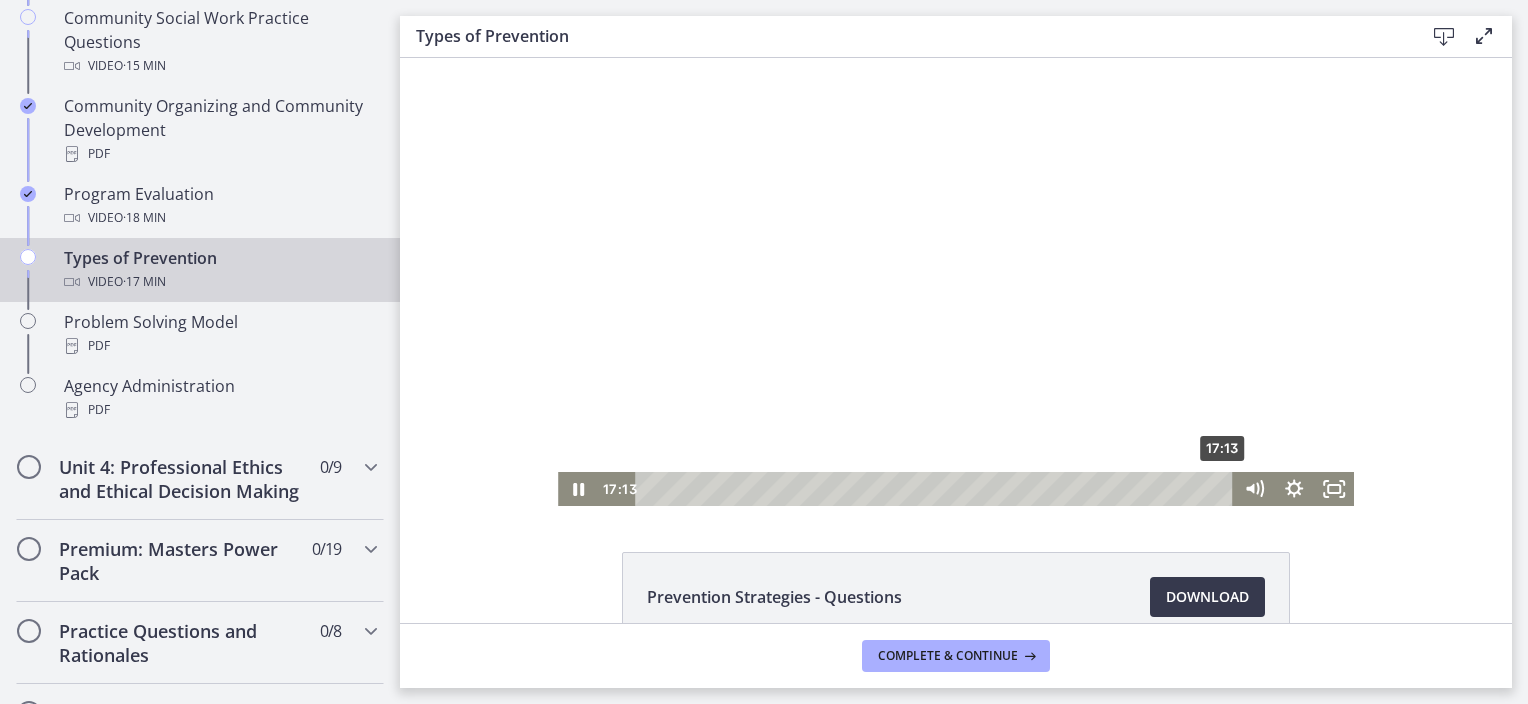 click on "17:13" at bounding box center [938, 489] 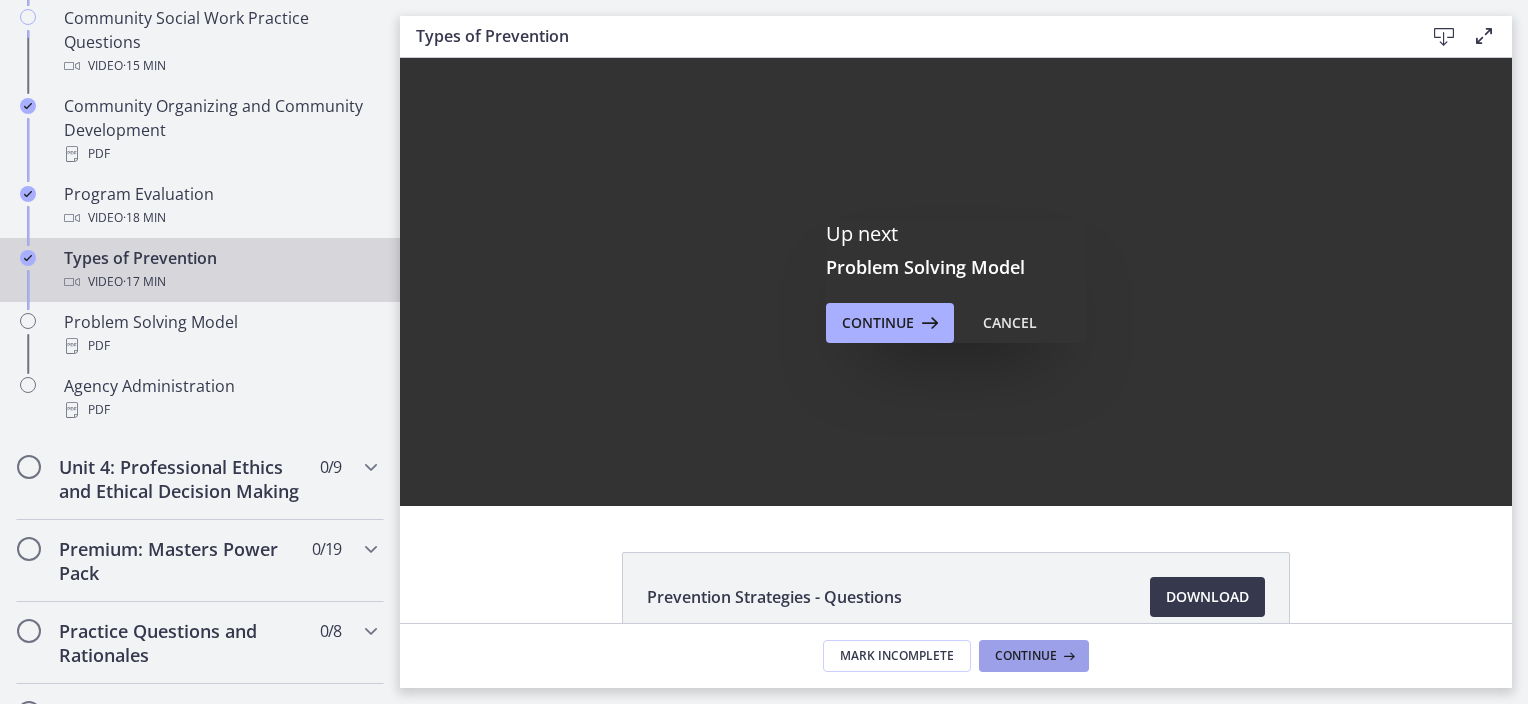 scroll, scrollTop: 0, scrollLeft: 0, axis: both 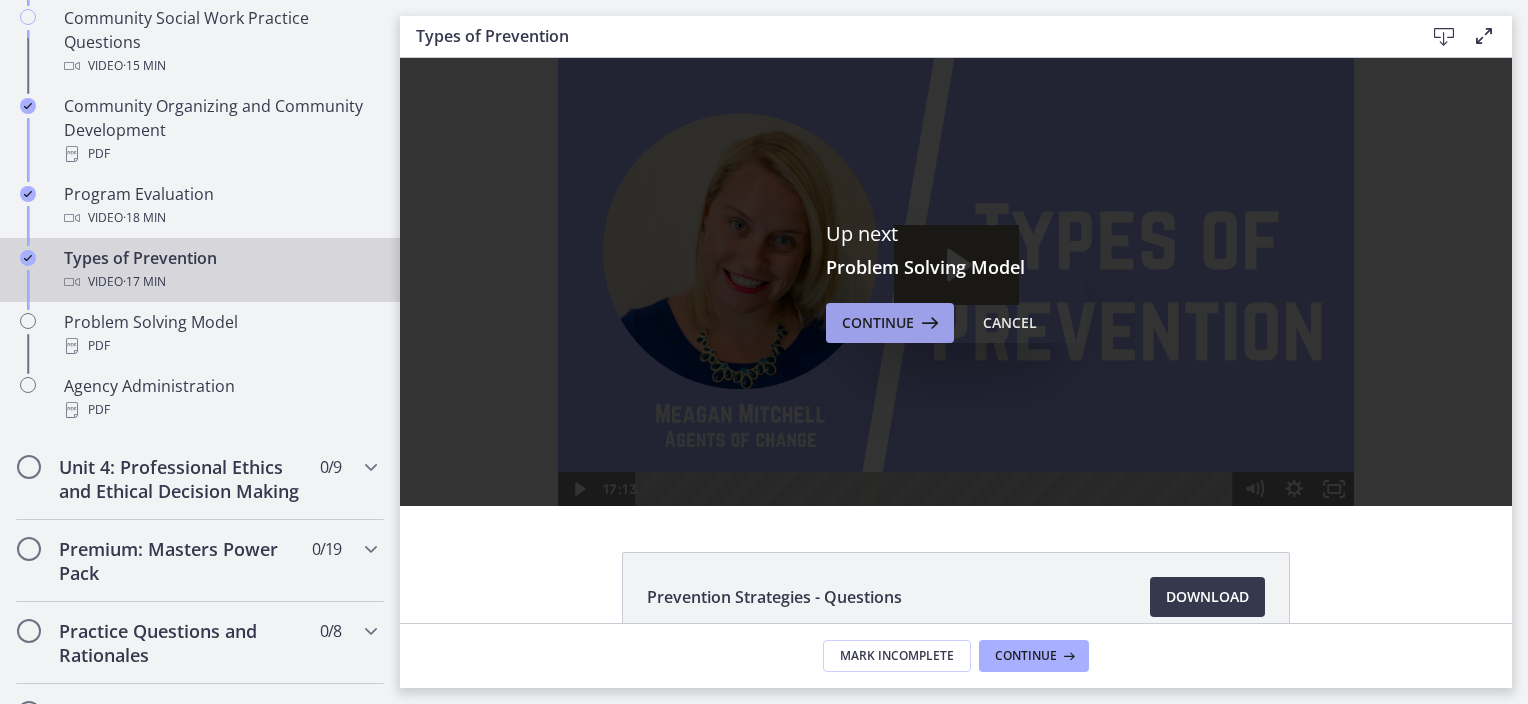 click on "Continue" at bounding box center [878, 323] 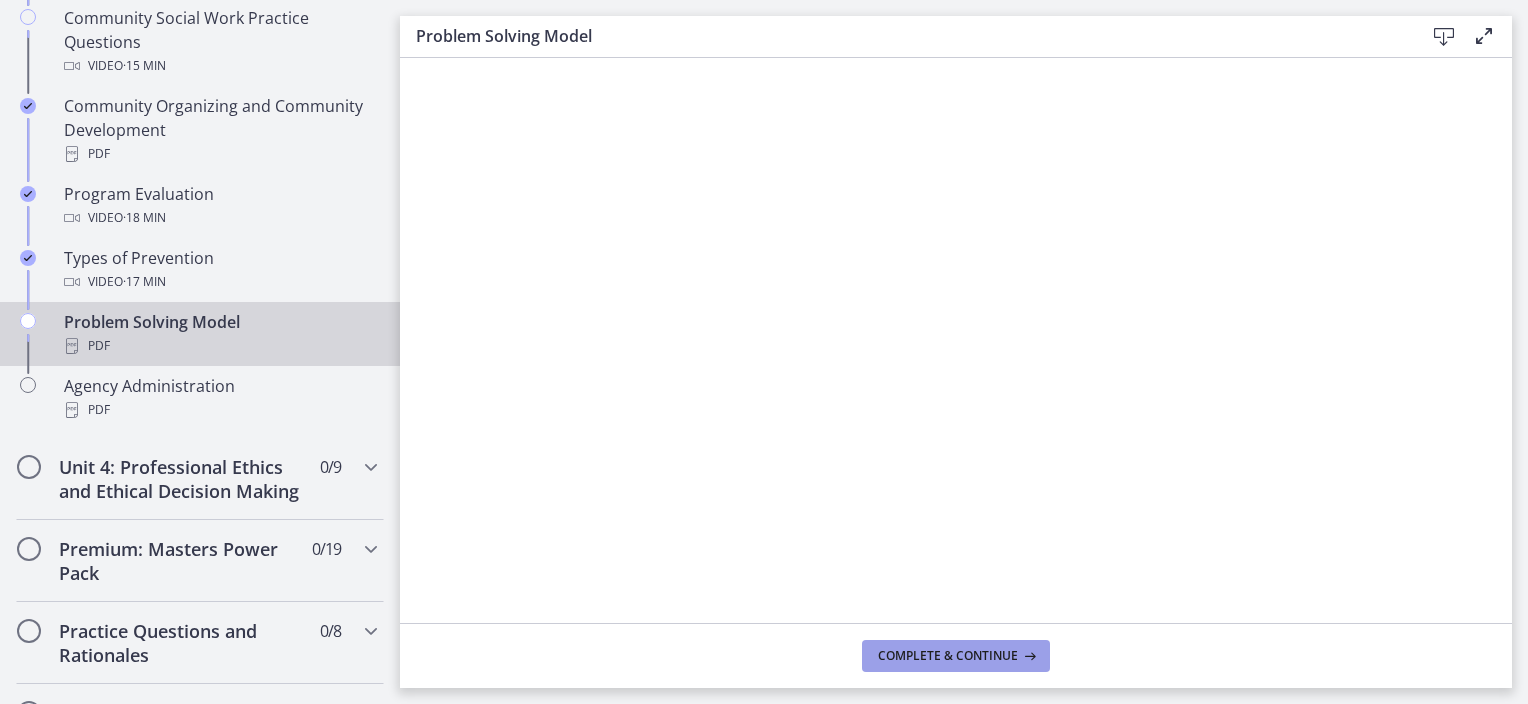 click on "Complete & continue" at bounding box center (948, 656) 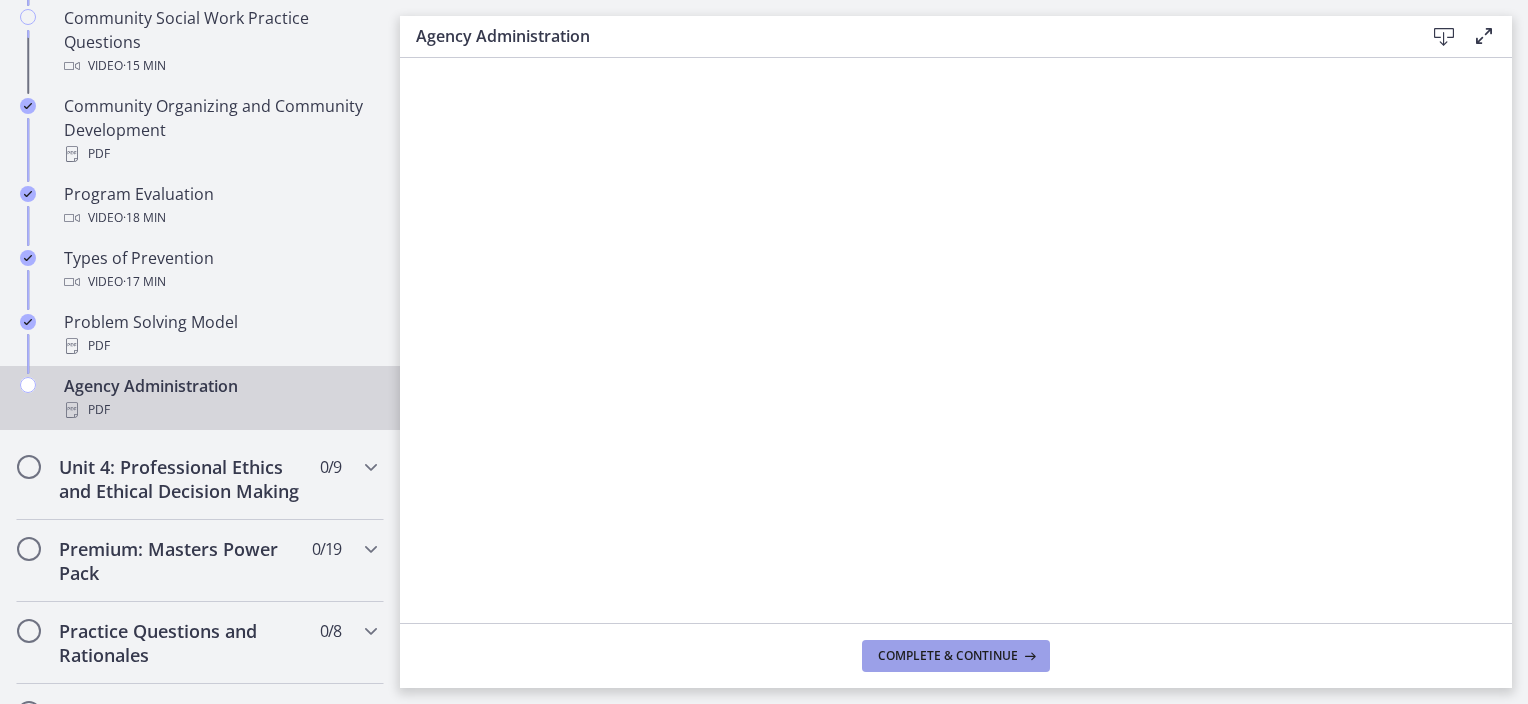 click on "Complete & continue" at bounding box center [956, 656] 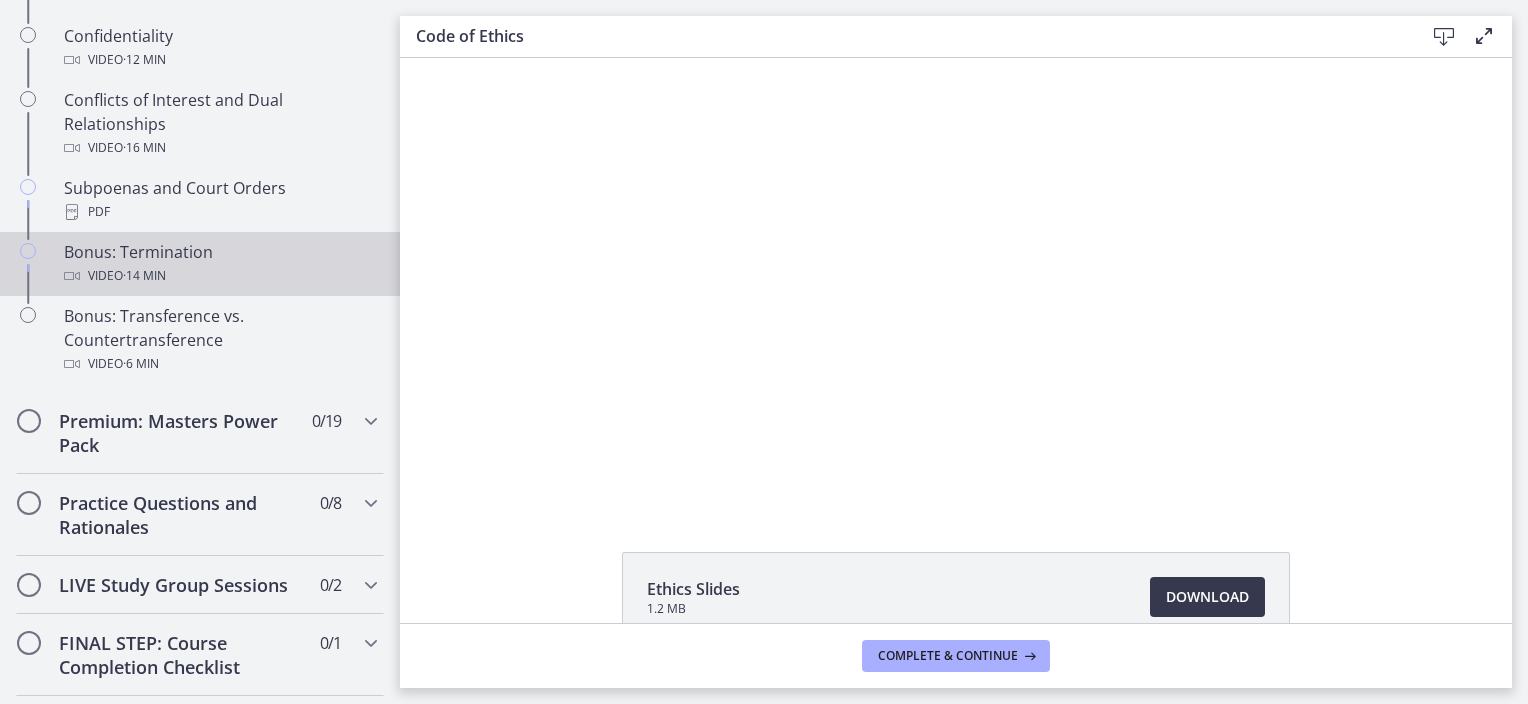 scroll, scrollTop: 0, scrollLeft: 0, axis: both 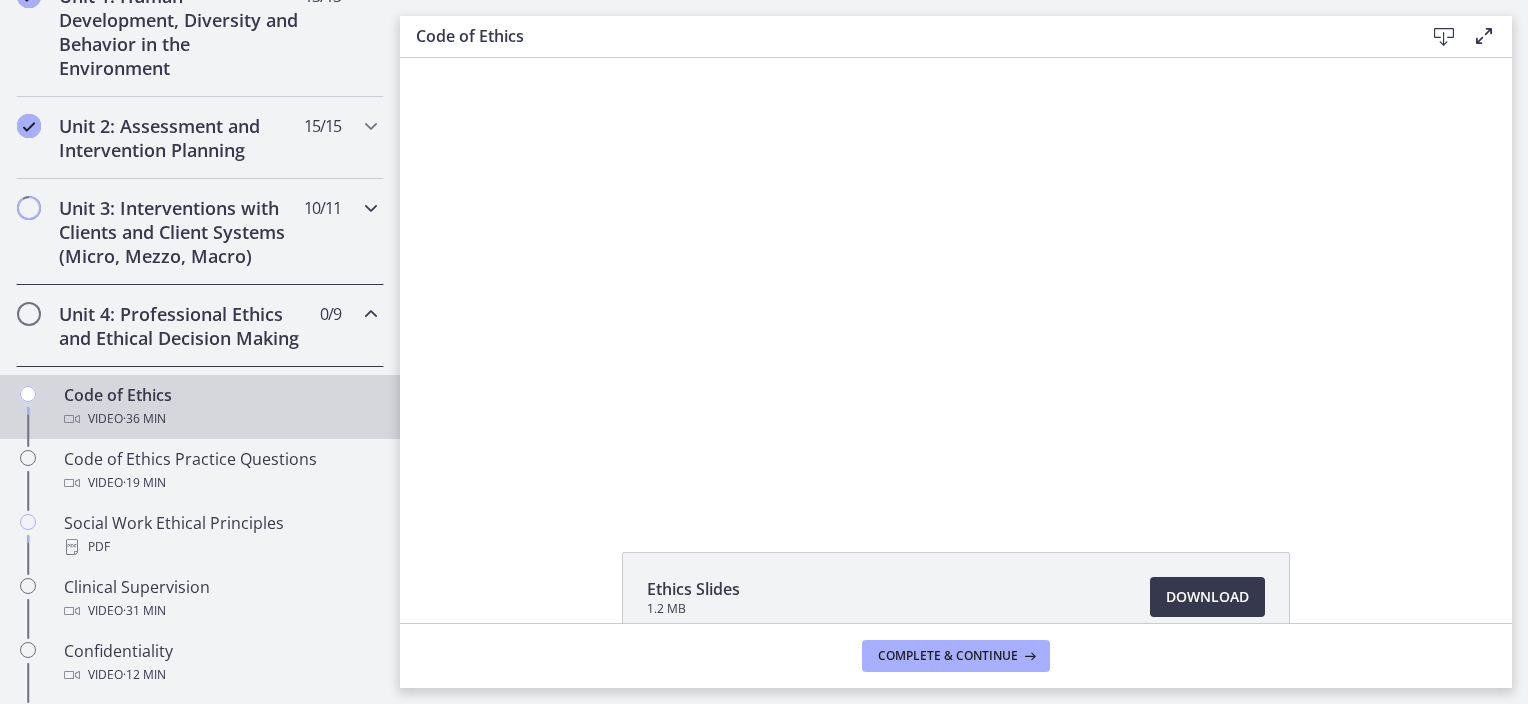 click on "Unit 3: Interventions with Clients and Client Systems (Micro, Mezzo, Macro)
10  /  11
Completed" at bounding box center [200, 232] 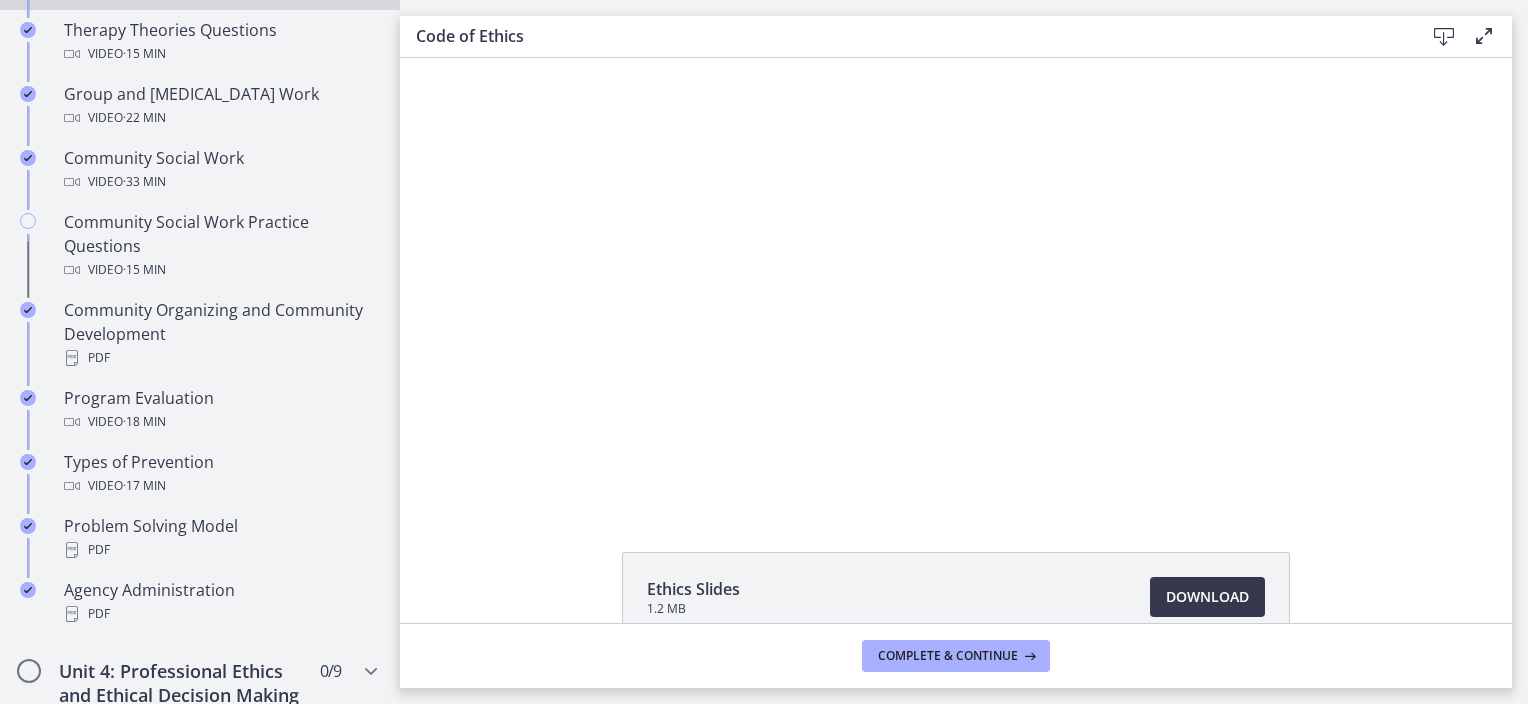 scroll, scrollTop: 966, scrollLeft: 0, axis: vertical 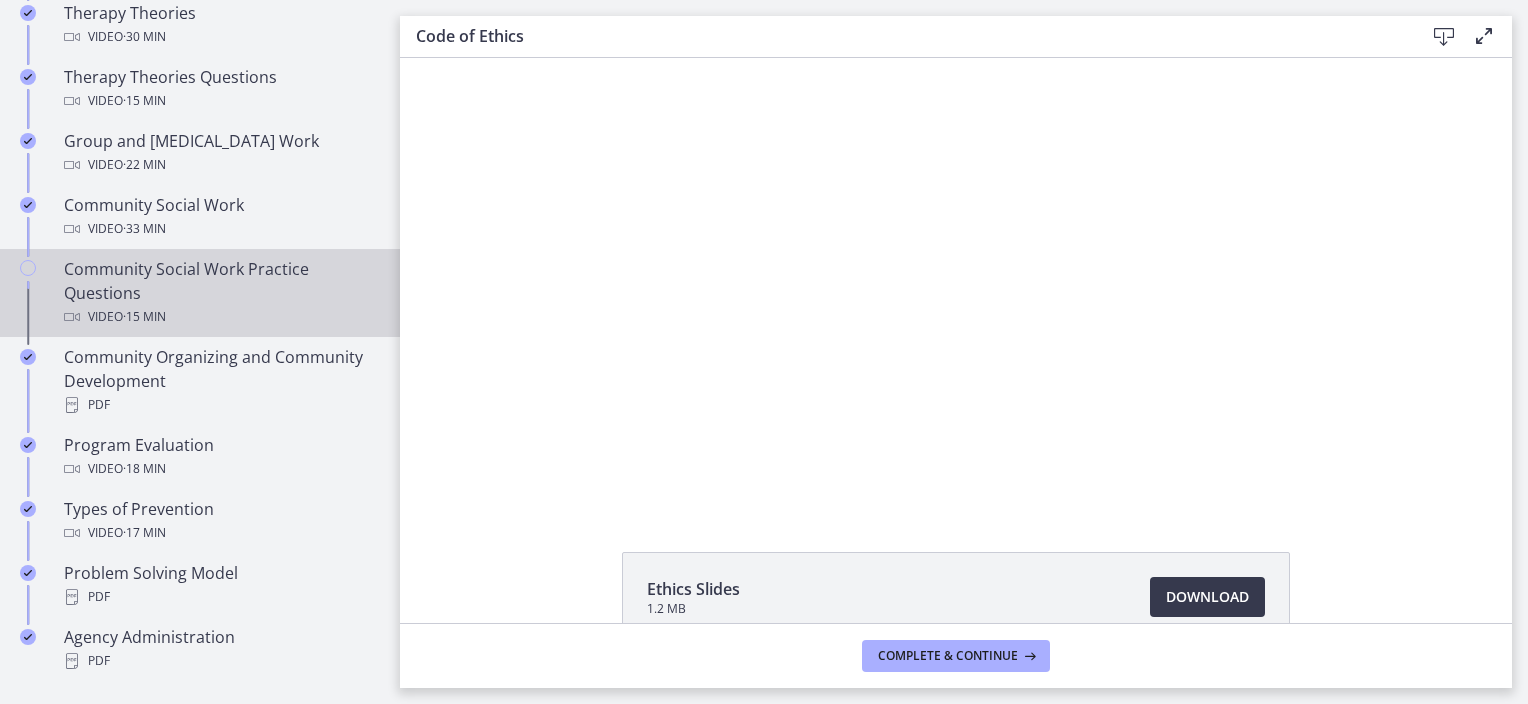 click on "Community Social Work Practice Questions
Video
·  15 min" at bounding box center [200, 293] 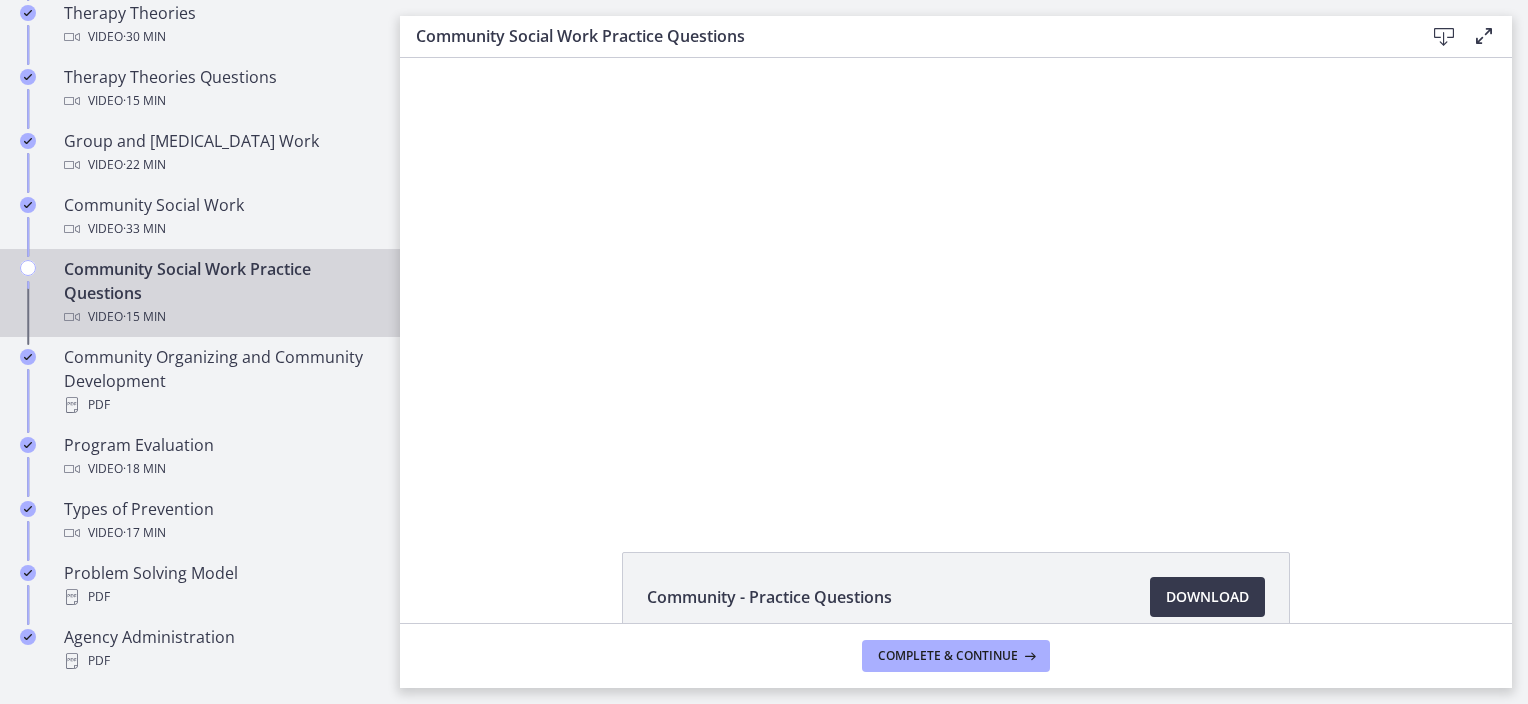 scroll, scrollTop: 0, scrollLeft: 0, axis: both 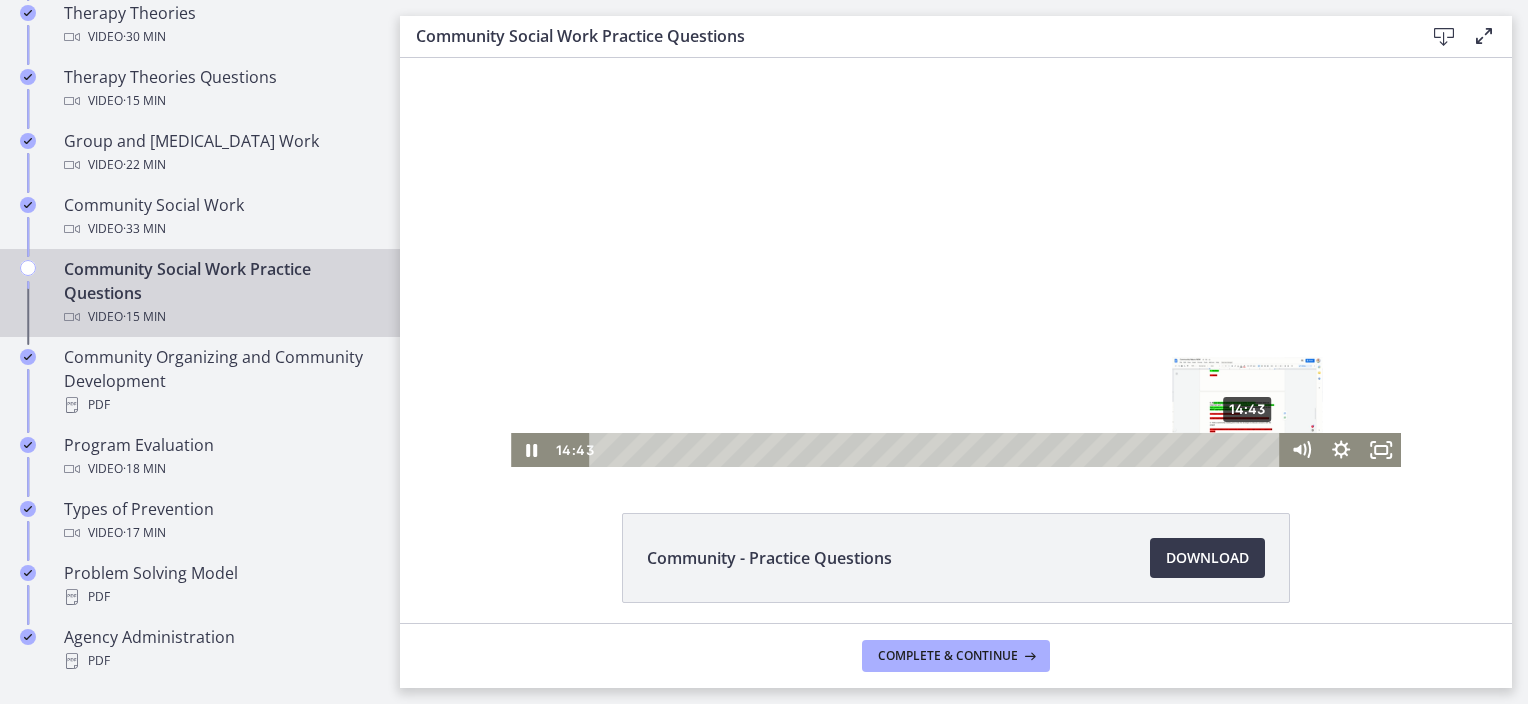 click on "14:43" at bounding box center (937, 450) 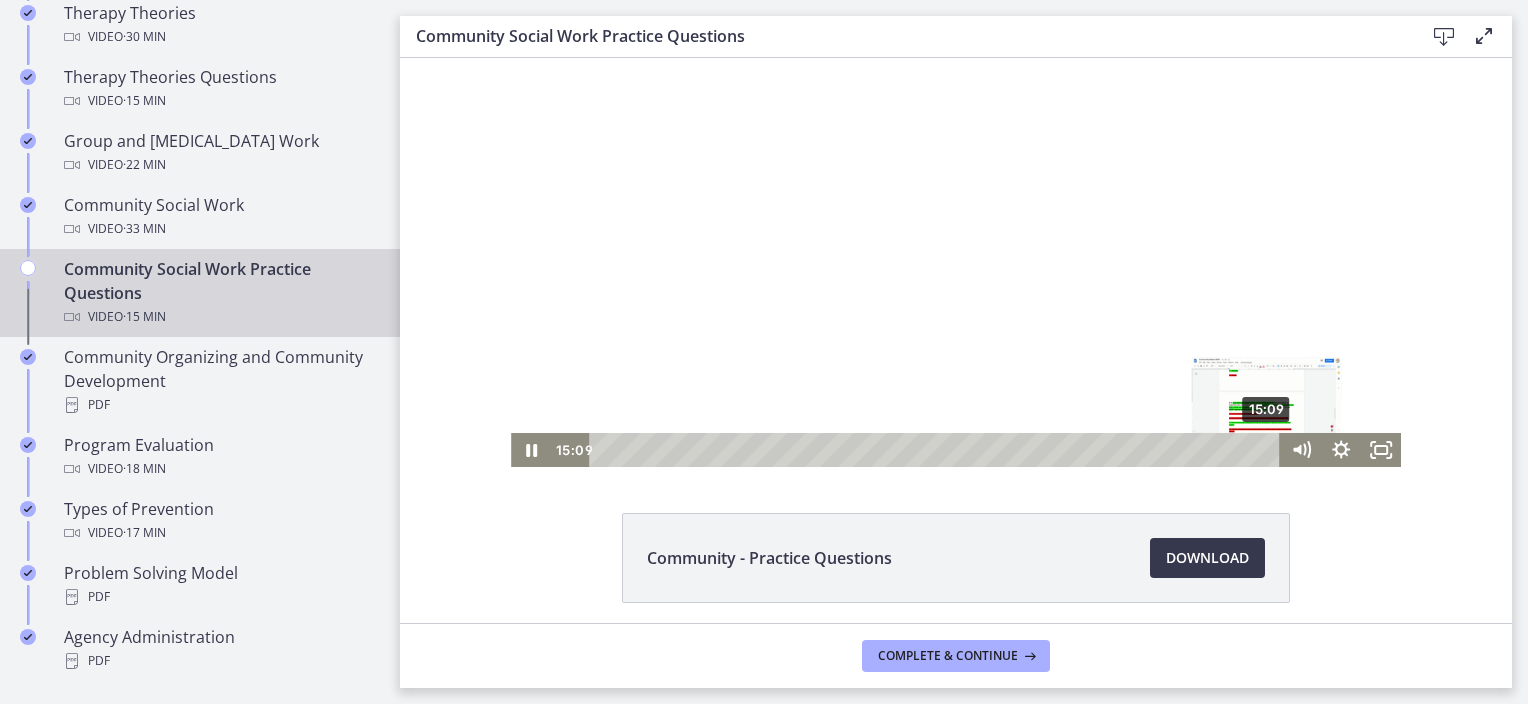 click on "15:09" at bounding box center (937, 450) 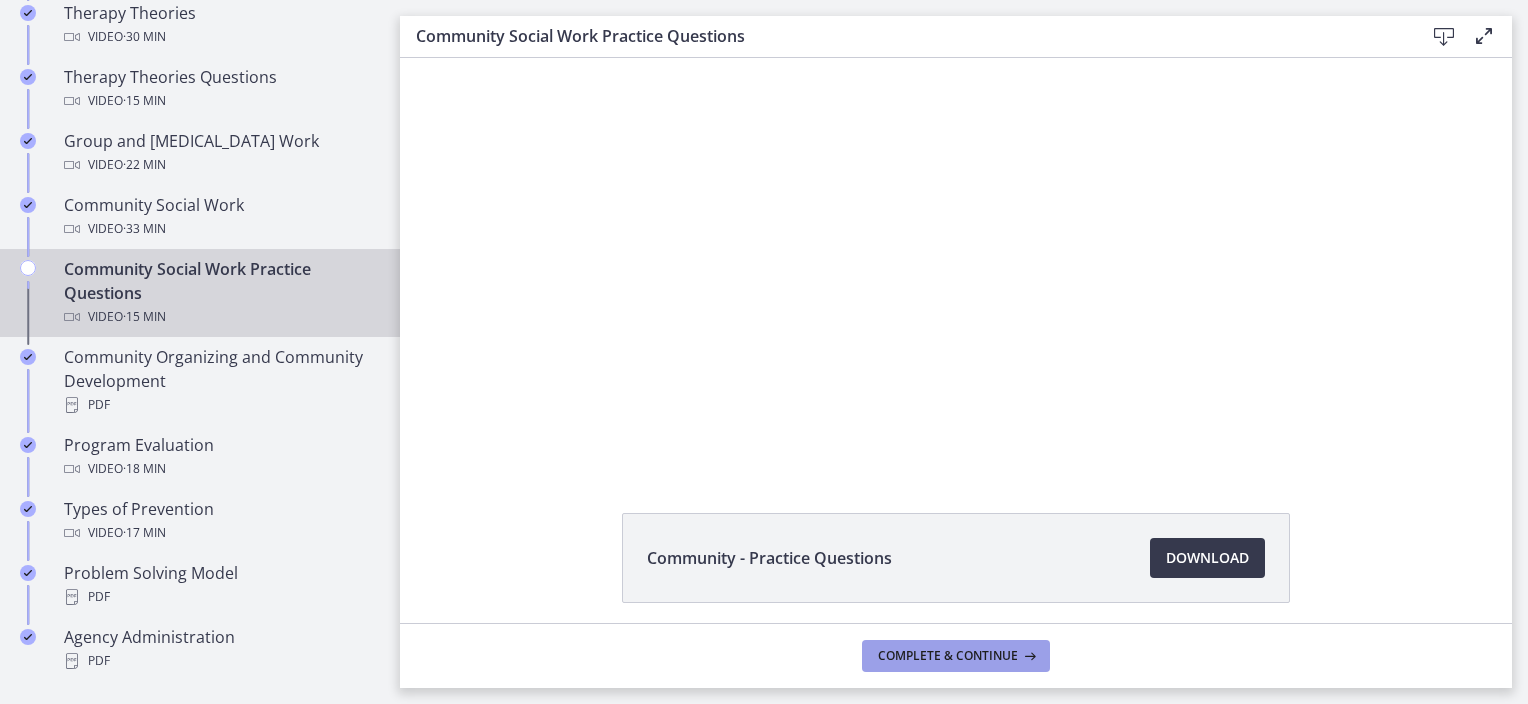 click at bounding box center (1028, 656) 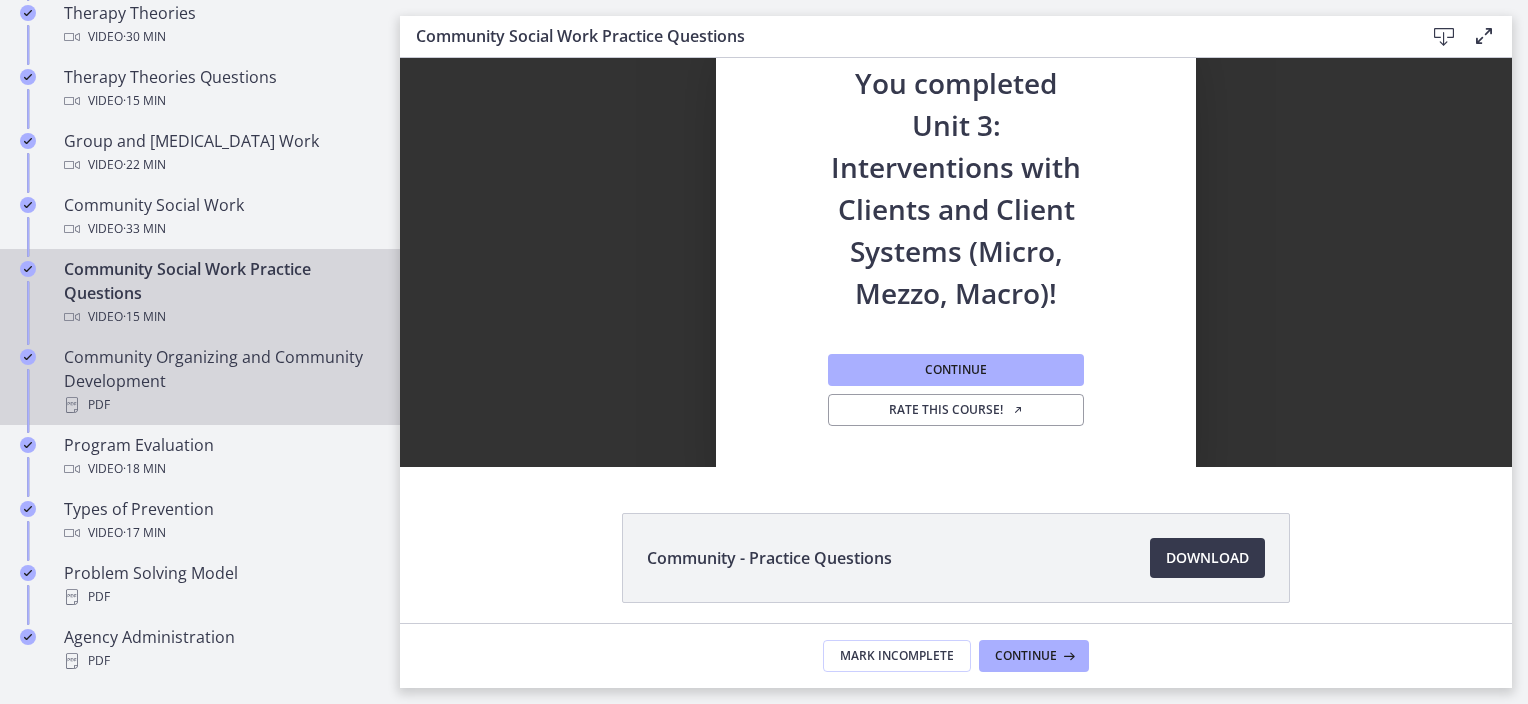 scroll, scrollTop: 840, scrollLeft: 0, axis: vertical 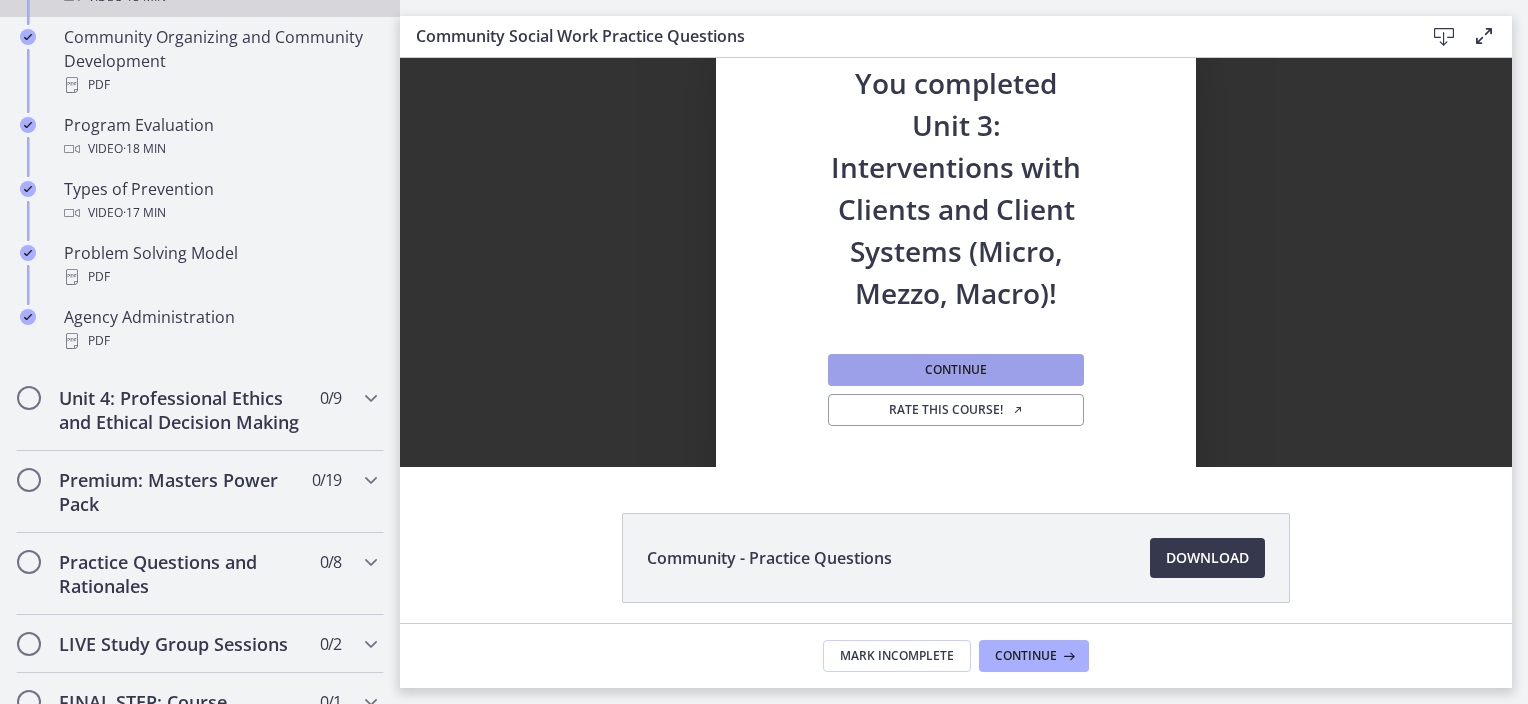 click on "Continue" at bounding box center [956, 370] 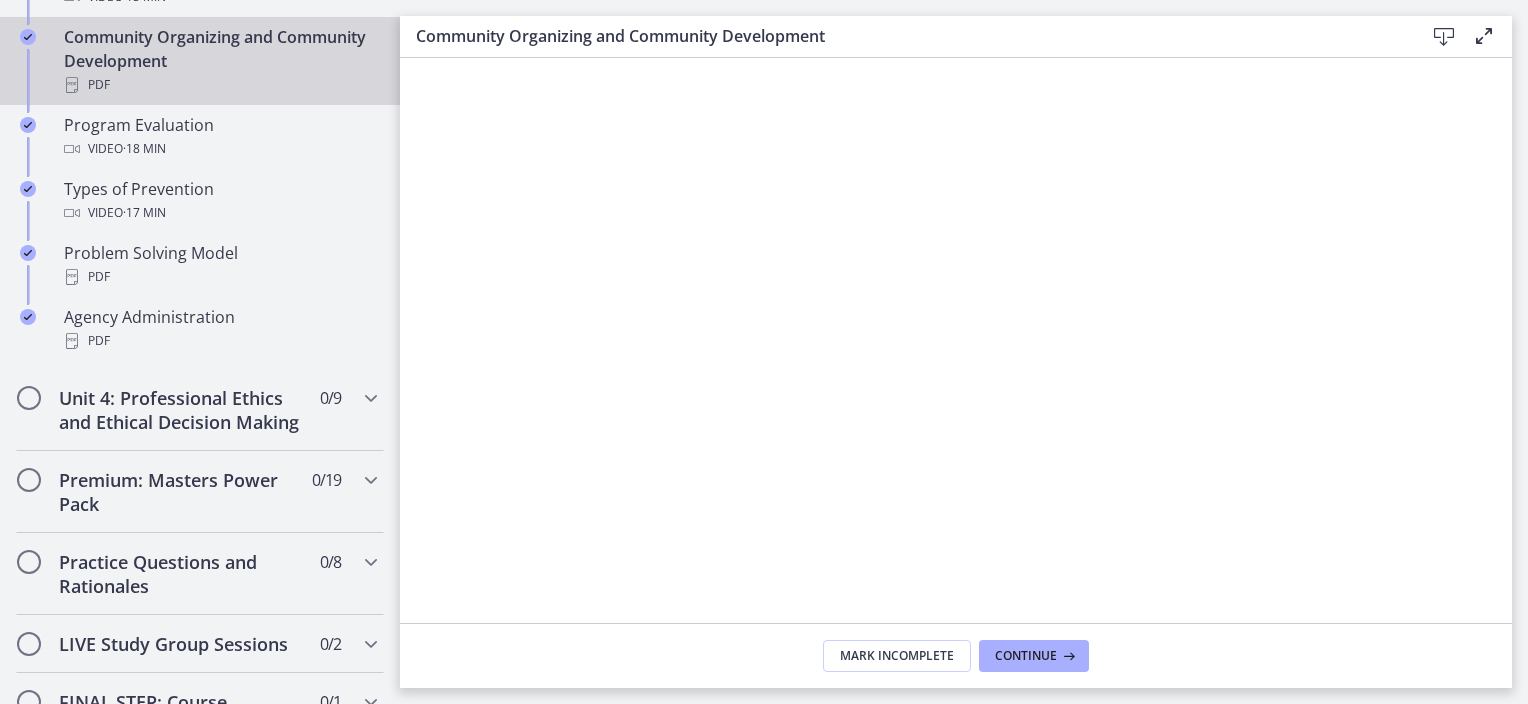 scroll, scrollTop: 0, scrollLeft: 0, axis: both 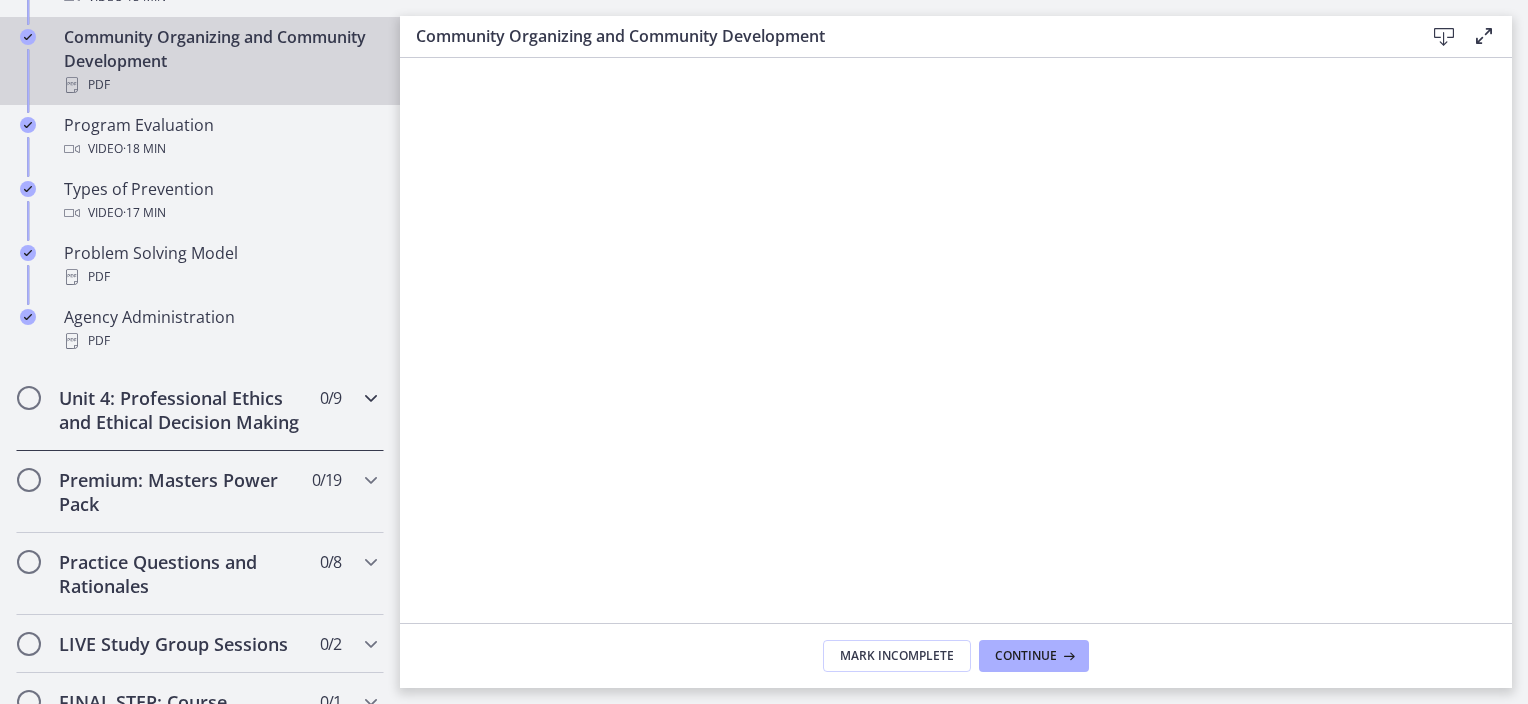 click on "Unit 4: Professional Ethics and Ethical Decision Making
0  /  9
Completed" at bounding box center [200, 410] 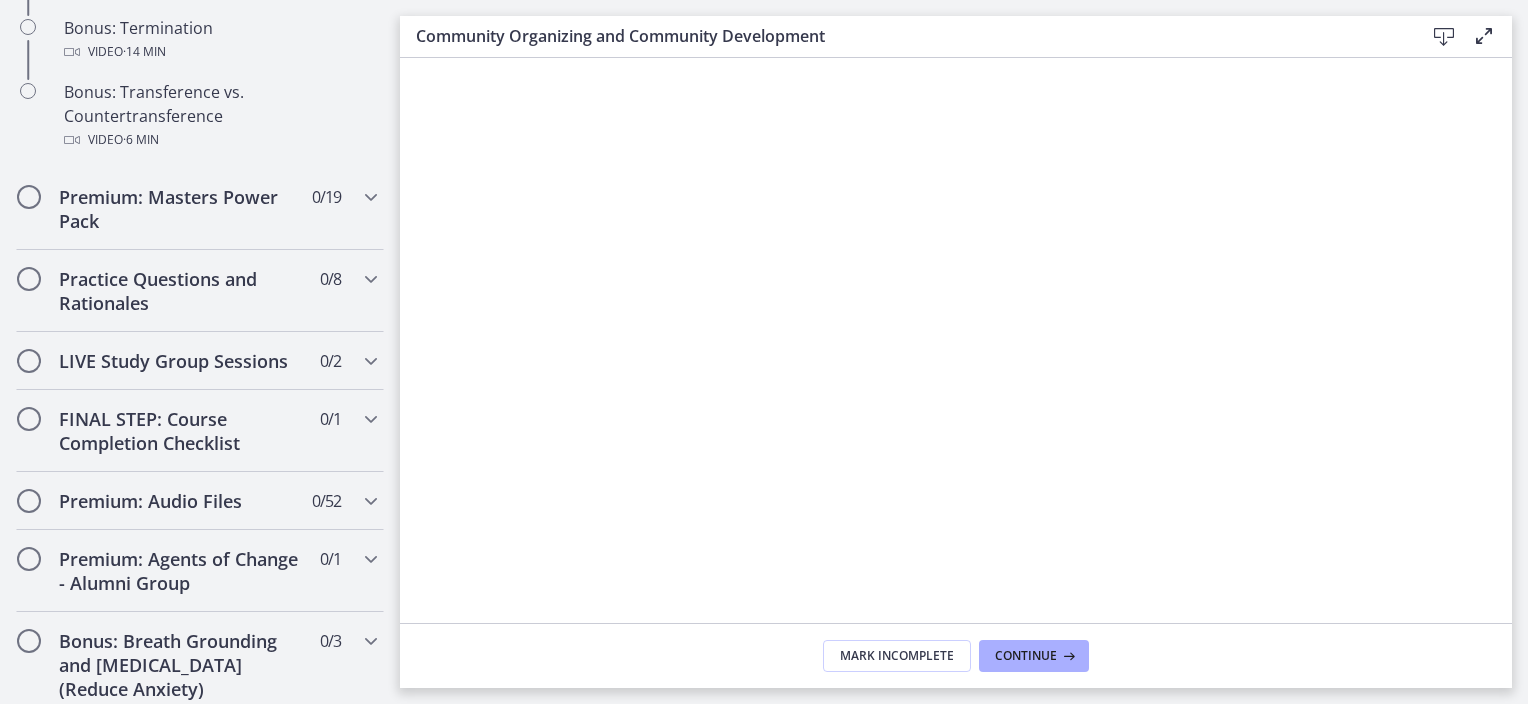 scroll, scrollTop: 1442, scrollLeft: 0, axis: vertical 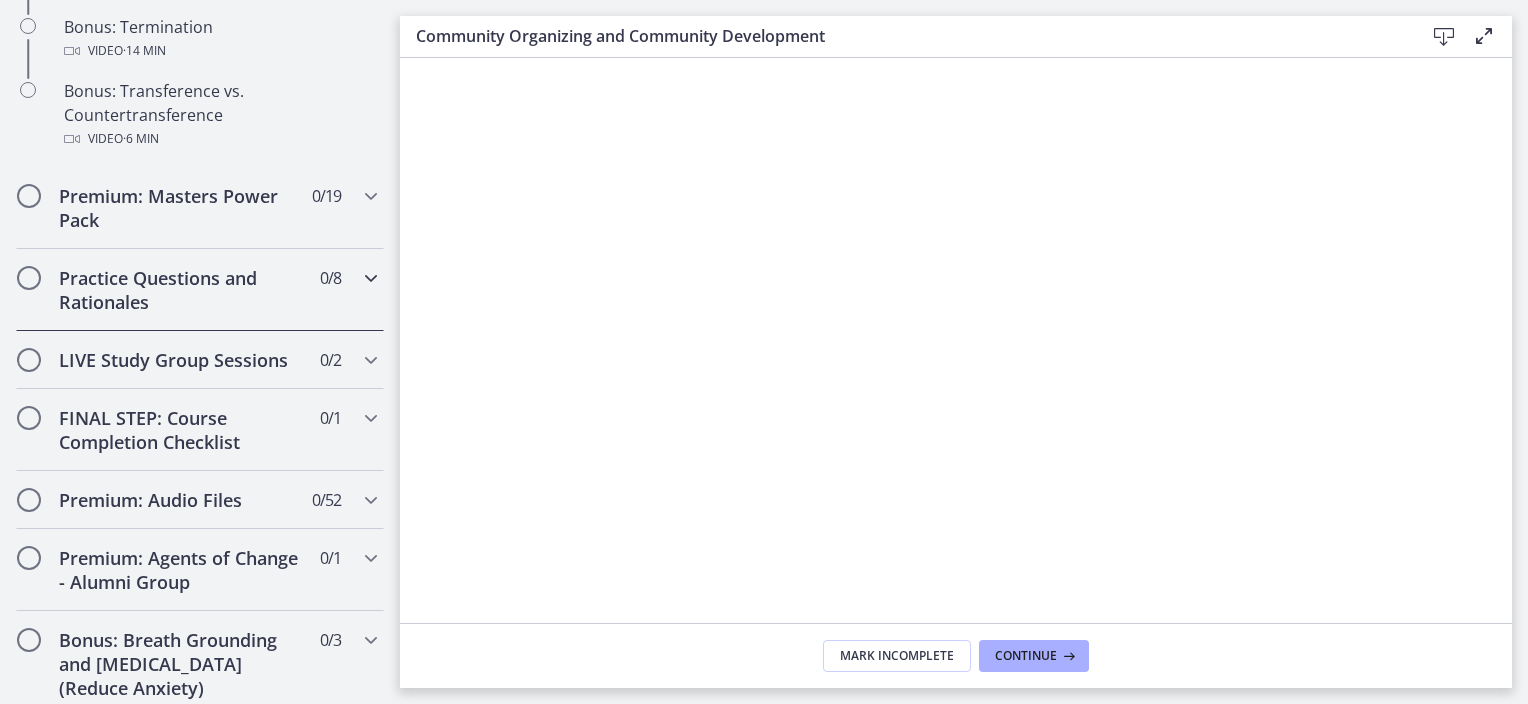 click on "Practice Questions and Rationales" at bounding box center (181, 290) 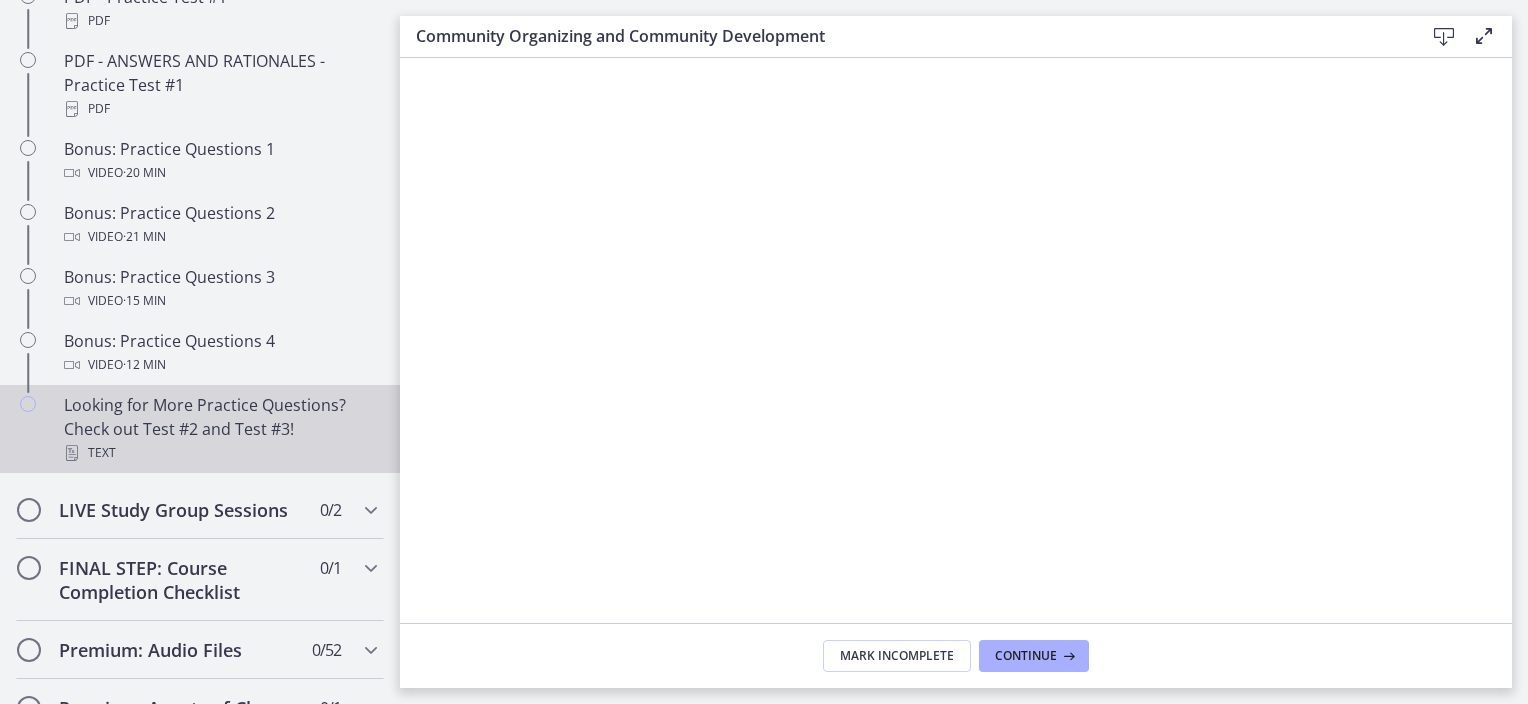 scroll, scrollTop: 1484, scrollLeft: 0, axis: vertical 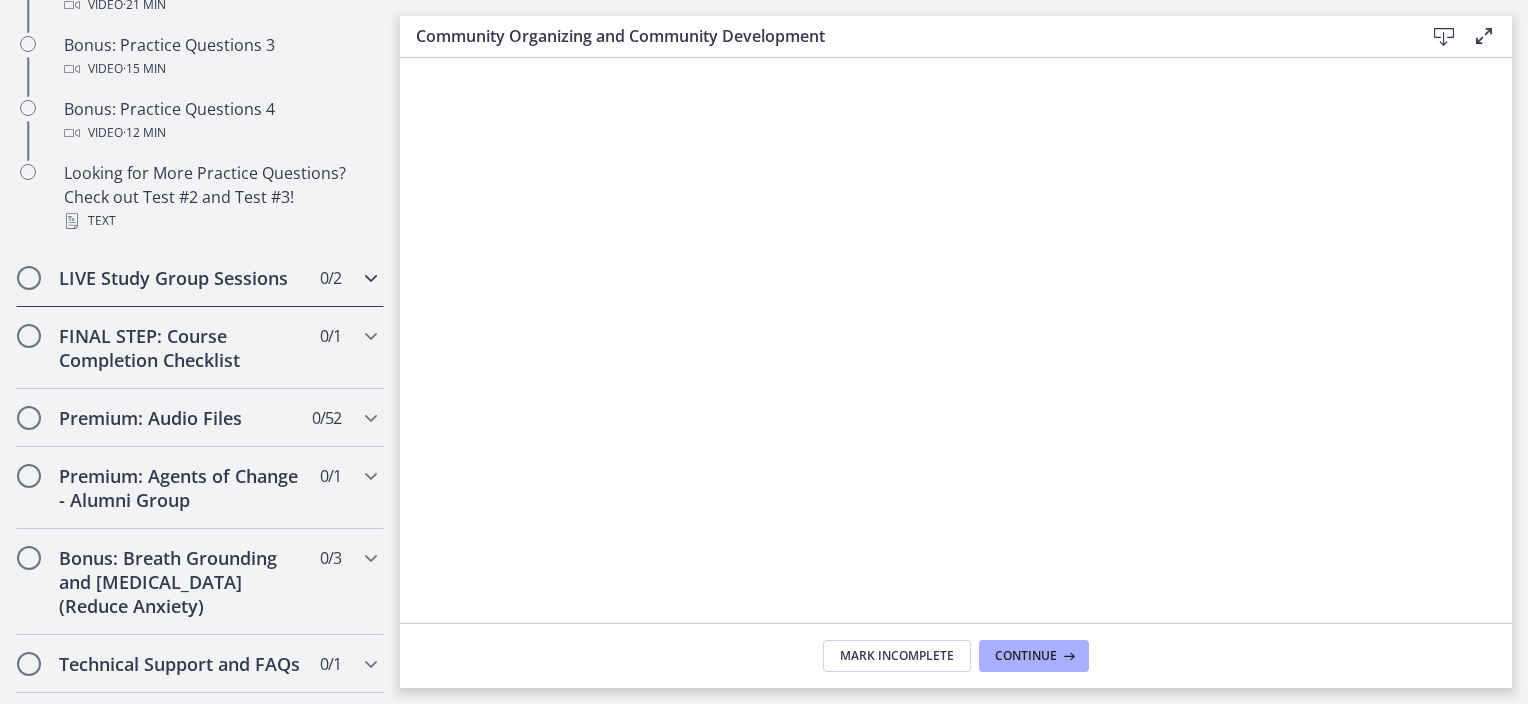 click on "LIVE Study Group Sessions
0  /  2
Completed" at bounding box center (200, 278) 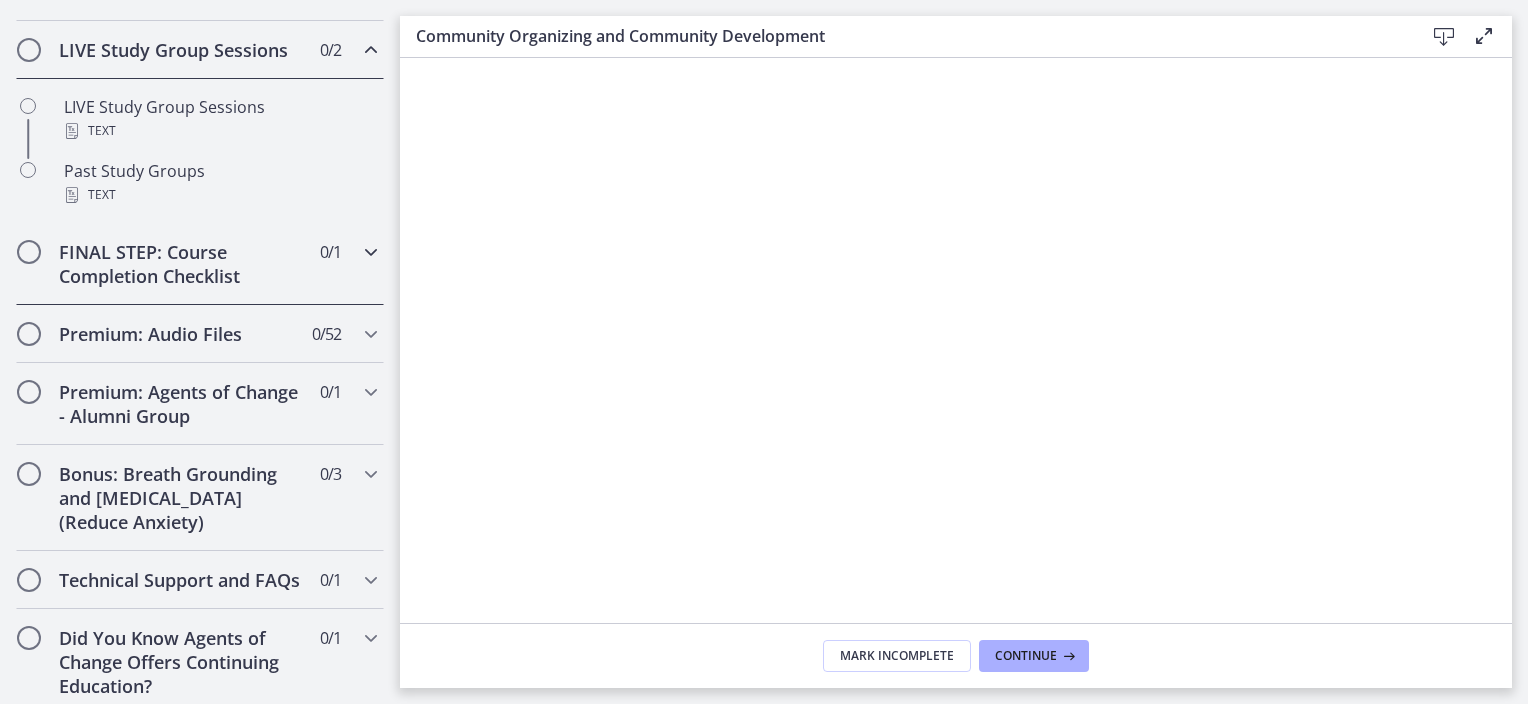 scroll, scrollTop: 1110, scrollLeft: 0, axis: vertical 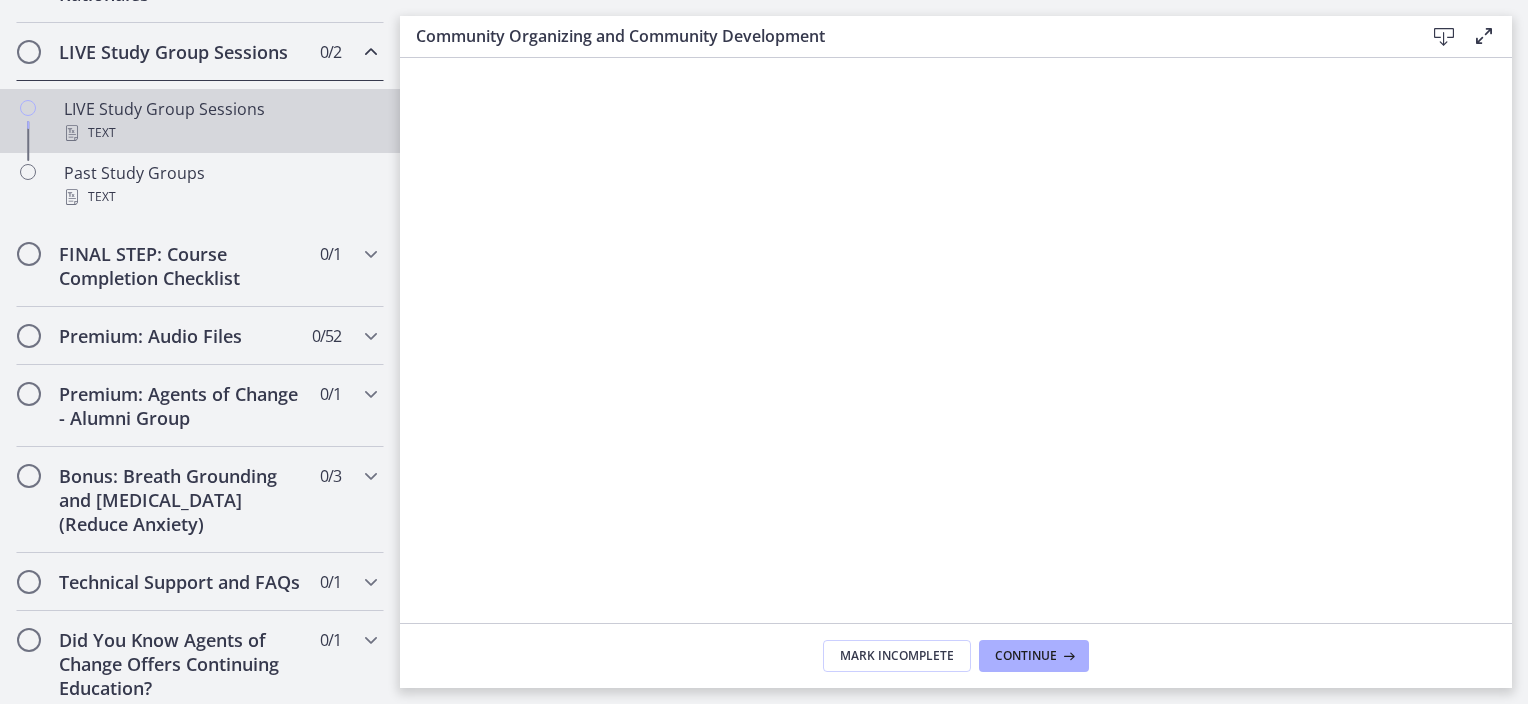 click on "Text" at bounding box center (220, 133) 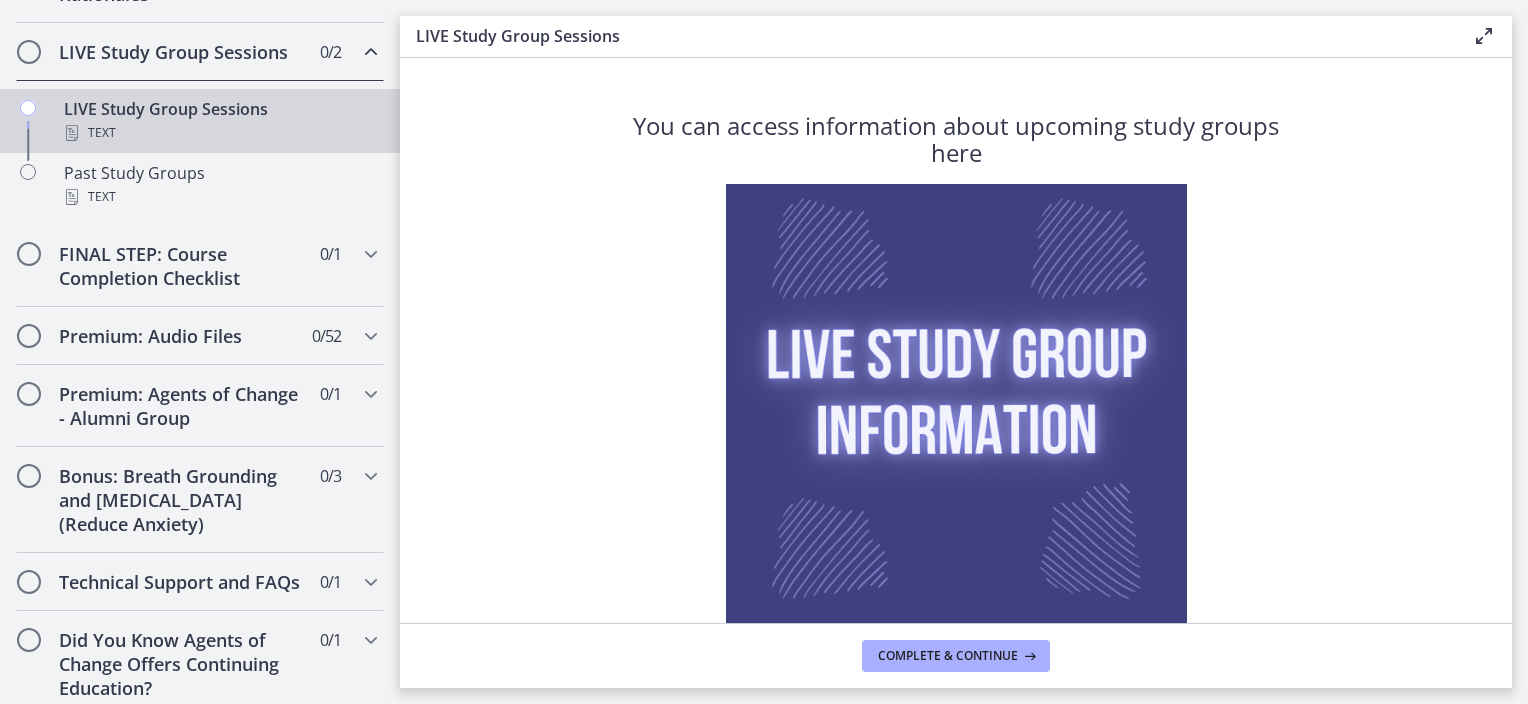 scroll, scrollTop: 160, scrollLeft: 0, axis: vertical 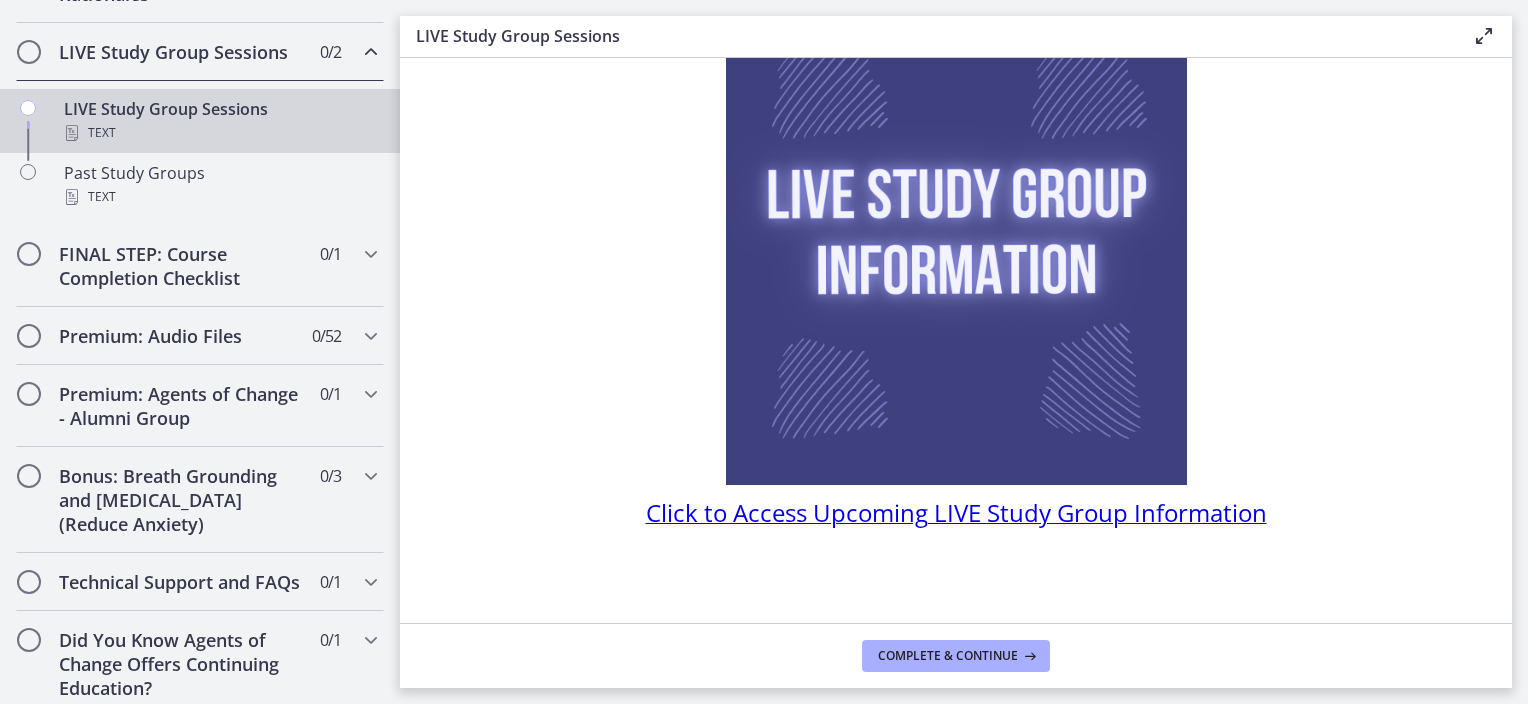 click on "Click to Access Upcoming LIVE Study Group Information" at bounding box center [956, 512] 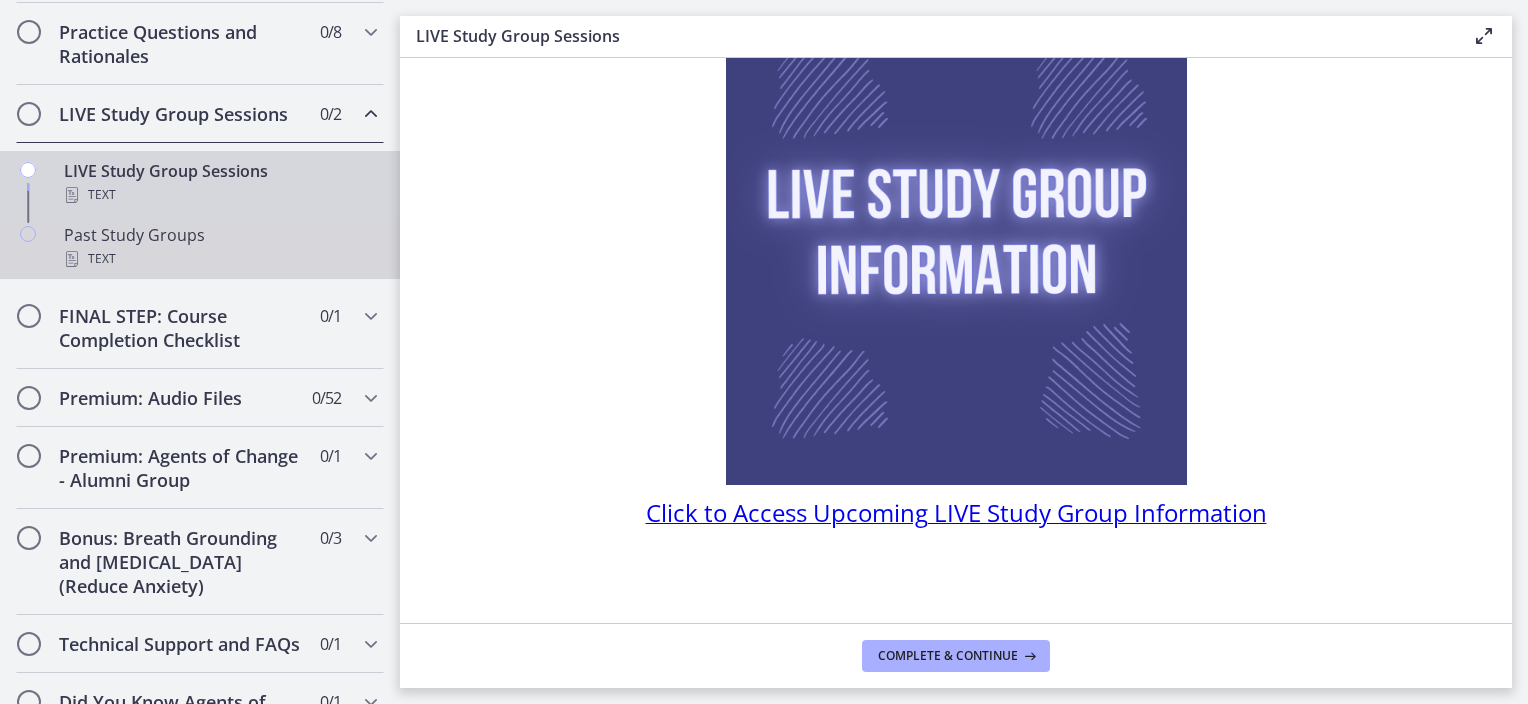 scroll, scrollTop: 1047, scrollLeft: 0, axis: vertical 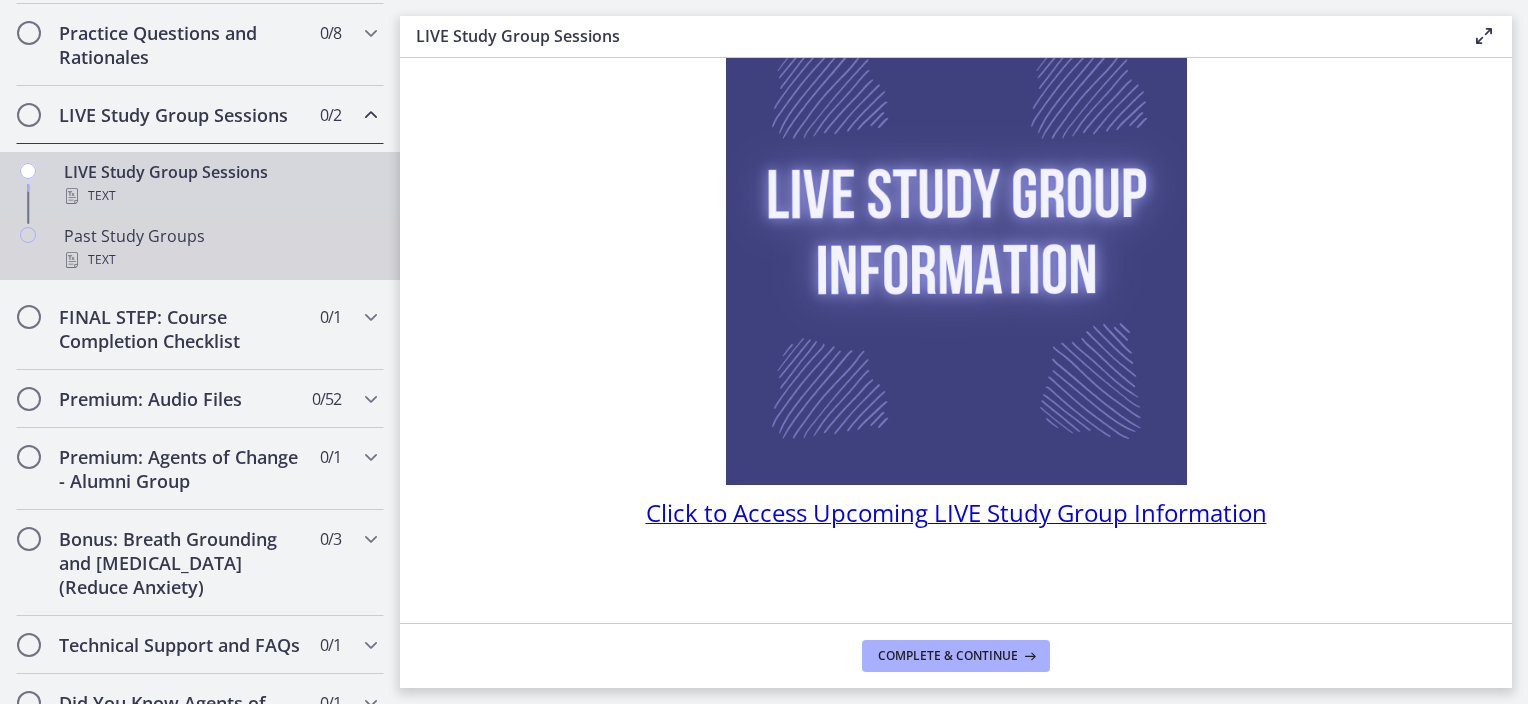 click on "Text" at bounding box center [220, 260] 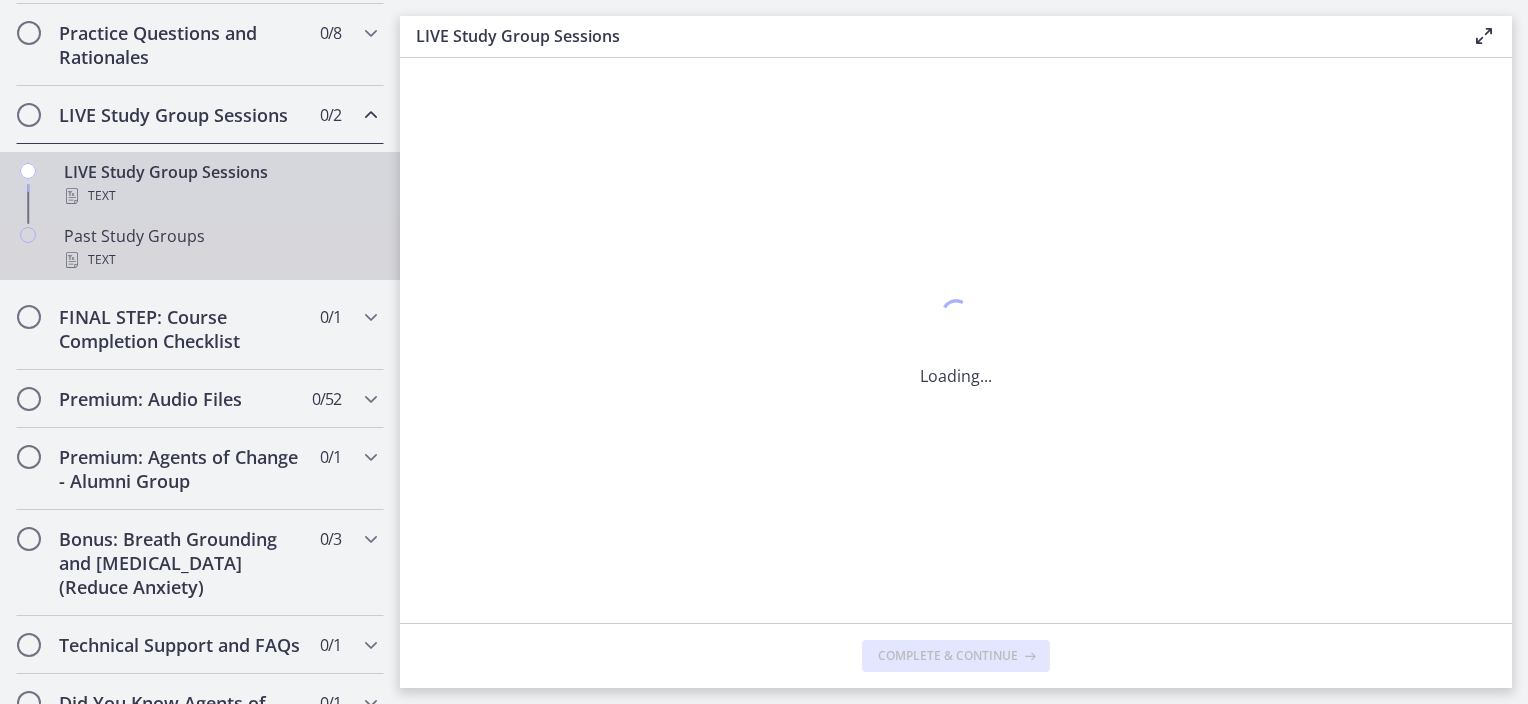 scroll, scrollTop: 0, scrollLeft: 0, axis: both 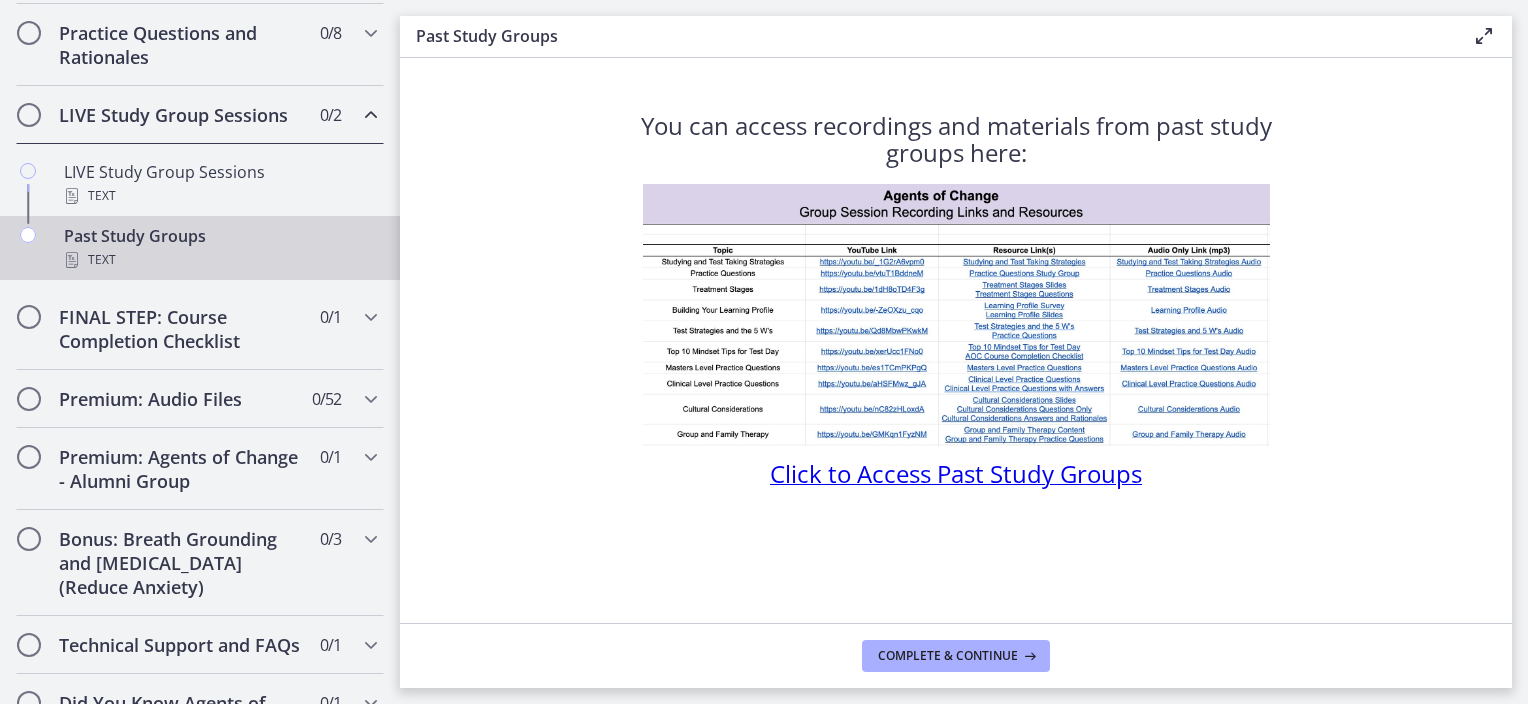 click on "Click to Access Past Study Groups" at bounding box center [956, 473] 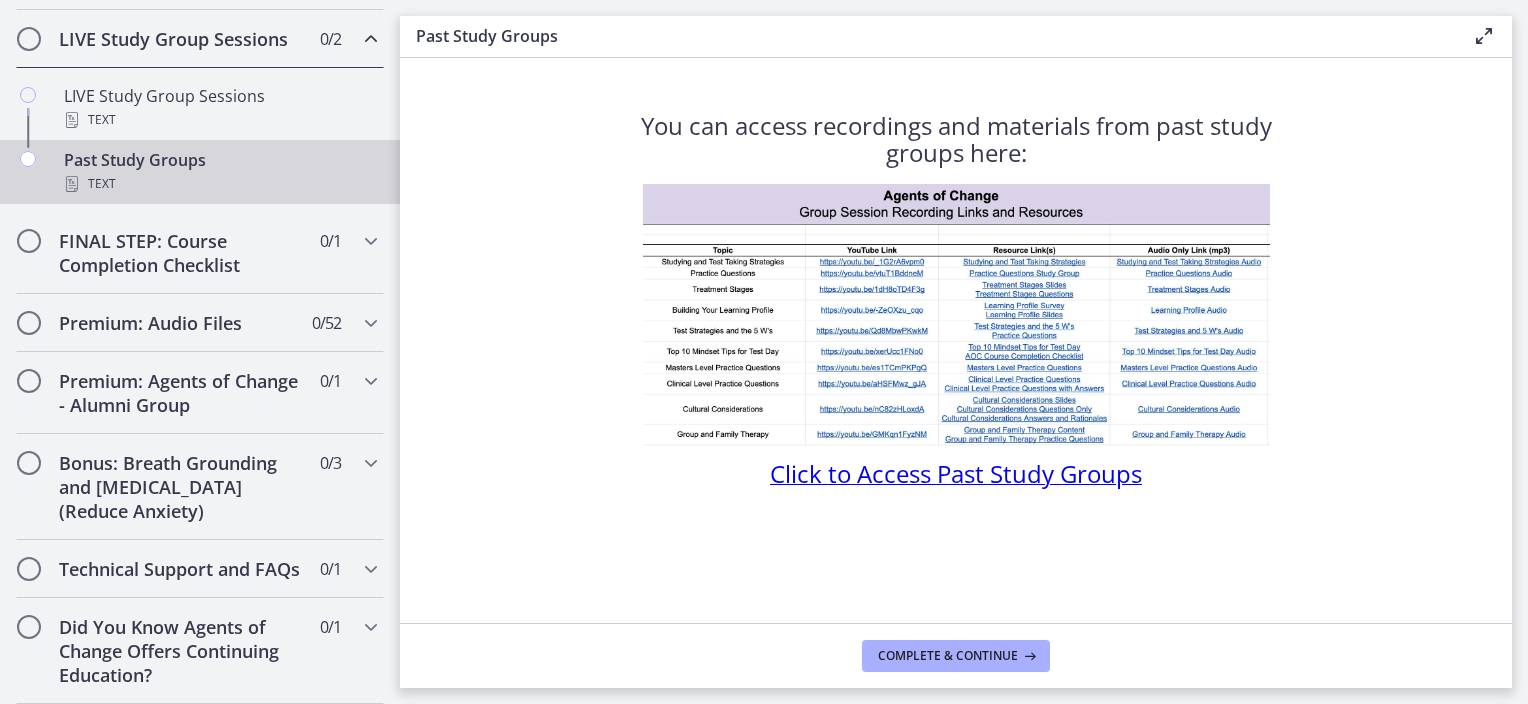 scroll, scrollTop: 1164, scrollLeft: 0, axis: vertical 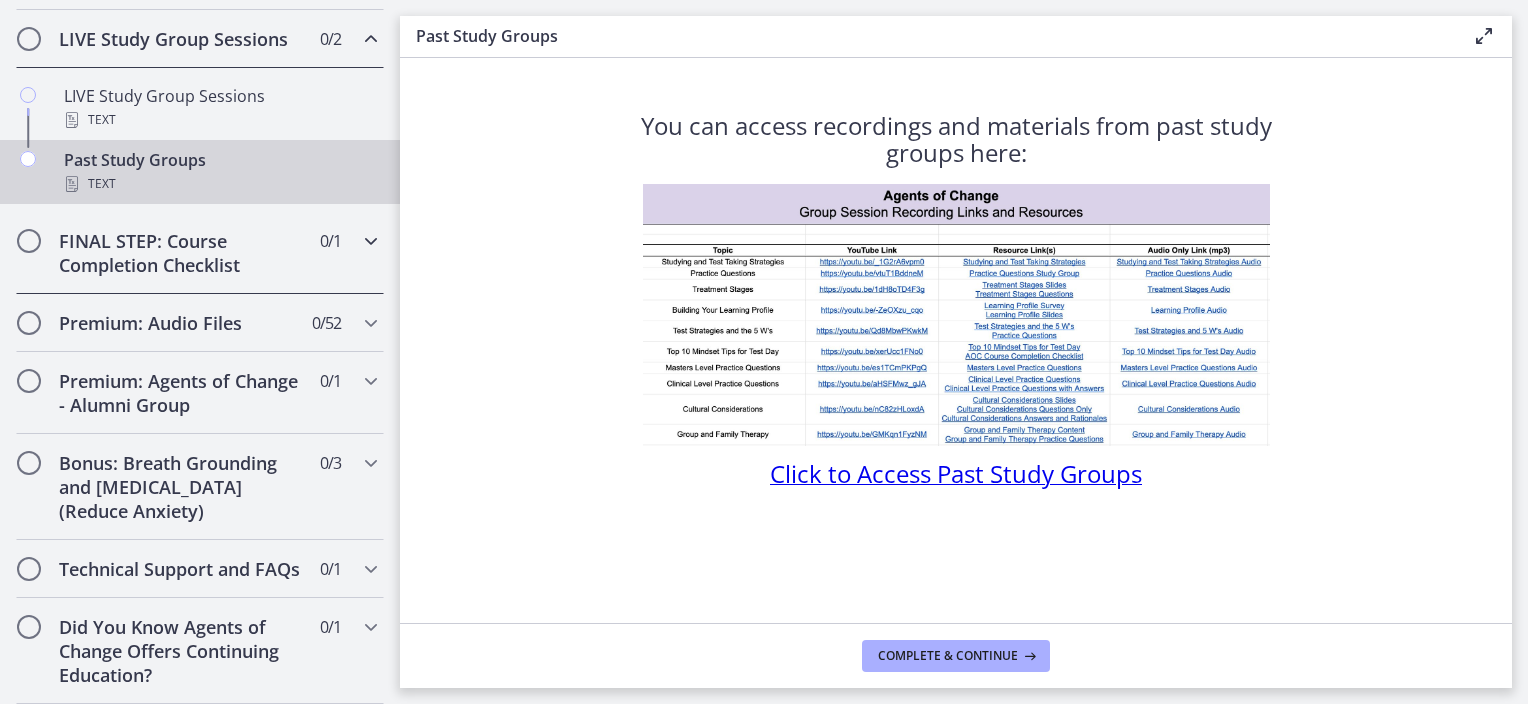 click on "FINAL STEP: Course Completion Checklist
0  /  1
Completed" at bounding box center [200, 253] 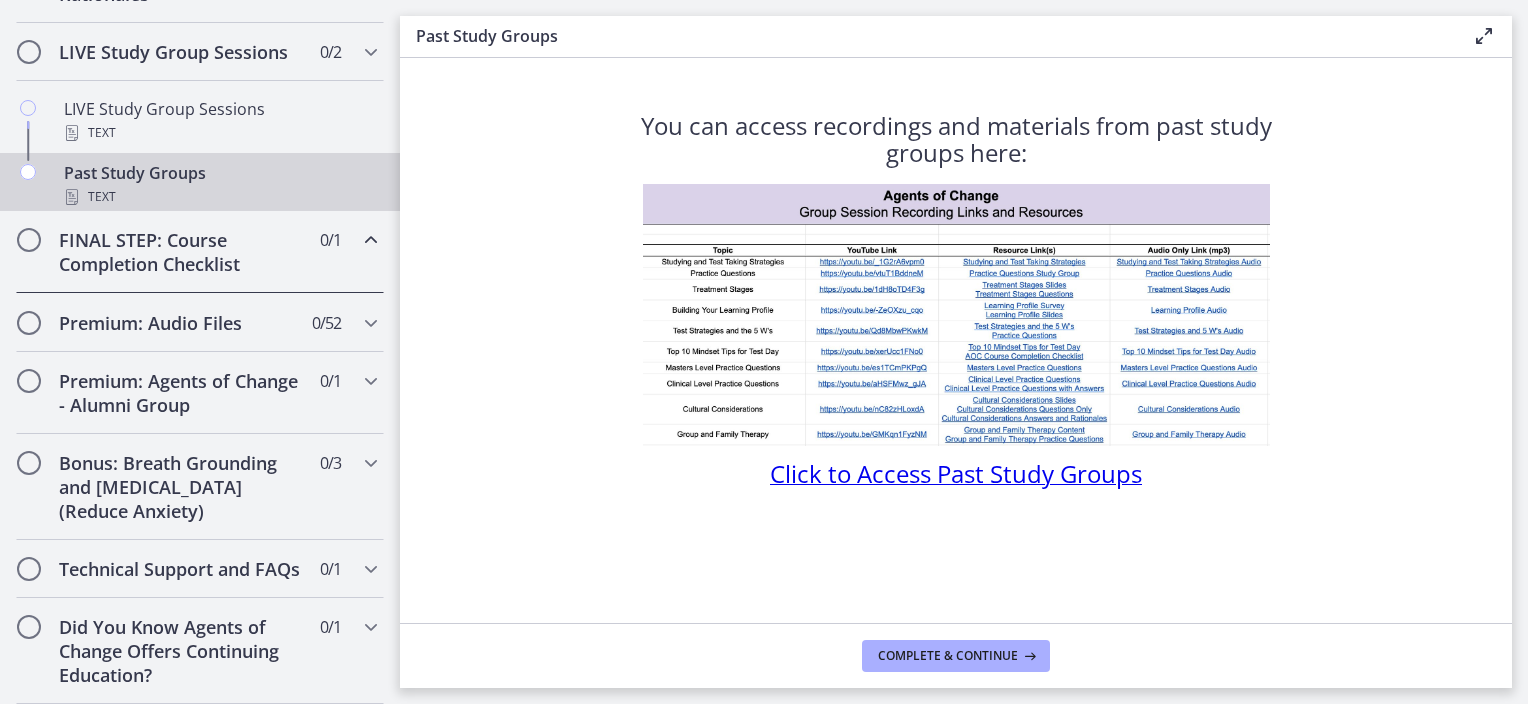 scroll, scrollTop: 1124, scrollLeft: 0, axis: vertical 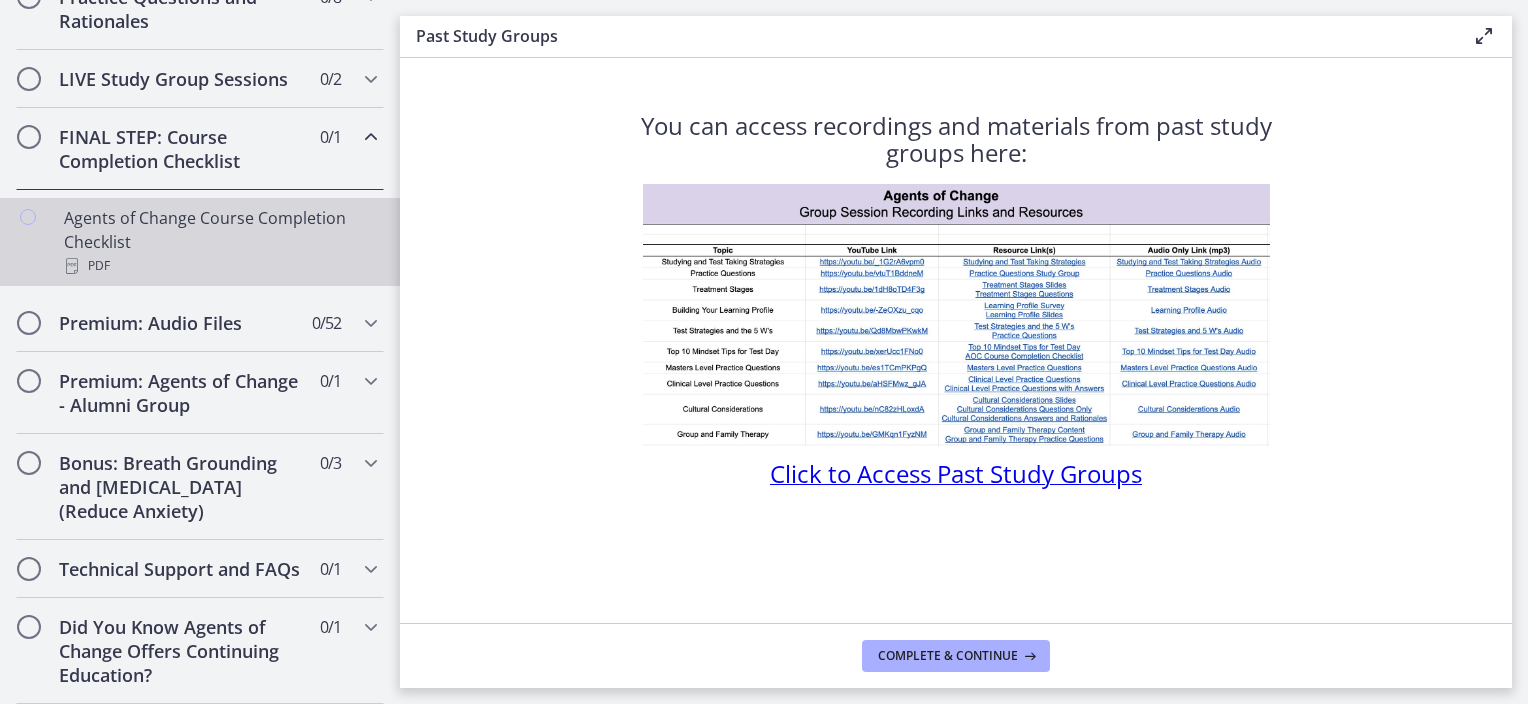 click on "Agents of Change Course Completion Checklist
PDF" at bounding box center (220, 242) 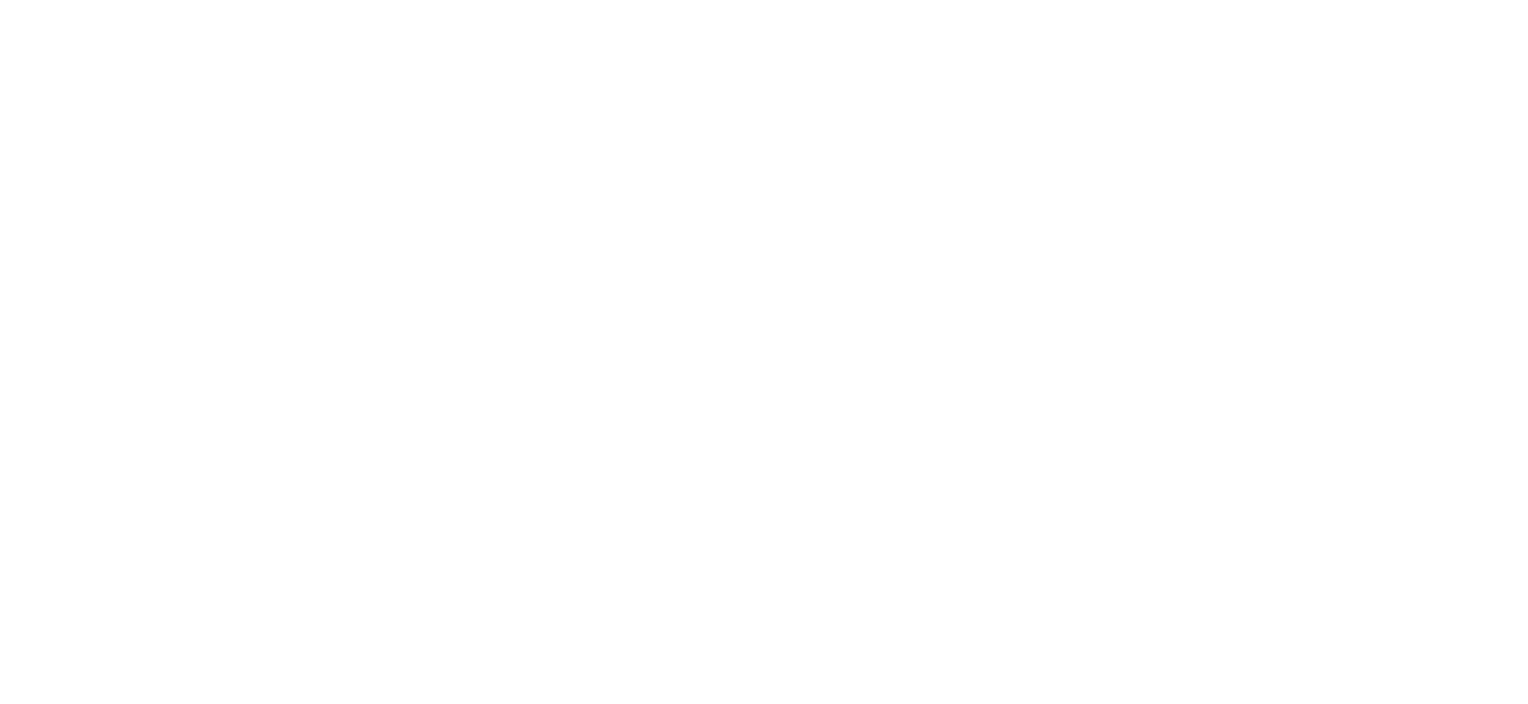 scroll, scrollTop: 0, scrollLeft: 0, axis: both 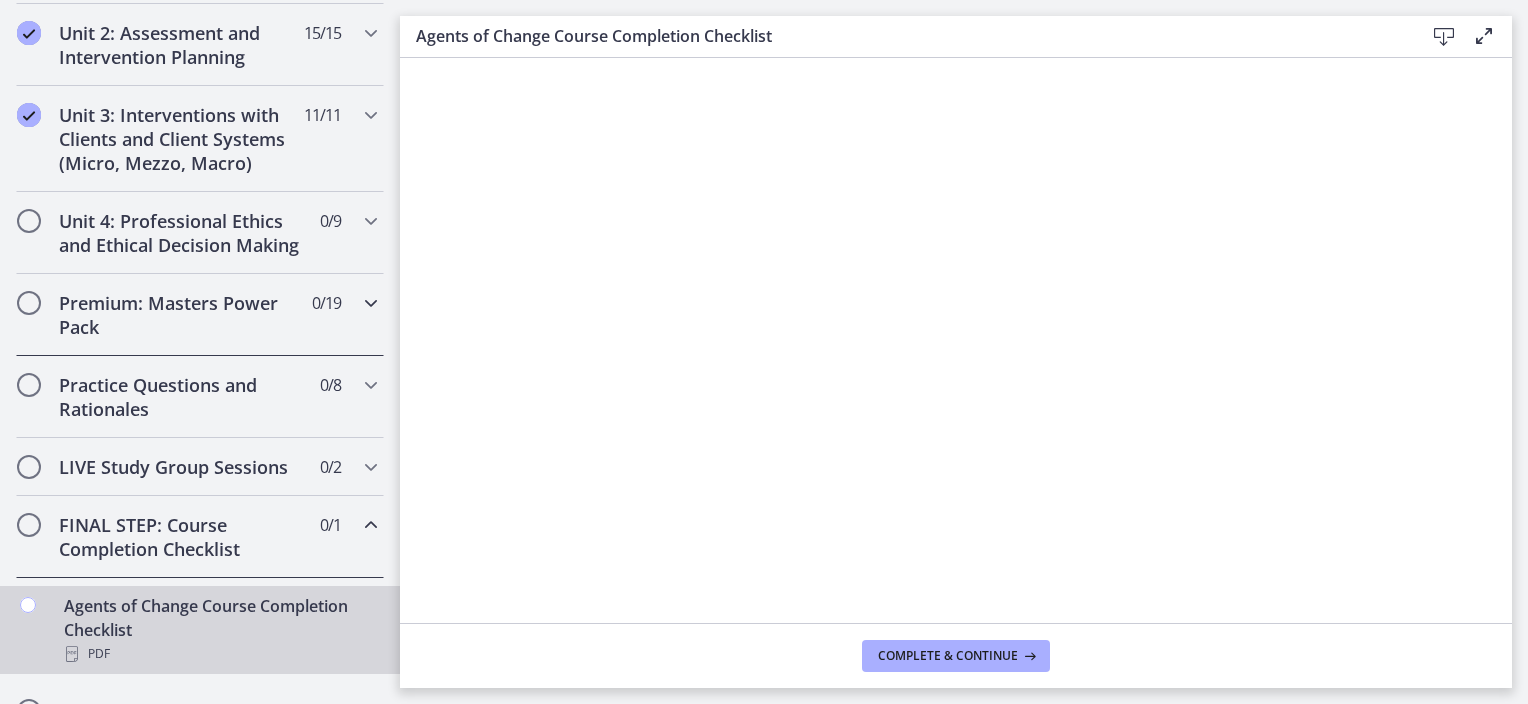click at bounding box center [371, 303] 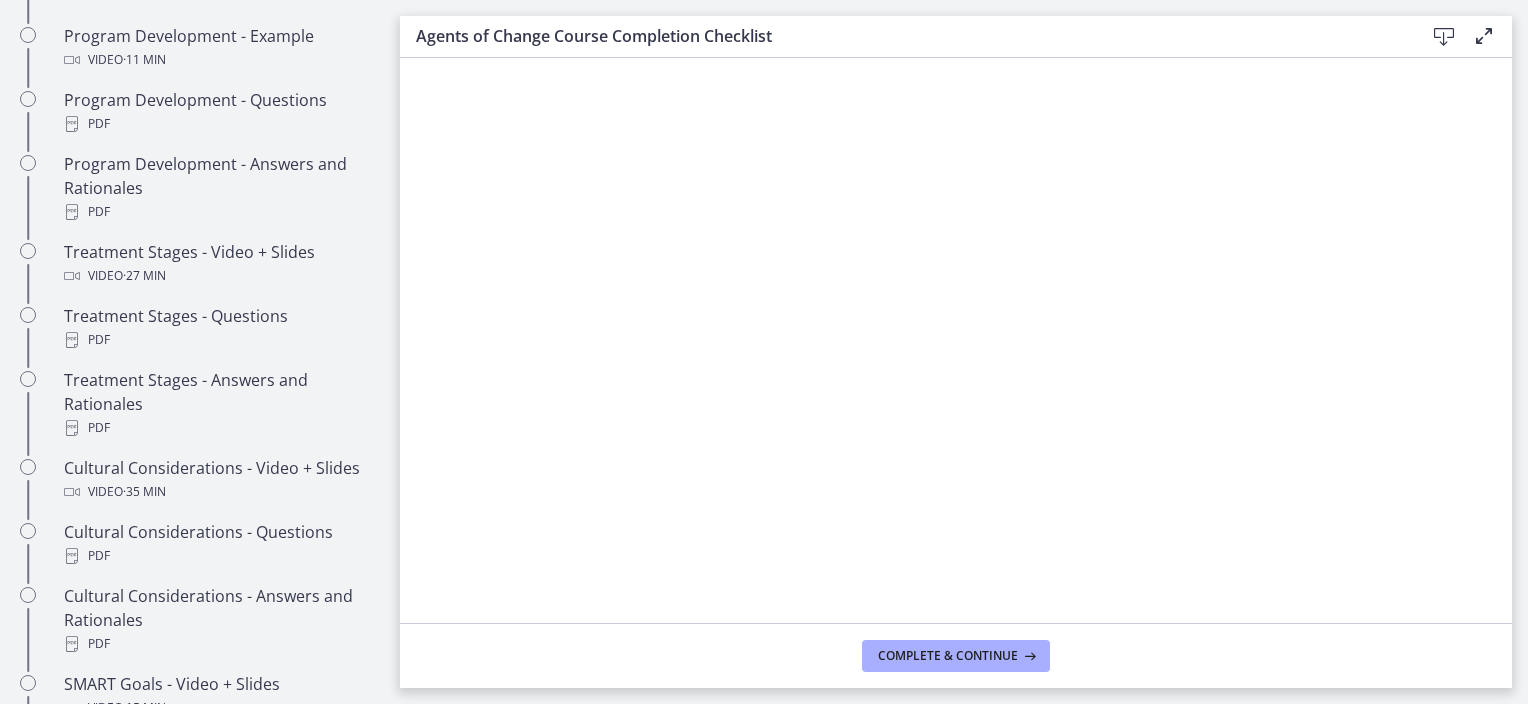 scroll, scrollTop: 1115, scrollLeft: 0, axis: vertical 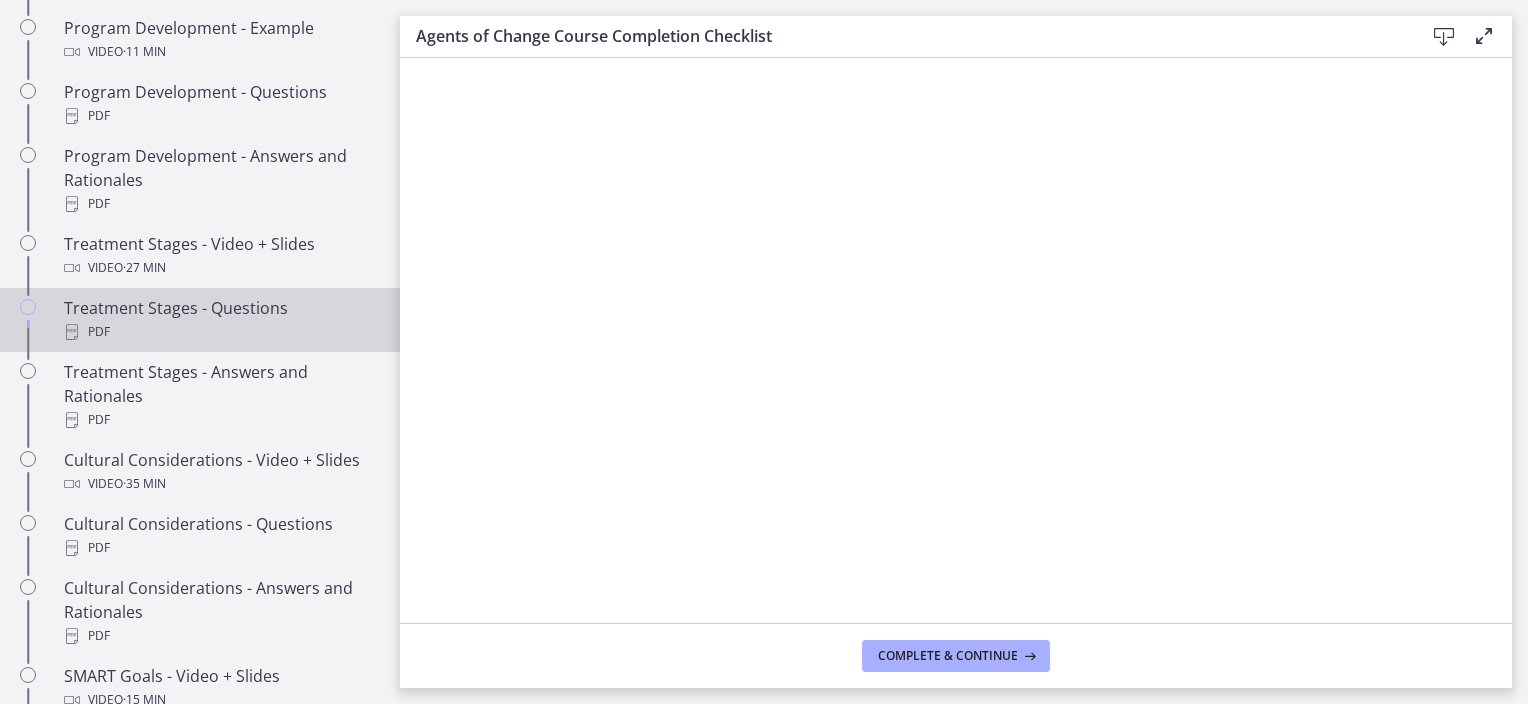click on "PDF" at bounding box center (220, 332) 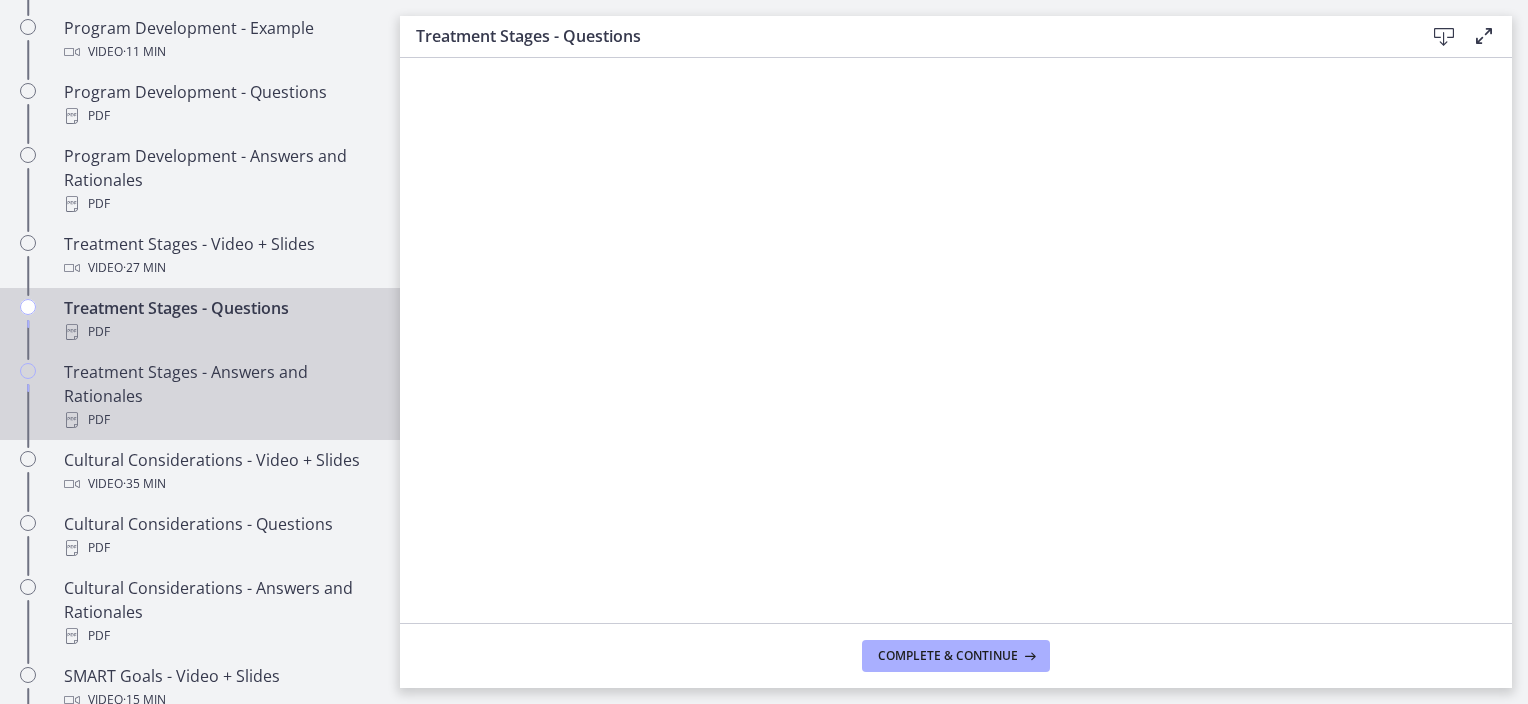 click on "Treatment Stages - Answers and Rationales
PDF" at bounding box center (220, 396) 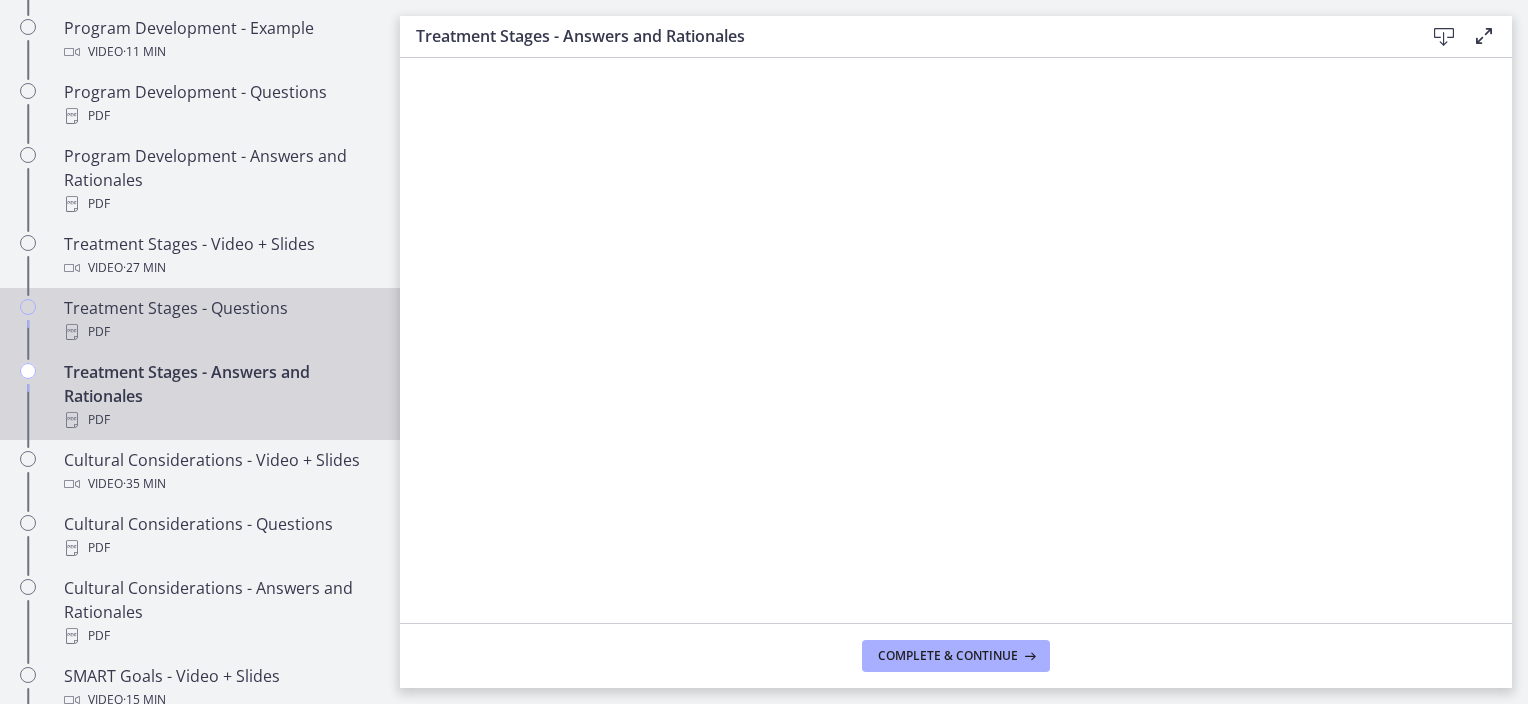 click on "PDF" at bounding box center [220, 332] 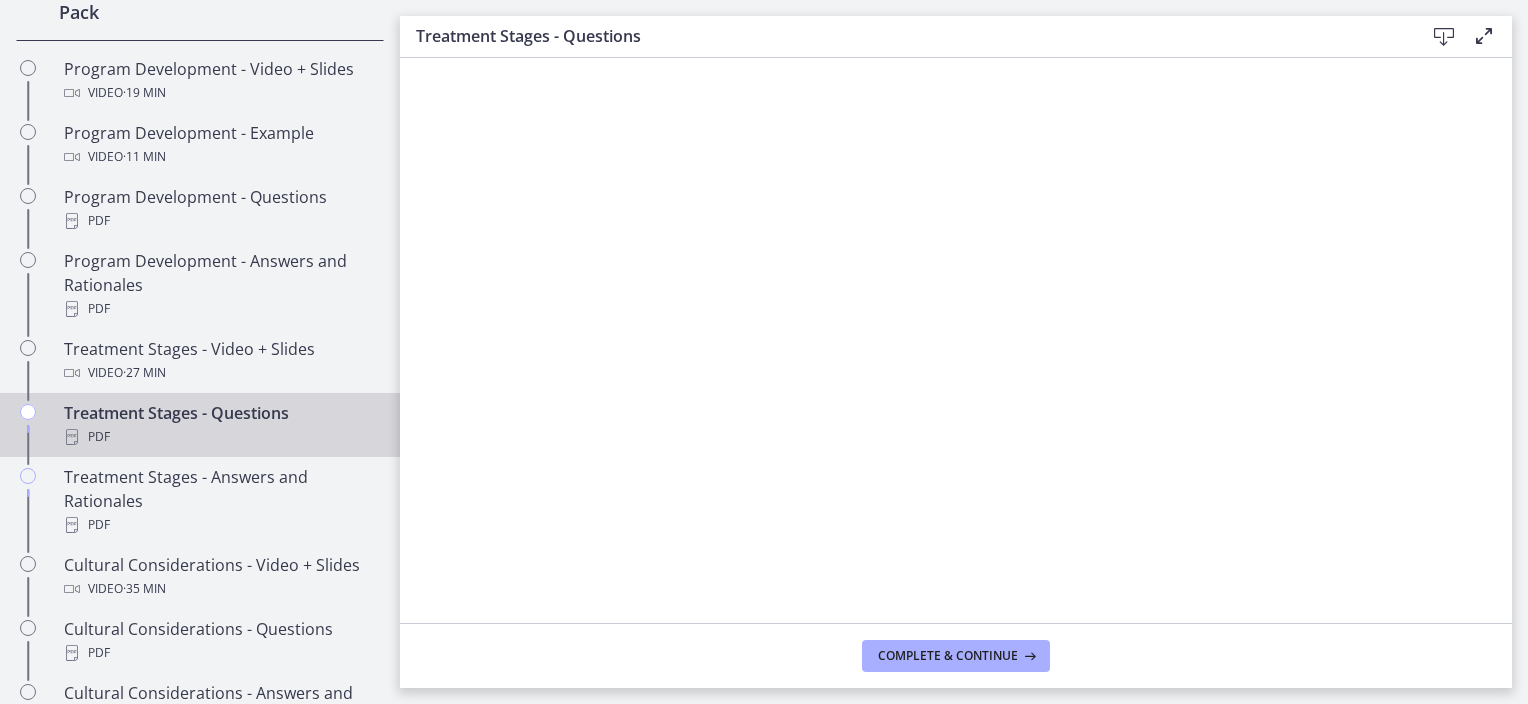 scroll, scrollTop: 1014, scrollLeft: 0, axis: vertical 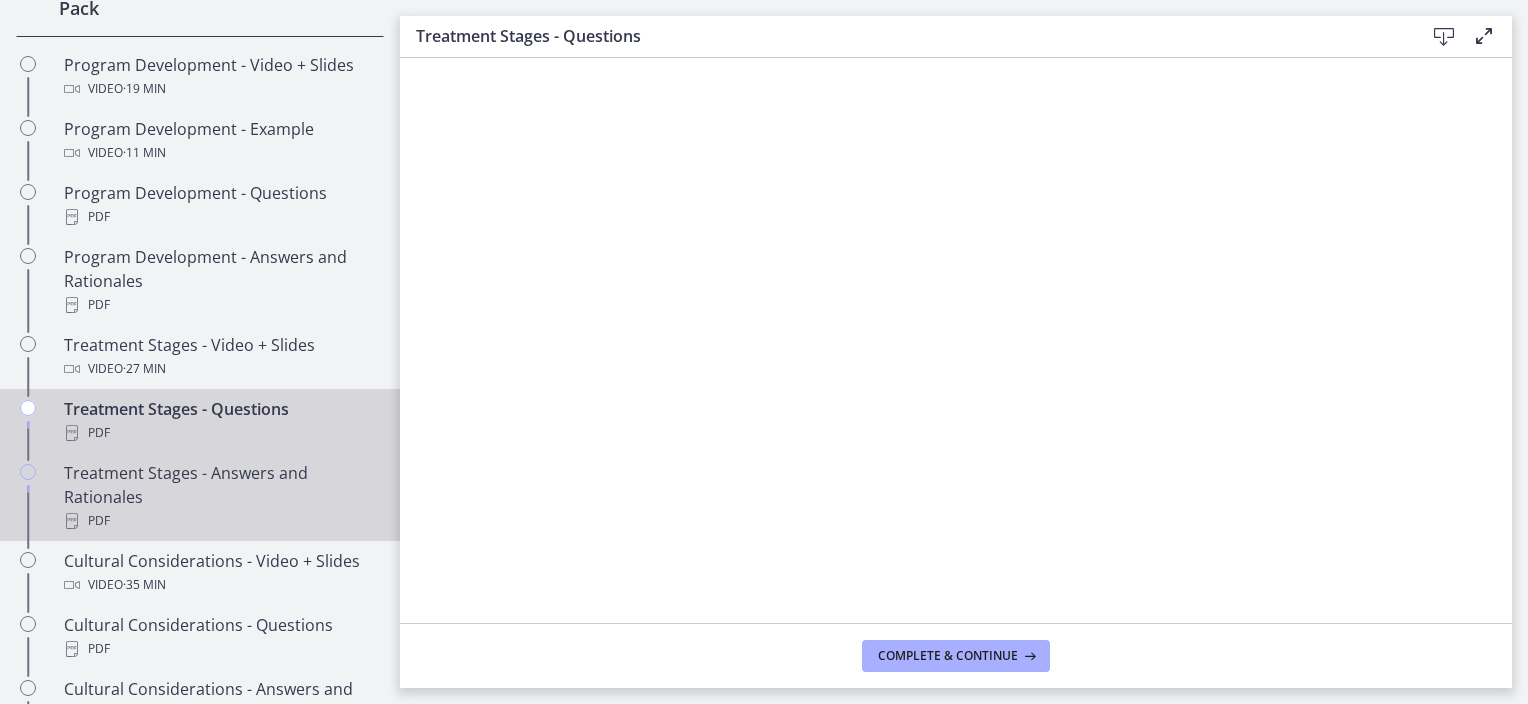 click on "Treatment Stages - Answers and Rationales
PDF" at bounding box center (220, 497) 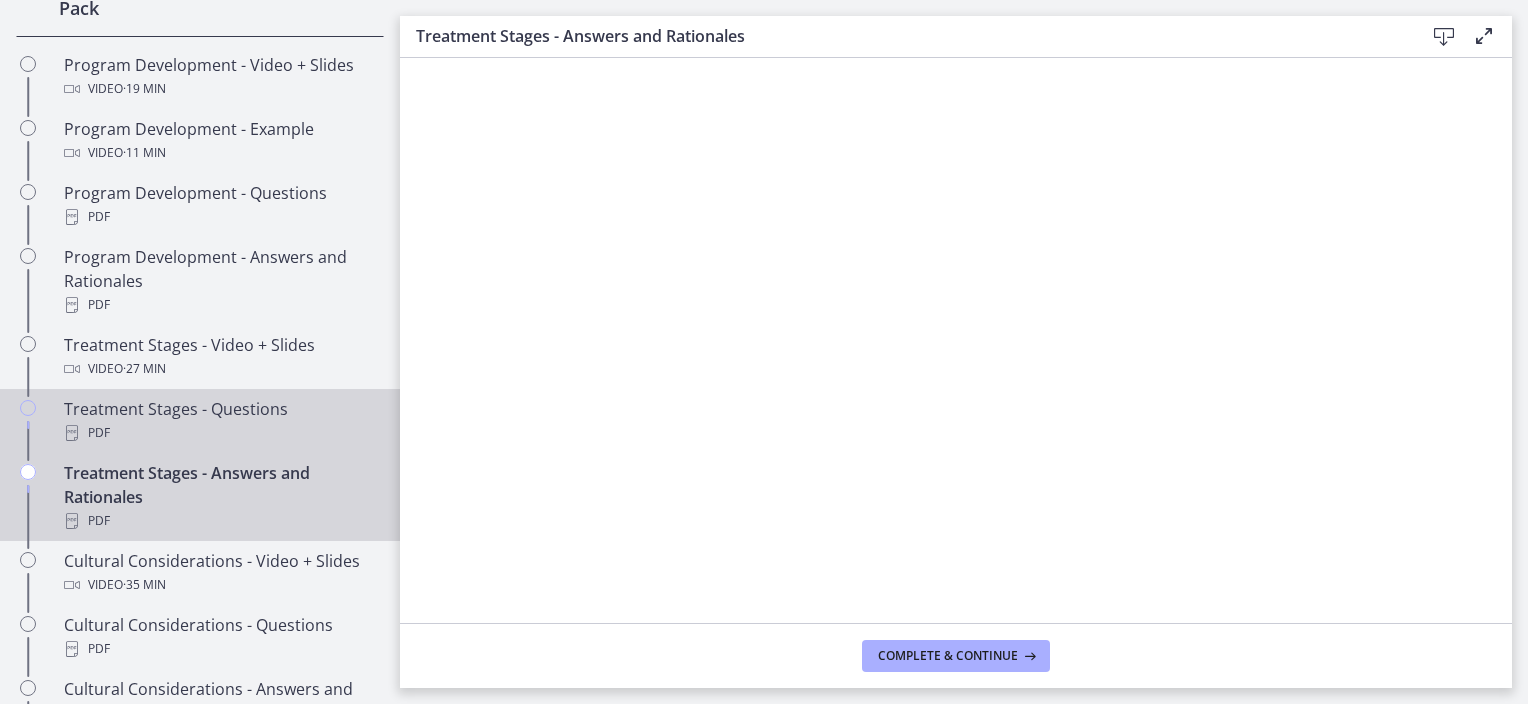 click on "Treatment Stages - Questions
PDF" at bounding box center (220, 421) 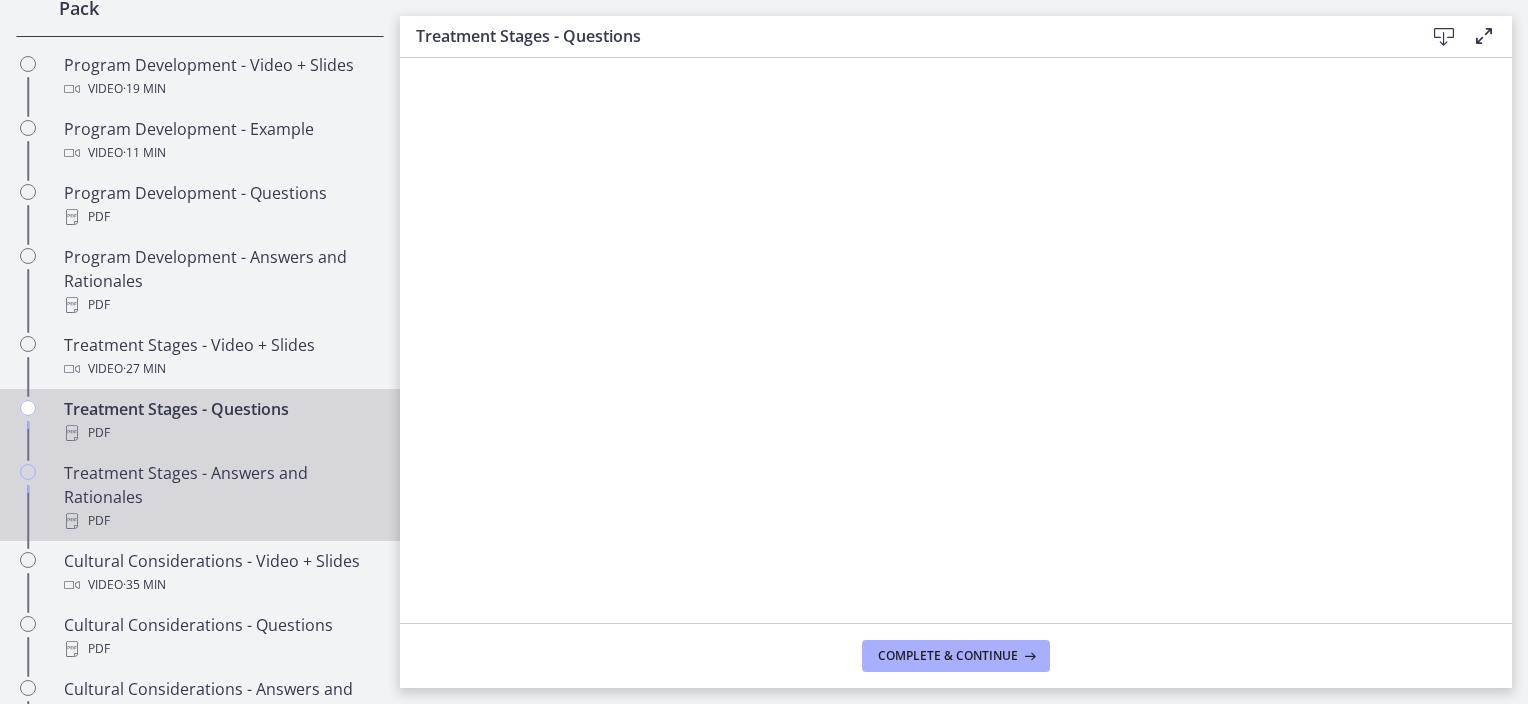 click on "Treatment Stages - Answers and Rationales
PDF" at bounding box center (220, 497) 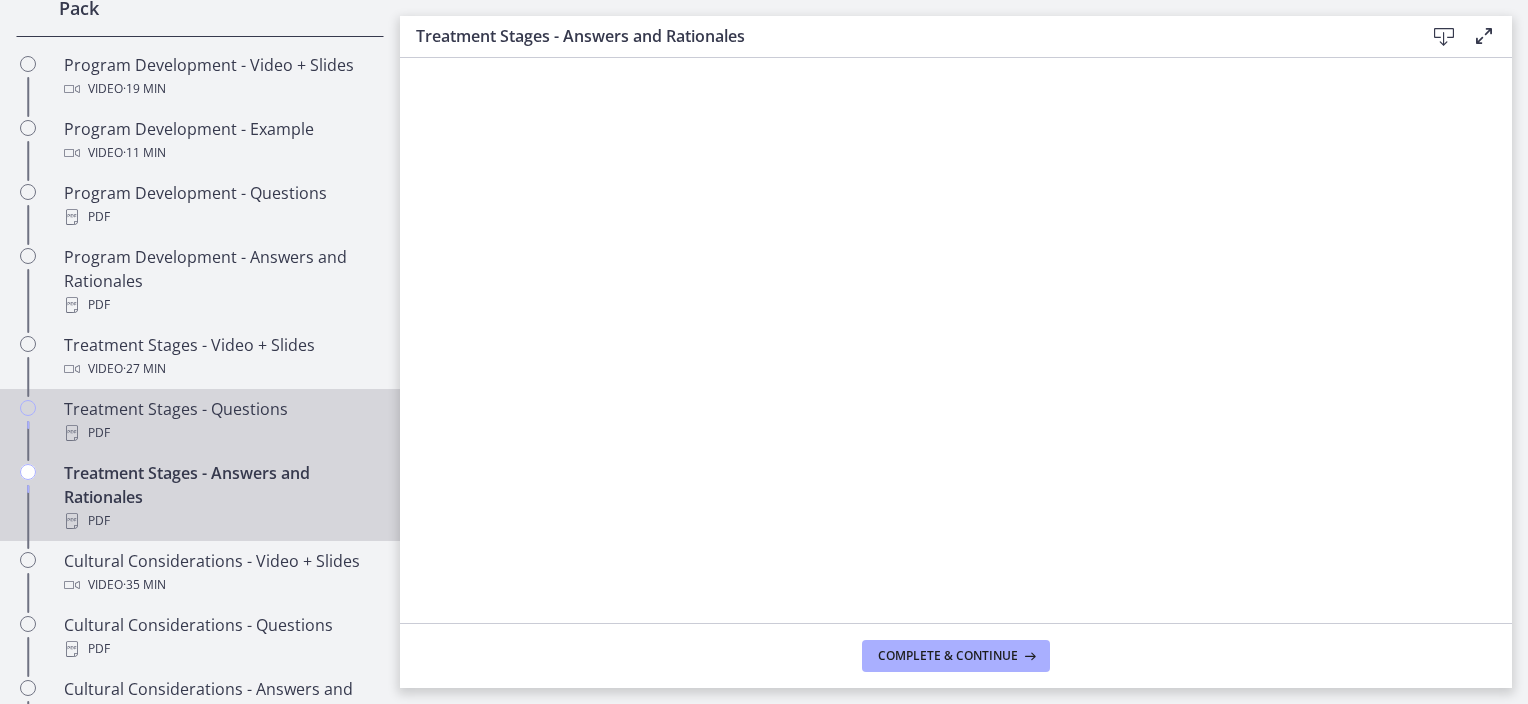 click on "Treatment Stages - Questions
PDF" at bounding box center (220, 421) 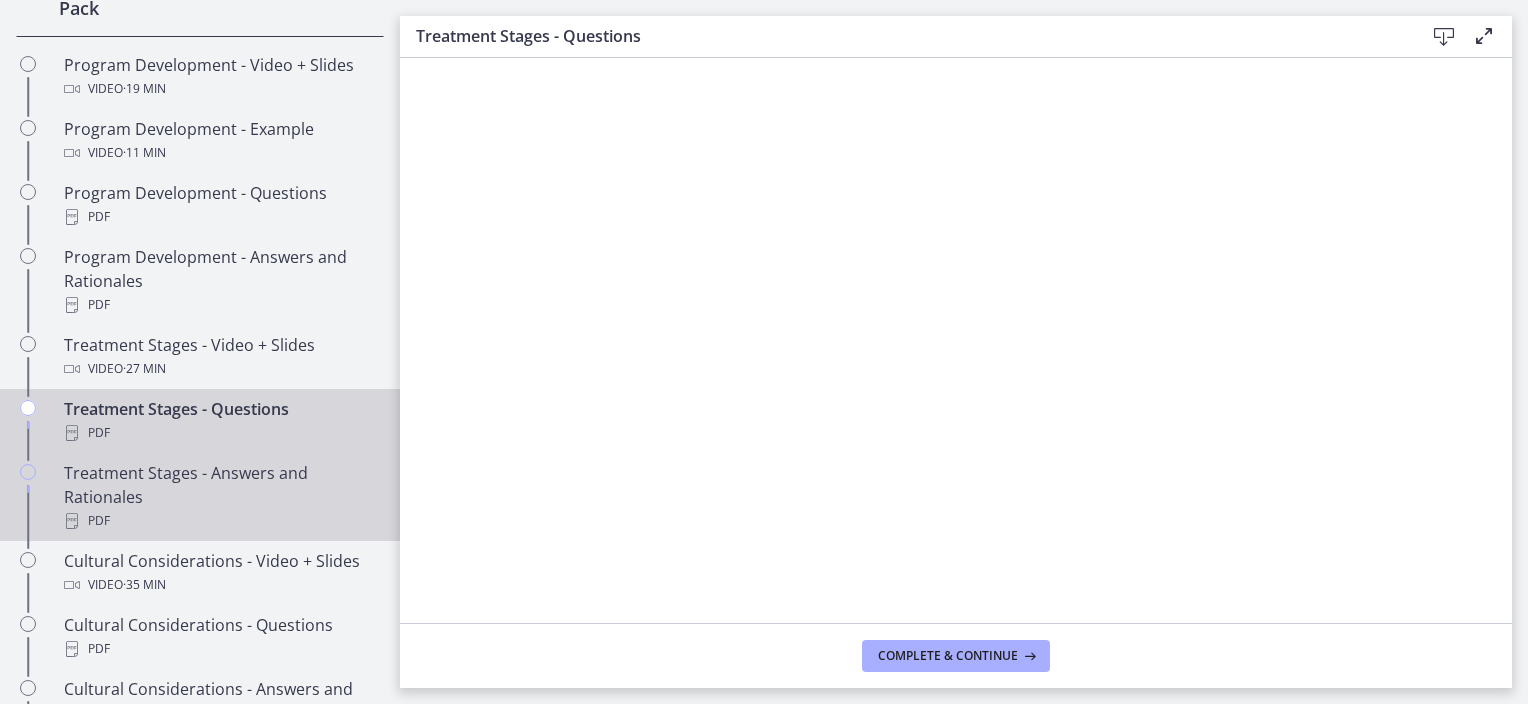 click on "Treatment Stages - Answers and Rationales
PDF" at bounding box center (220, 497) 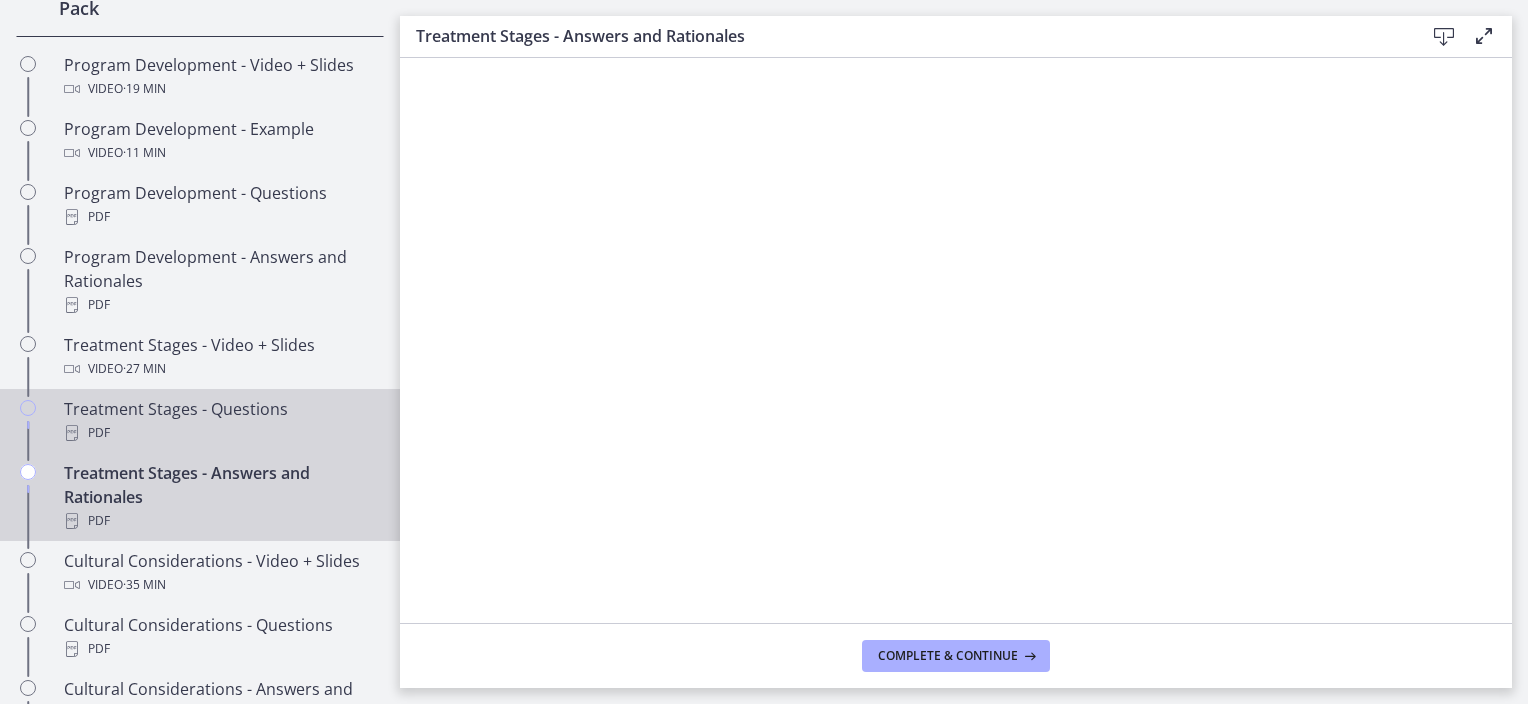 click on "Treatment Stages - Questions
PDF" at bounding box center [220, 421] 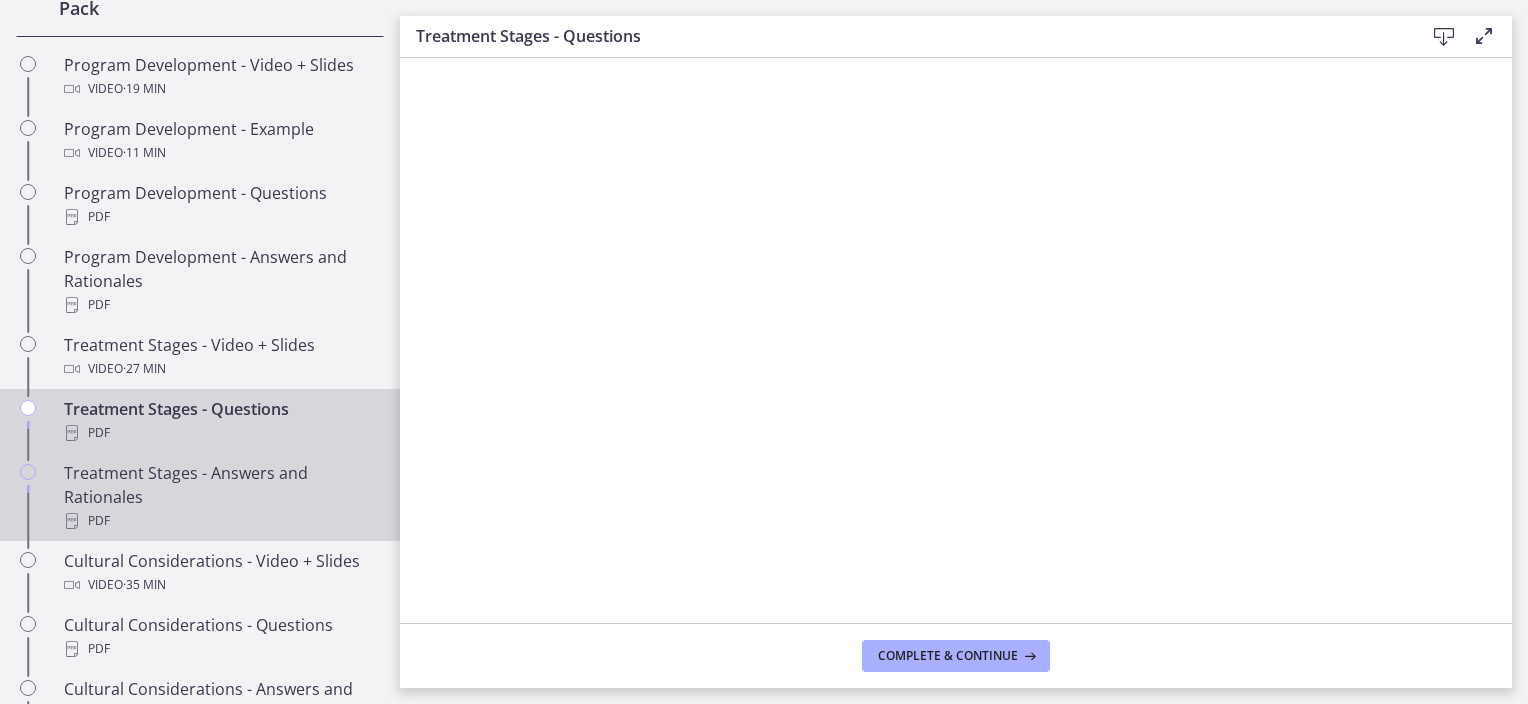 click on "Treatment Stages - Answers and Rationales
PDF" at bounding box center (220, 497) 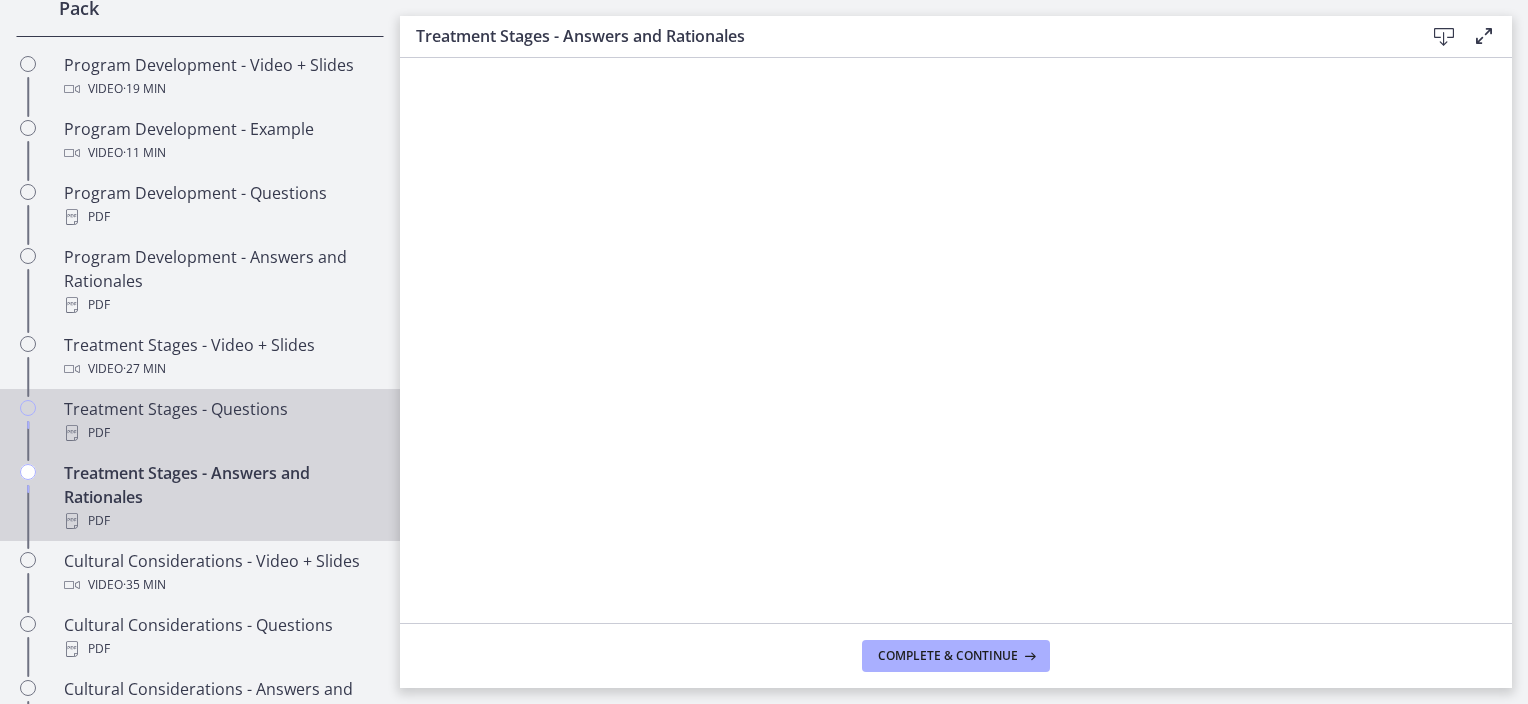 click on "PDF" at bounding box center (220, 433) 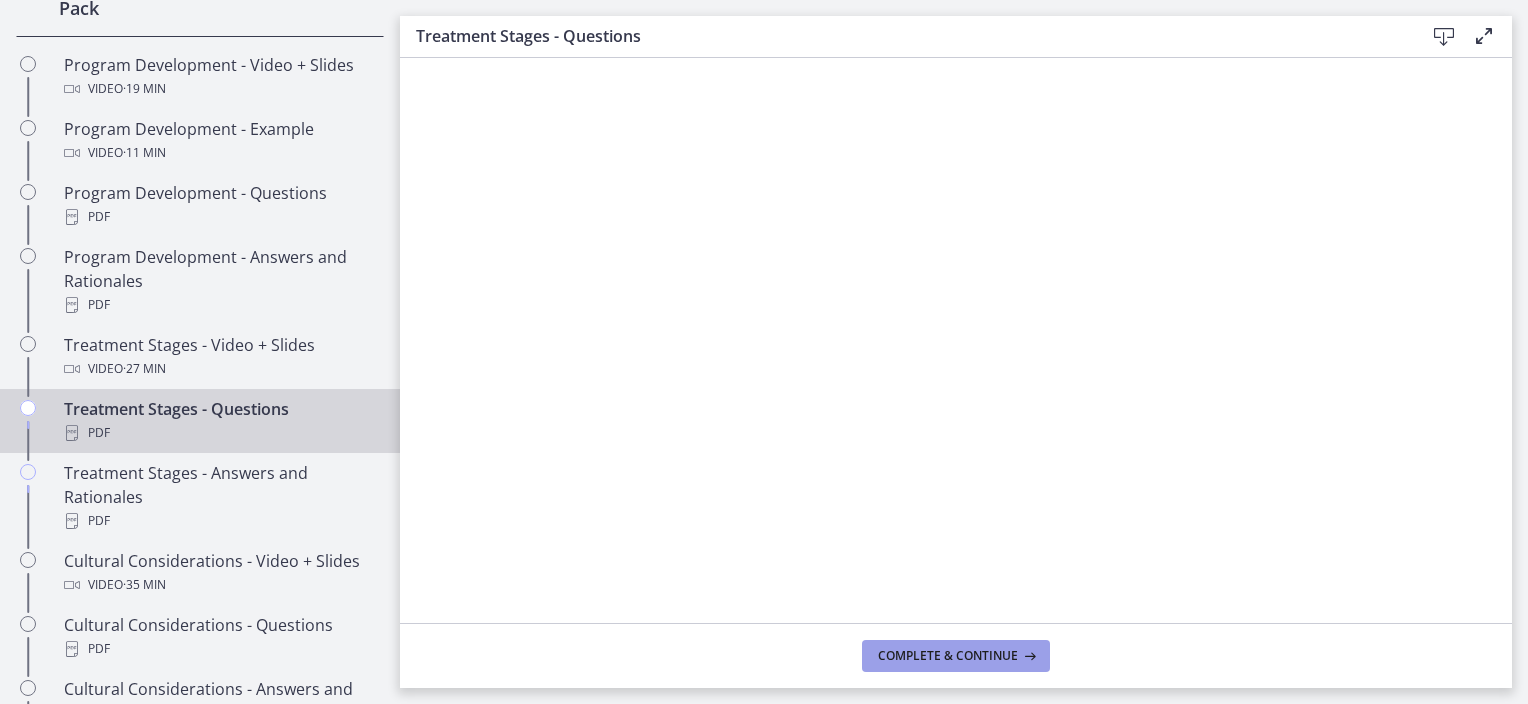 click on "Complete & continue" at bounding box center [948, 656] 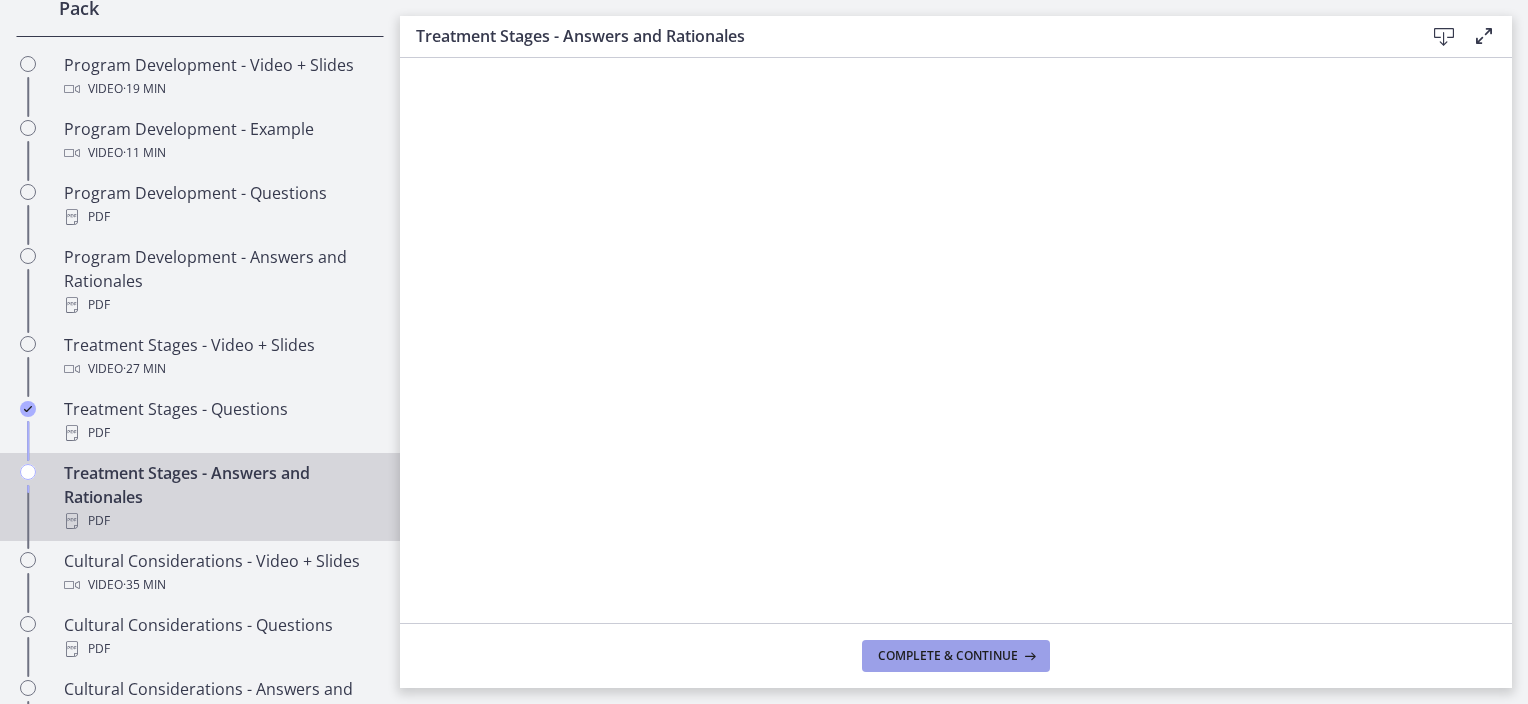 click on "Complete & continue" at bounding box center [956, 656] 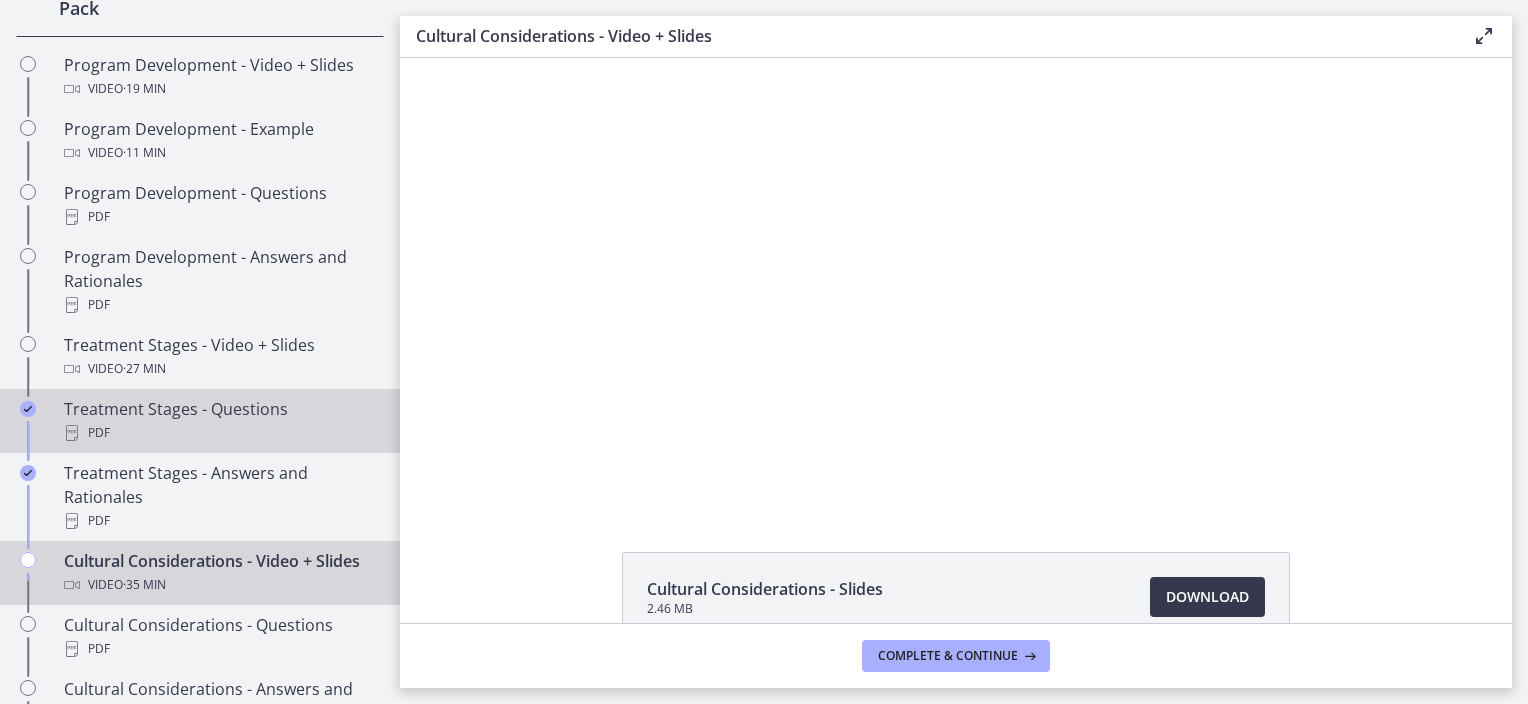 scroll, scrollTop: 1187, scrollLeft: 0, axis: vertical 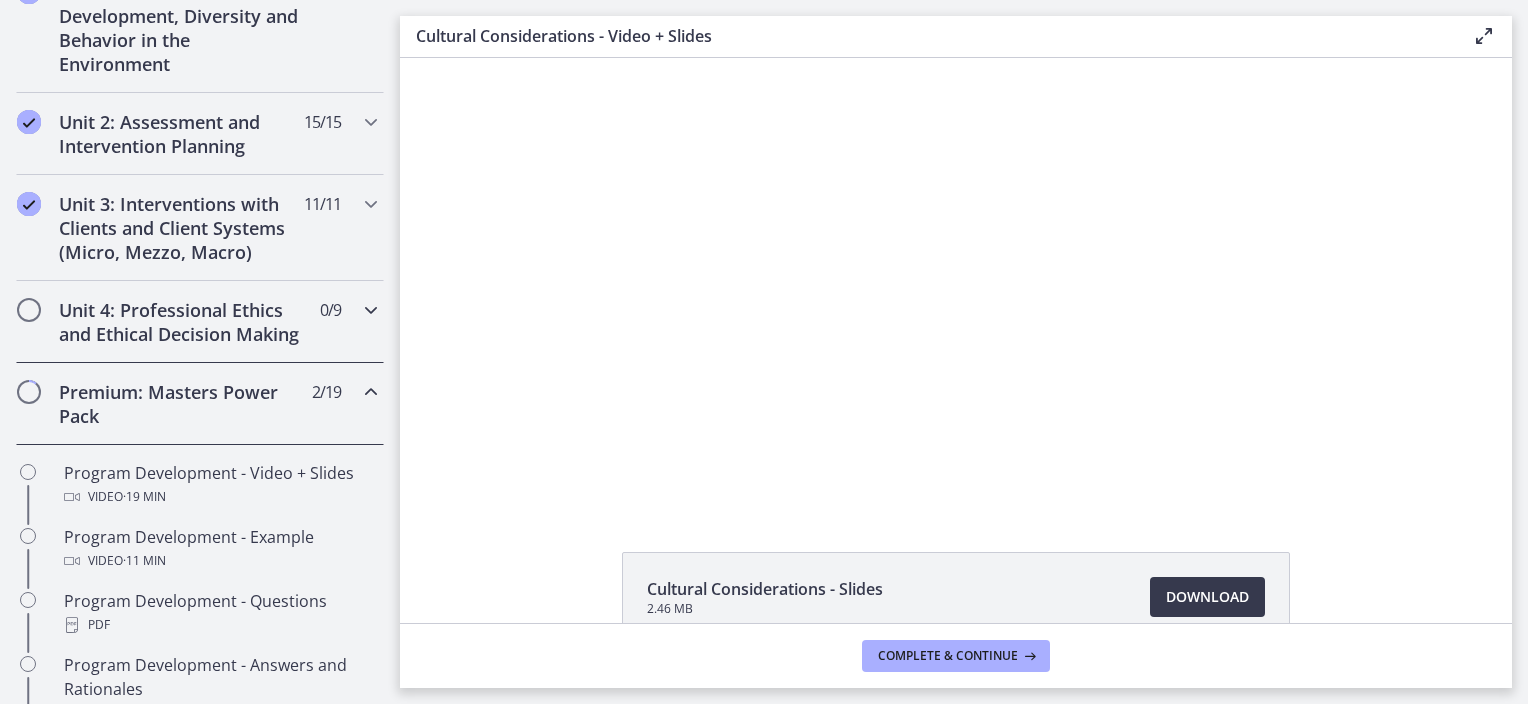 click on "Unit 4: Professional Ethics and Ethical Decision Making
0  /  9
Completed" at bounding box center [200, 322] 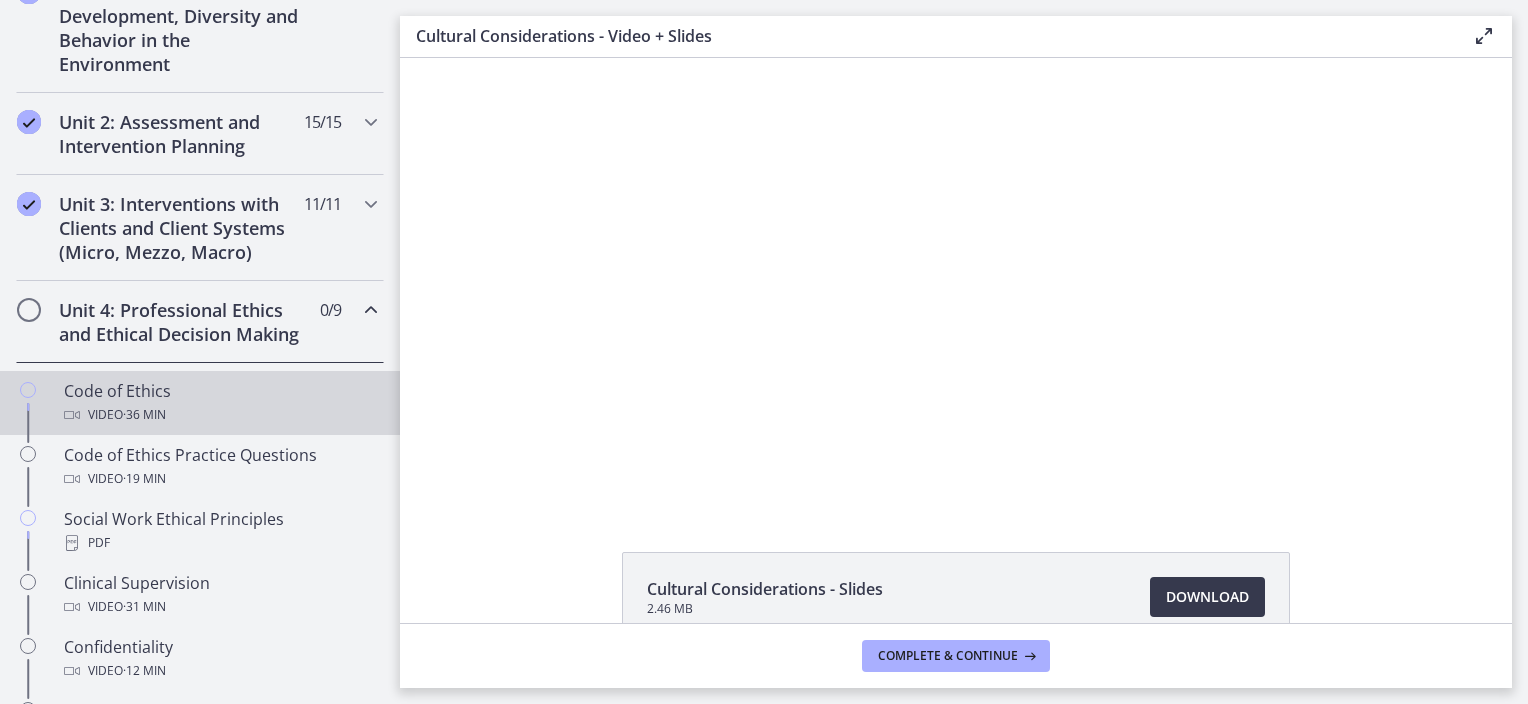 click on "Video
·  36 min" at bounding box center [220, 415] 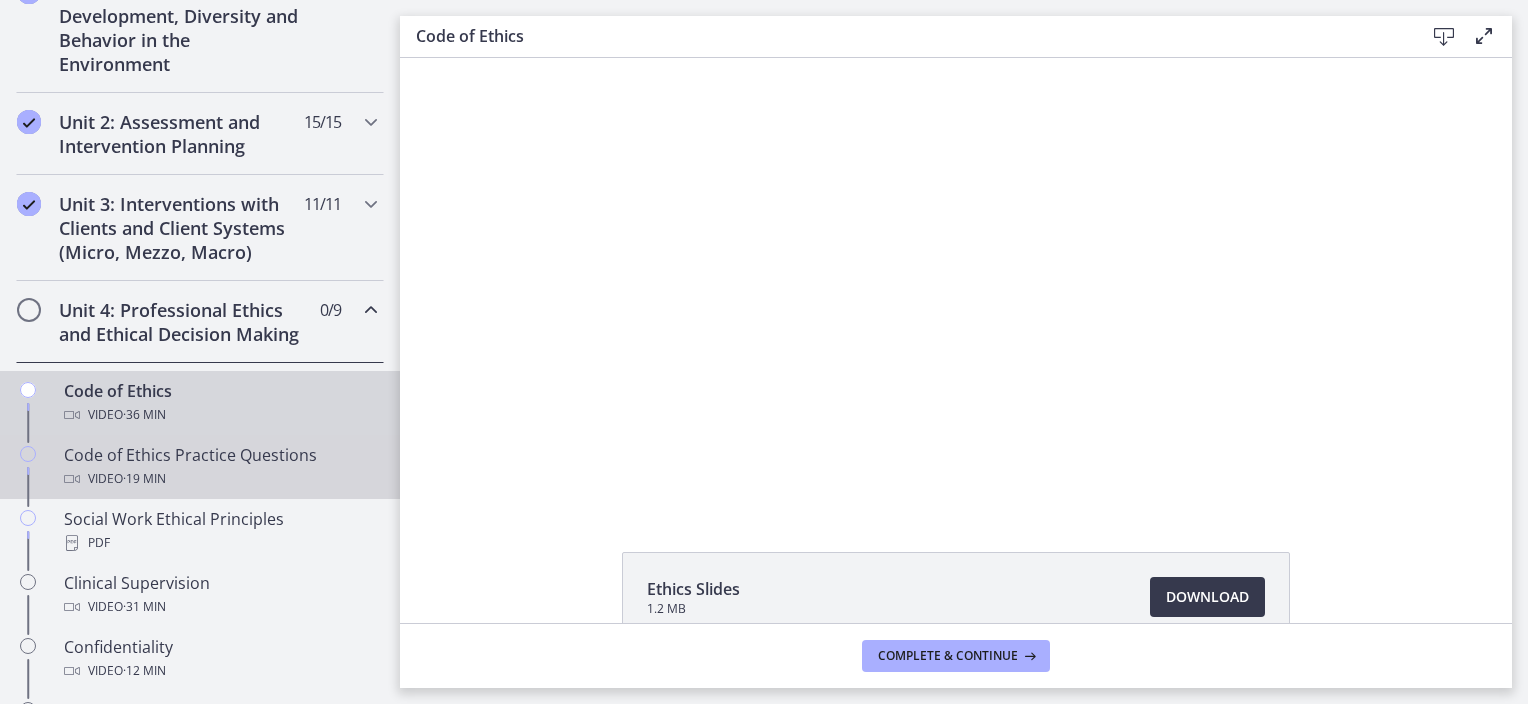 click on "Video
·  19 min" at bounding box center [220, 479] 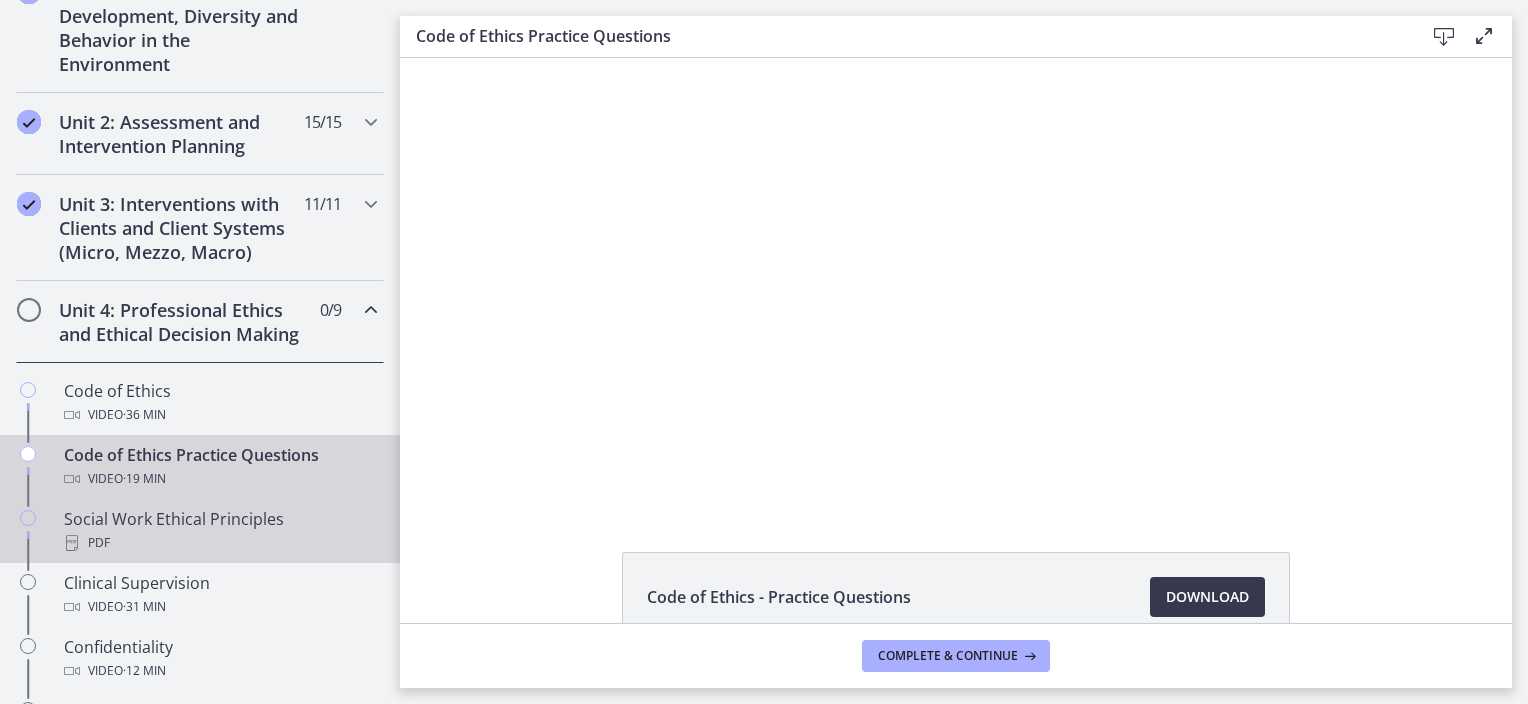 click on "Social Work Ethical Principles
PDF" at bounding box center [220, 531] 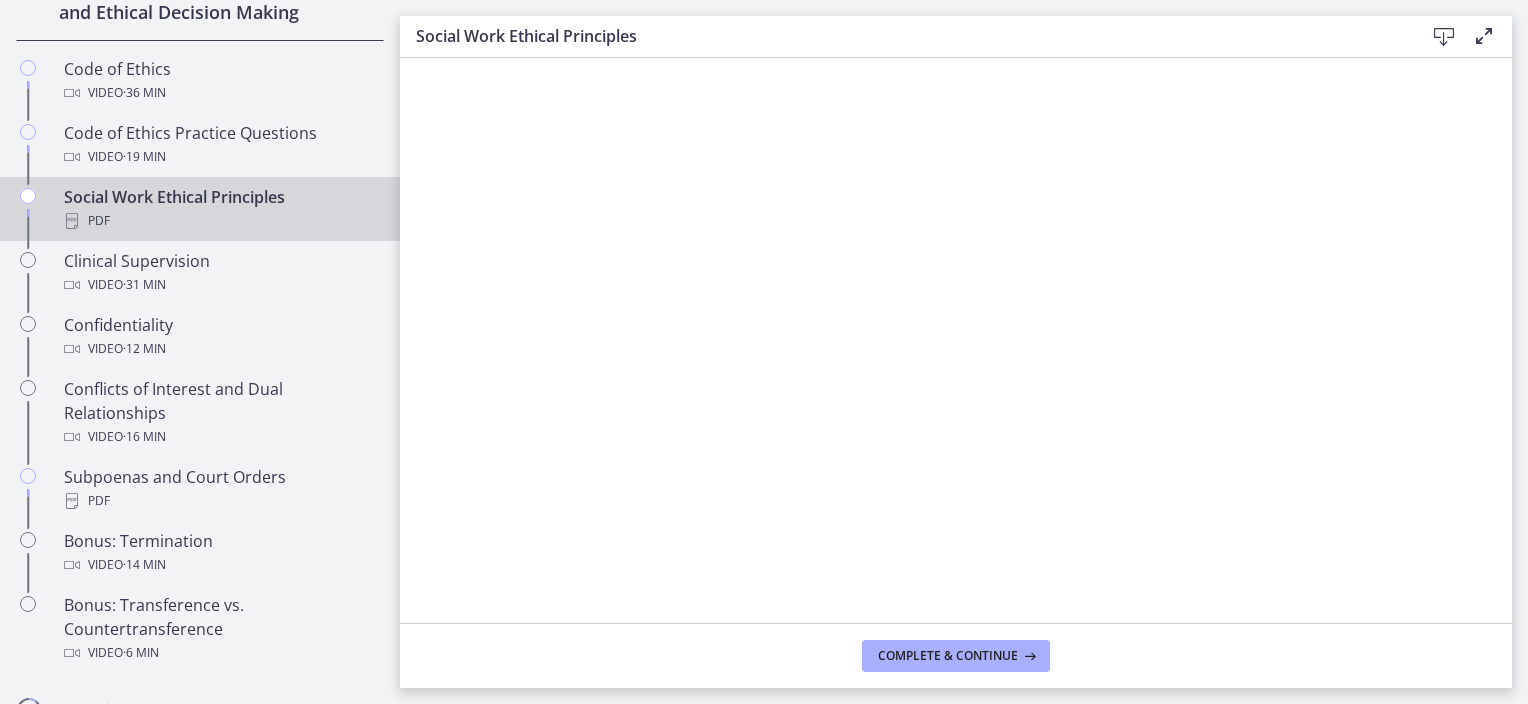 scroll, scrollTop: 930, scrollLeft: 0, axis: vertical 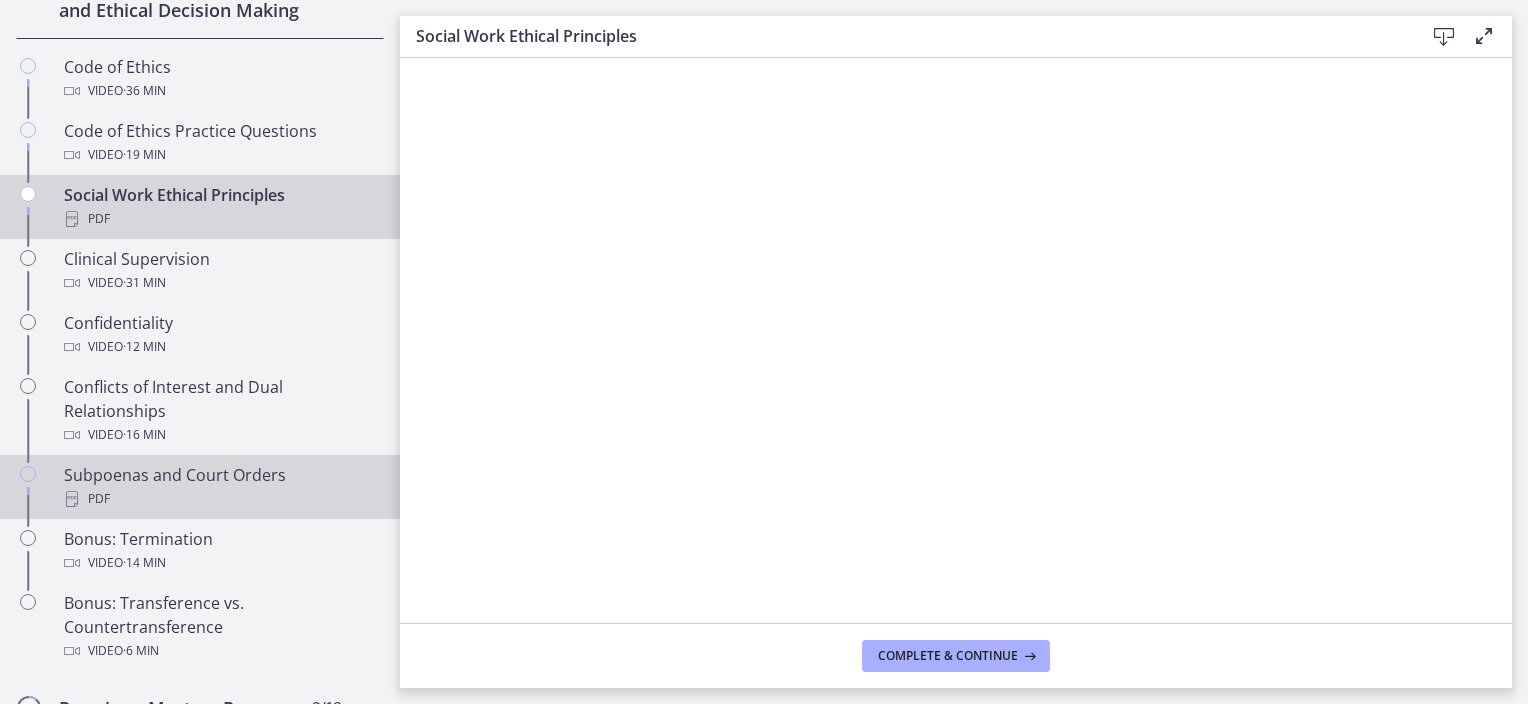 click on "PDF" at bounding box center (220, 499) 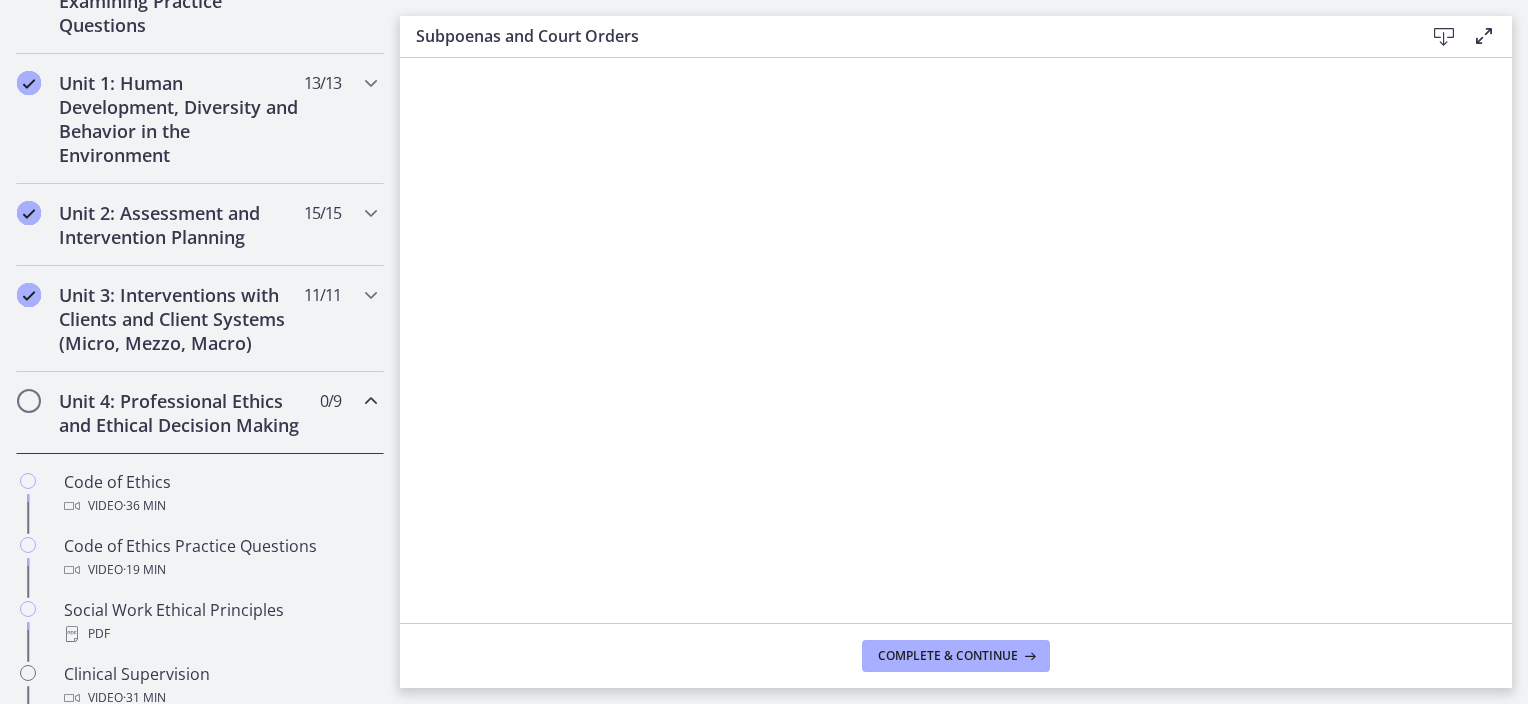 scroll, scrollTop: 0, scrollLeft: 0, axis: both 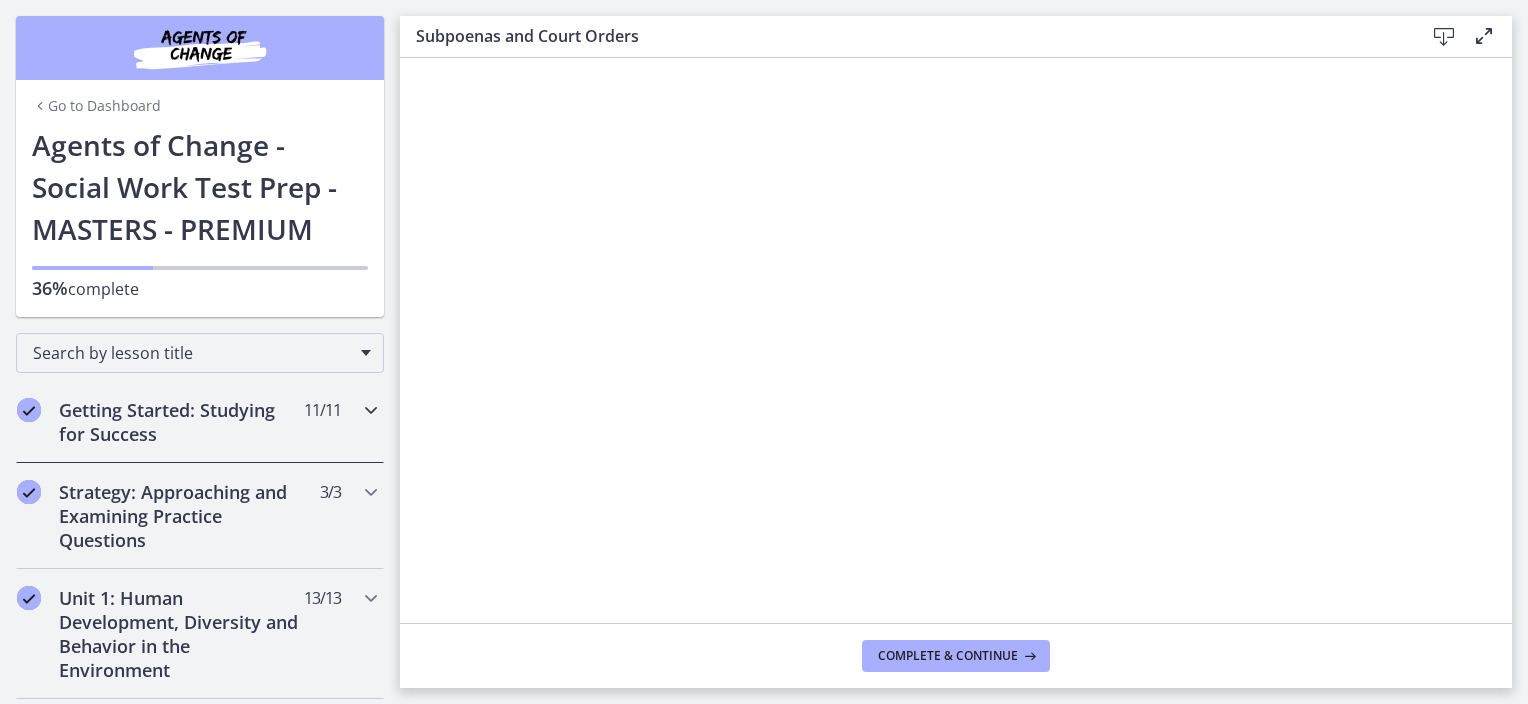 drag, startPoint x: 959, startPoint y: 9, endPoint x: 311, endPoint y: 444, distance: 780.46716 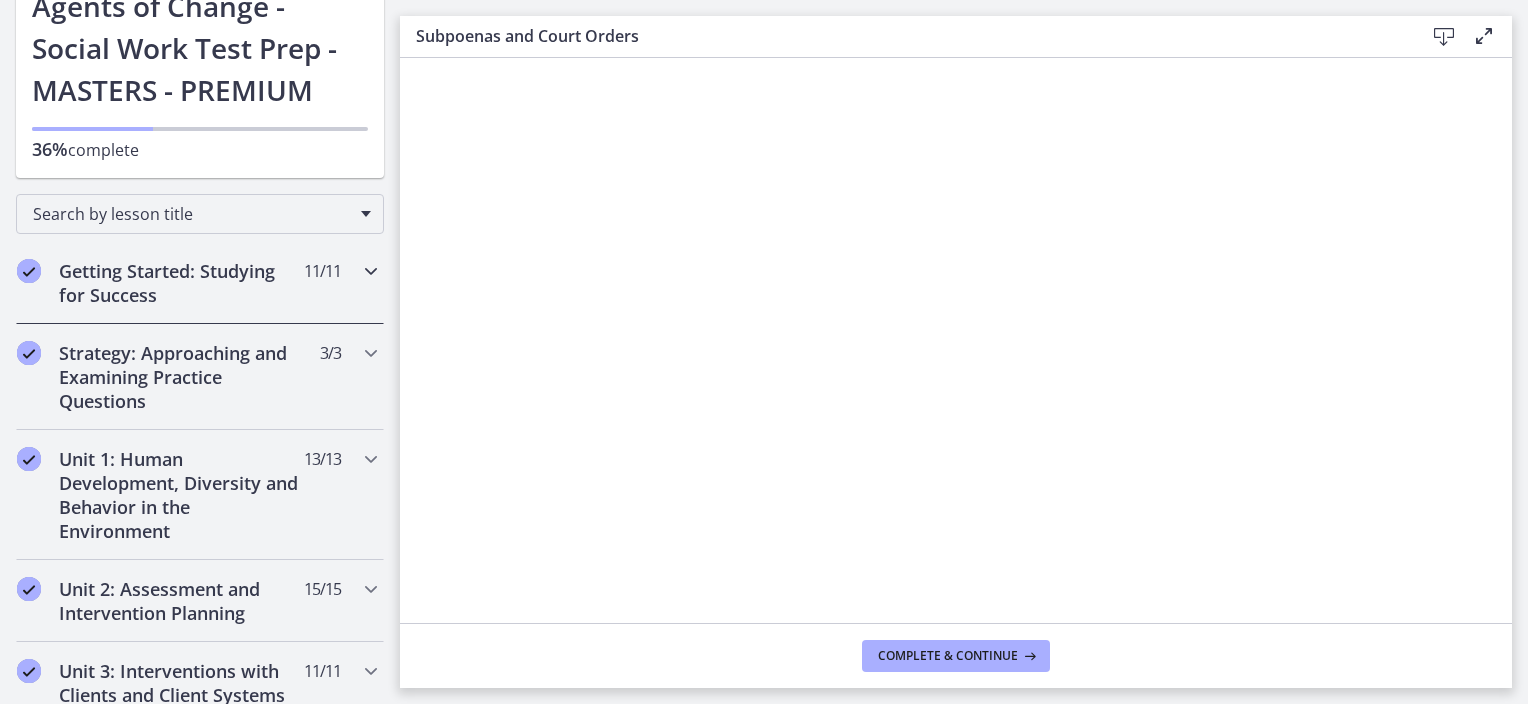 scroll, scrollTop: 403, scrollLeft: 0, axis: vertical 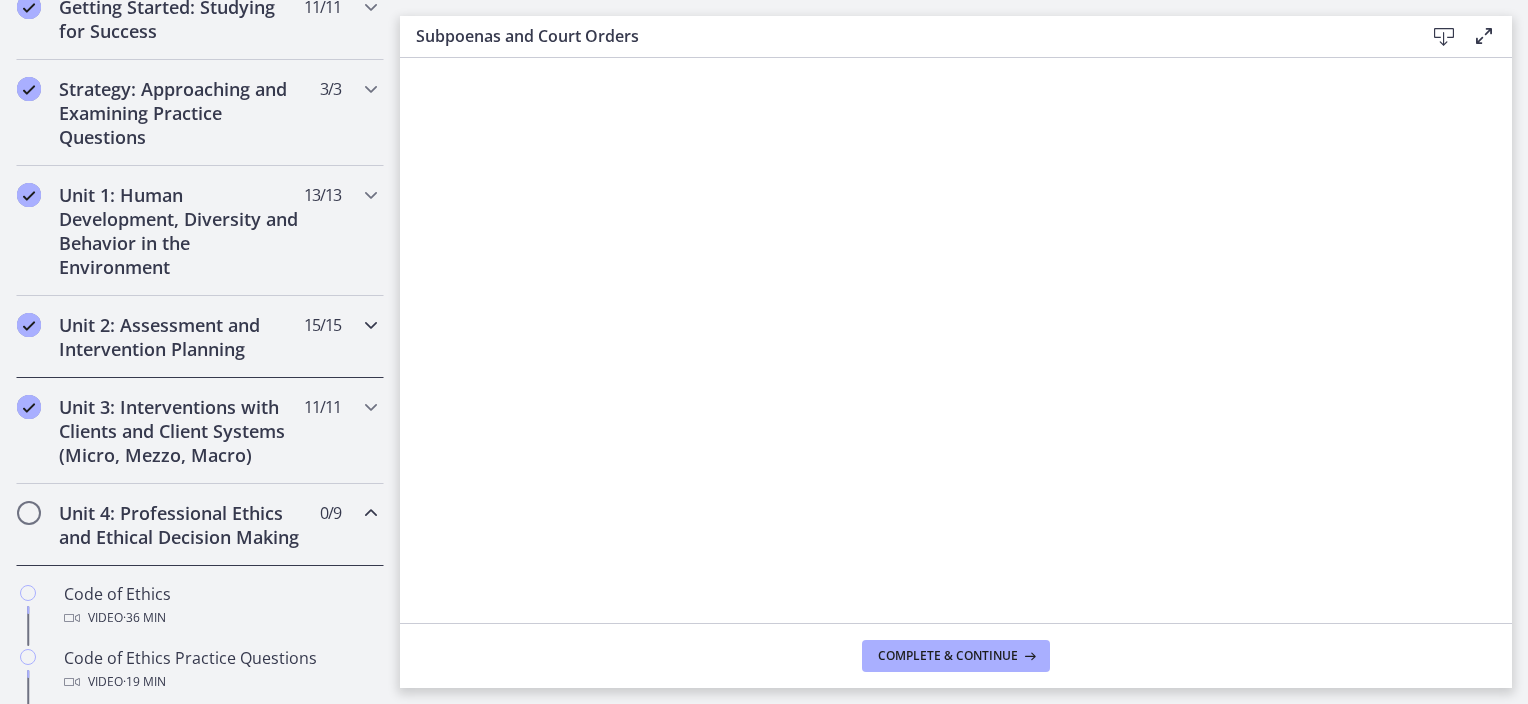 click on "Unit 2: Assessment and Intervention Planning
15  /  15
Completed" at bounding box center [200, 337] 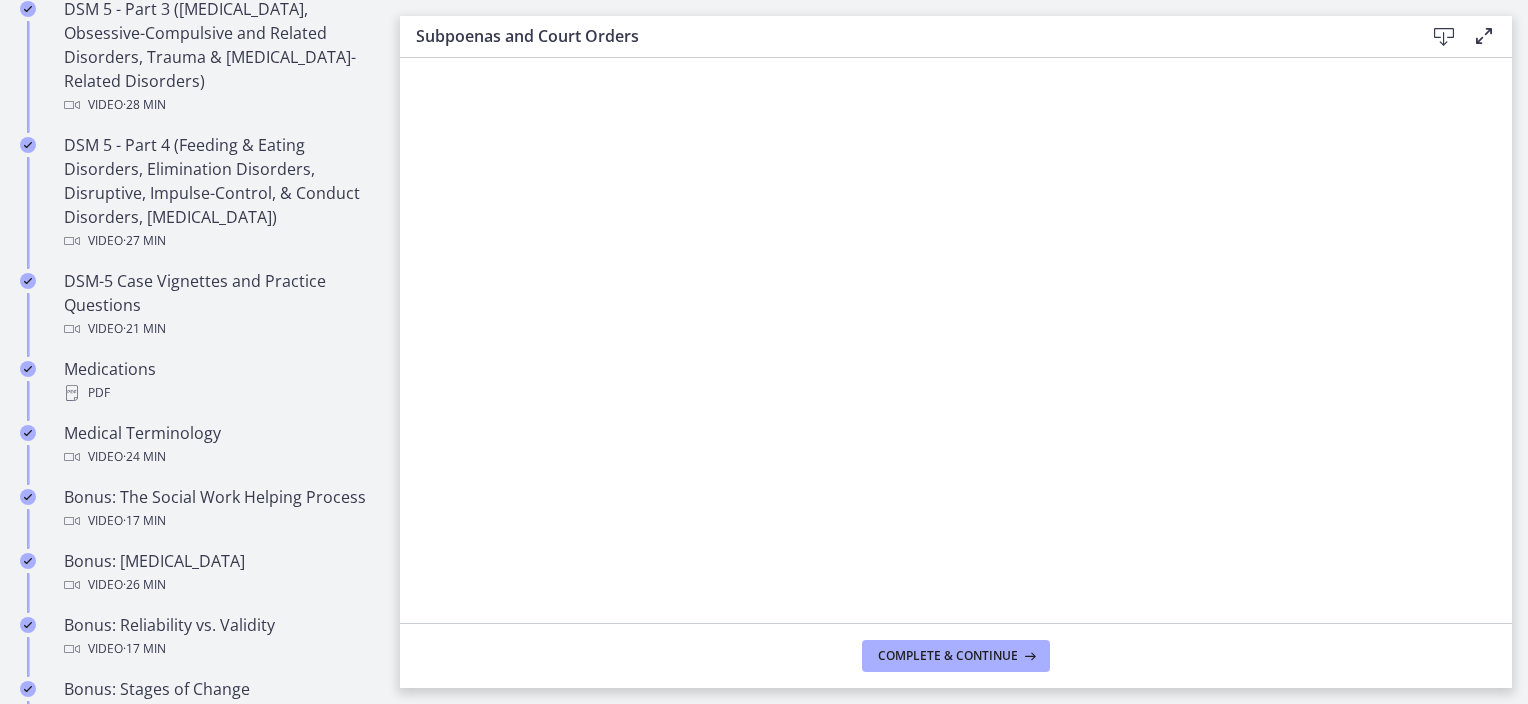 scroll, scrollTop: 1198, scrollLeft: 0, axis: vertical 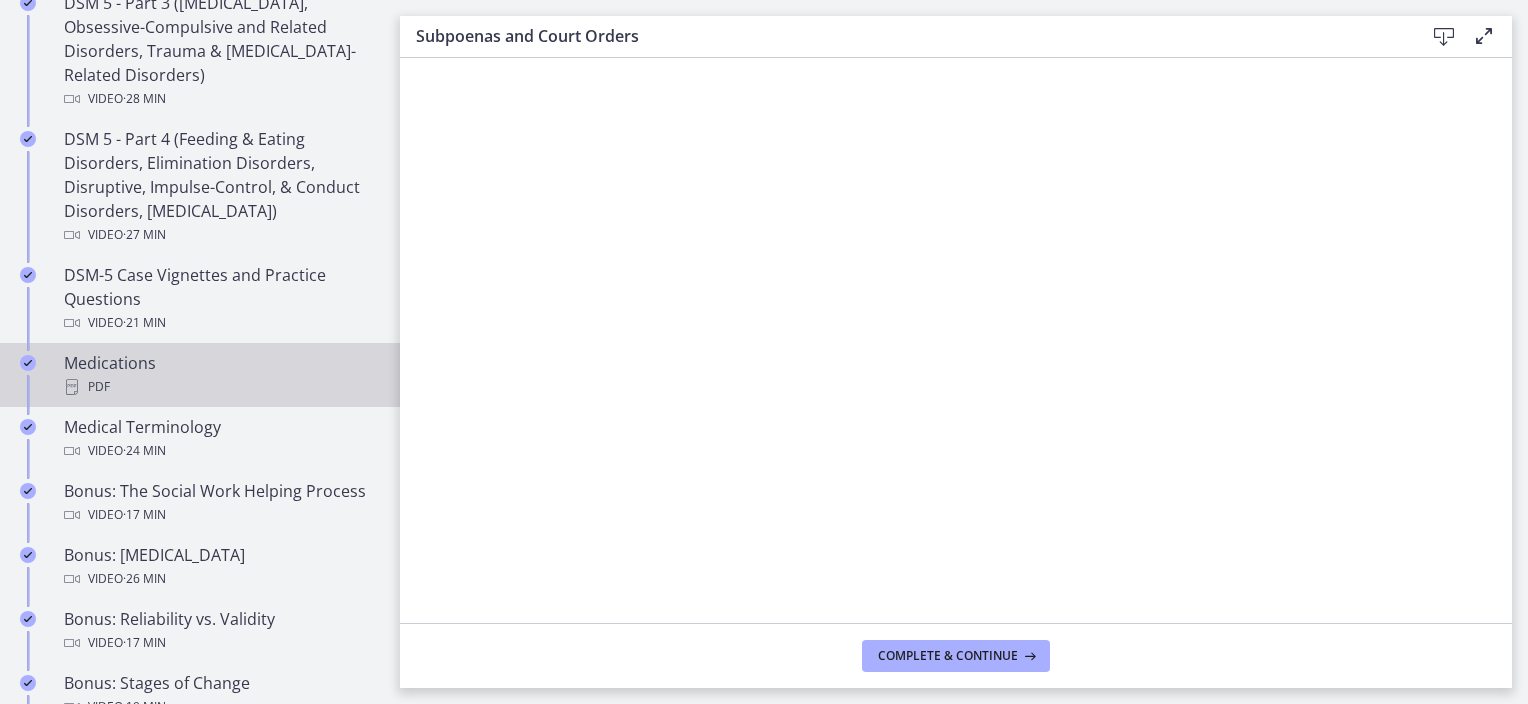 click on "PDF" at bounding box center (220, 387) 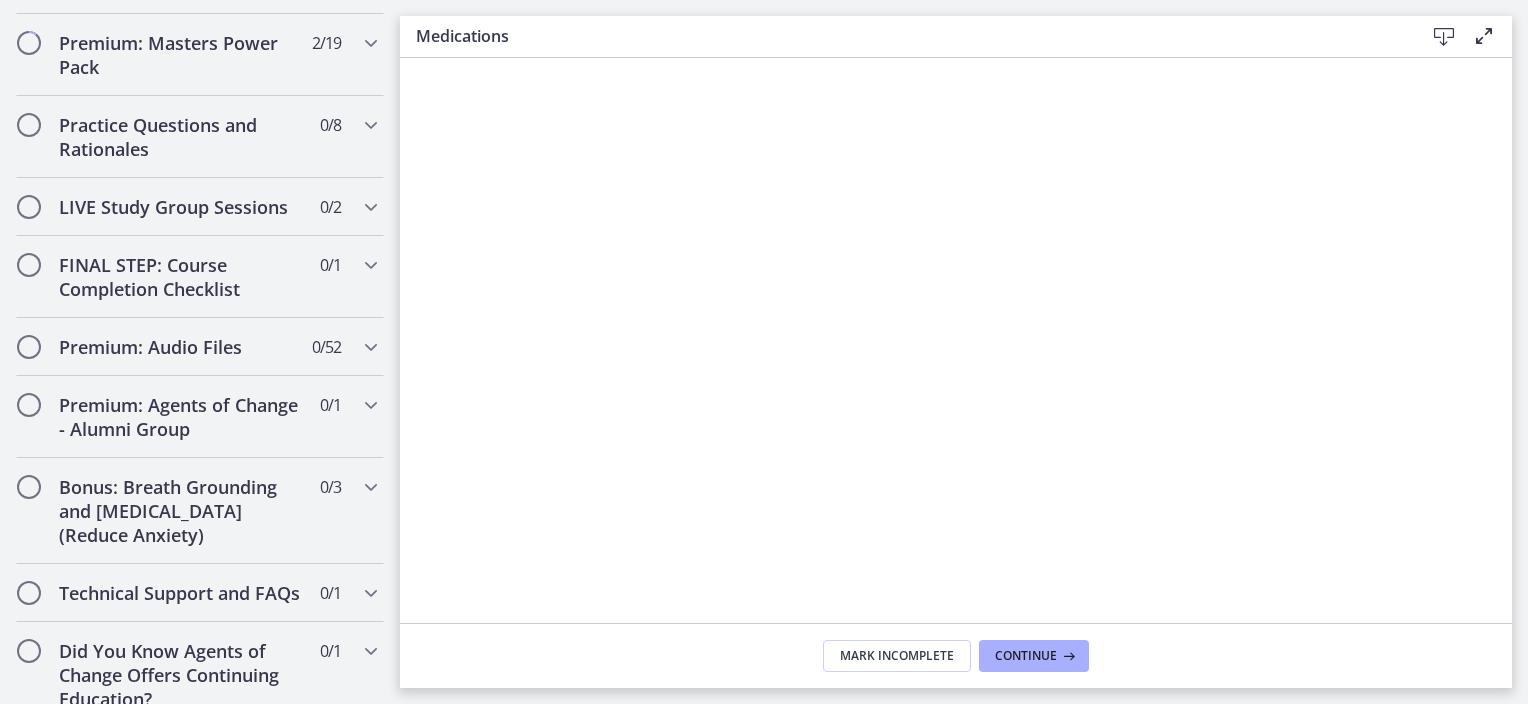 scroll, scrollTop: 2260, scrollLeft: 0, axis: vertical 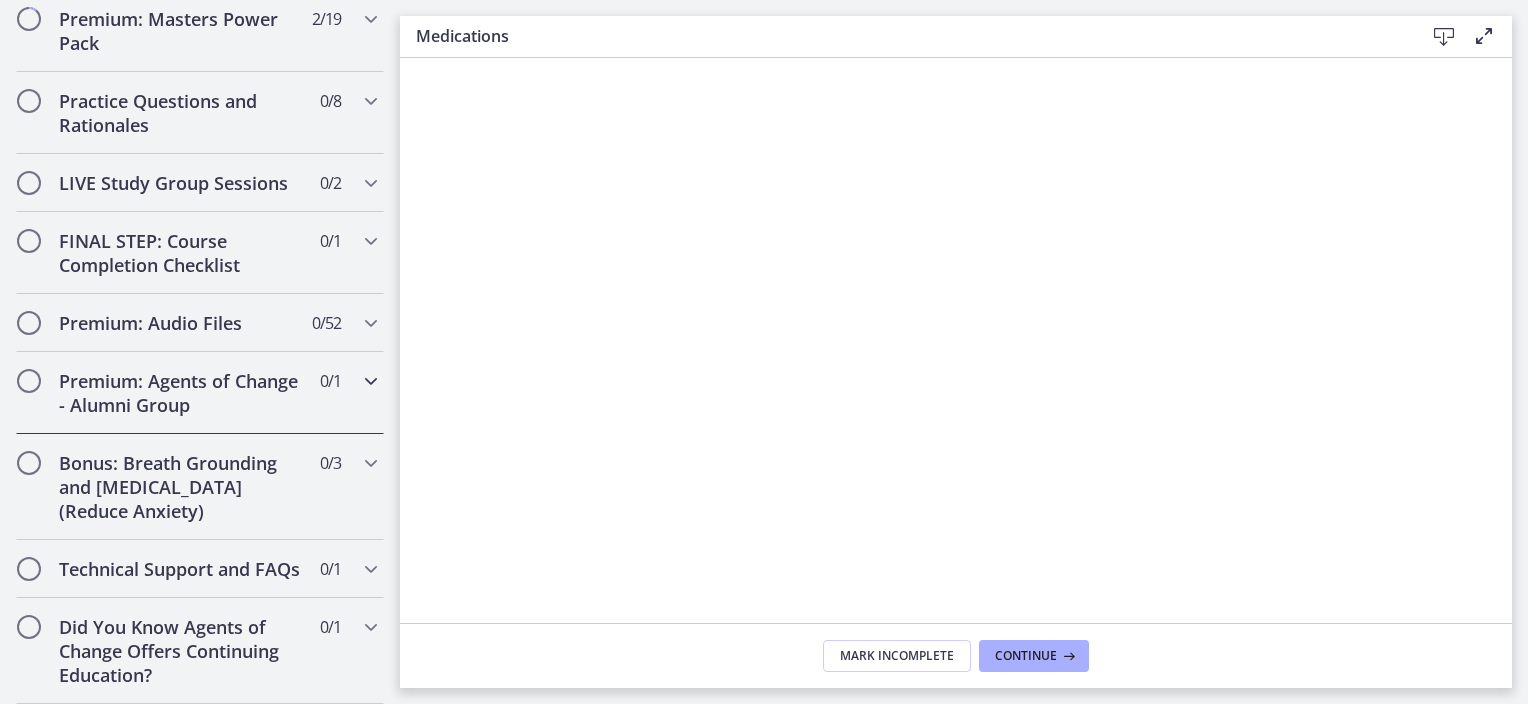 click on "Premium: Agents of Change - Alumni Group
0  /  1
Completed" at bounding box center [200, 393] 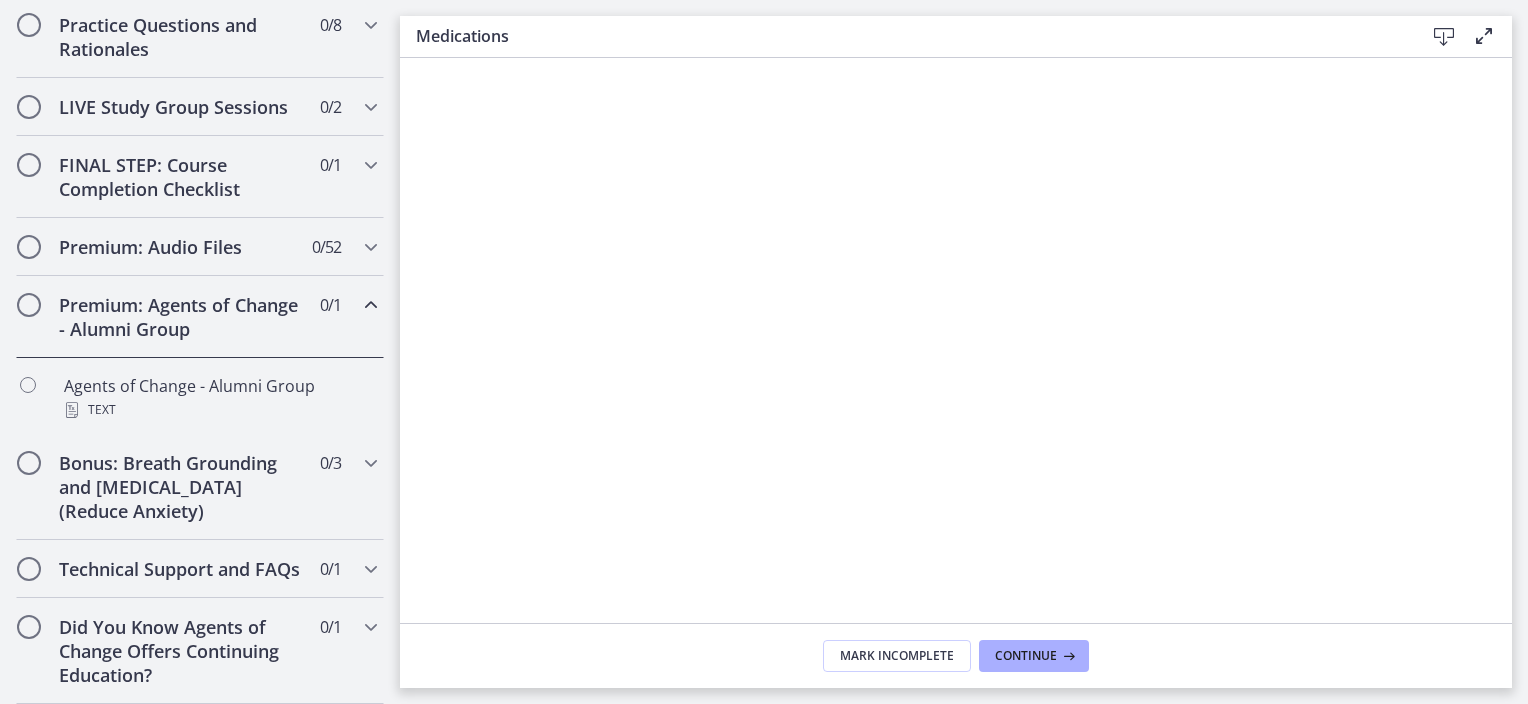 scroll, scrollTop: 1043, scrollLeft: 0, axis: vertical 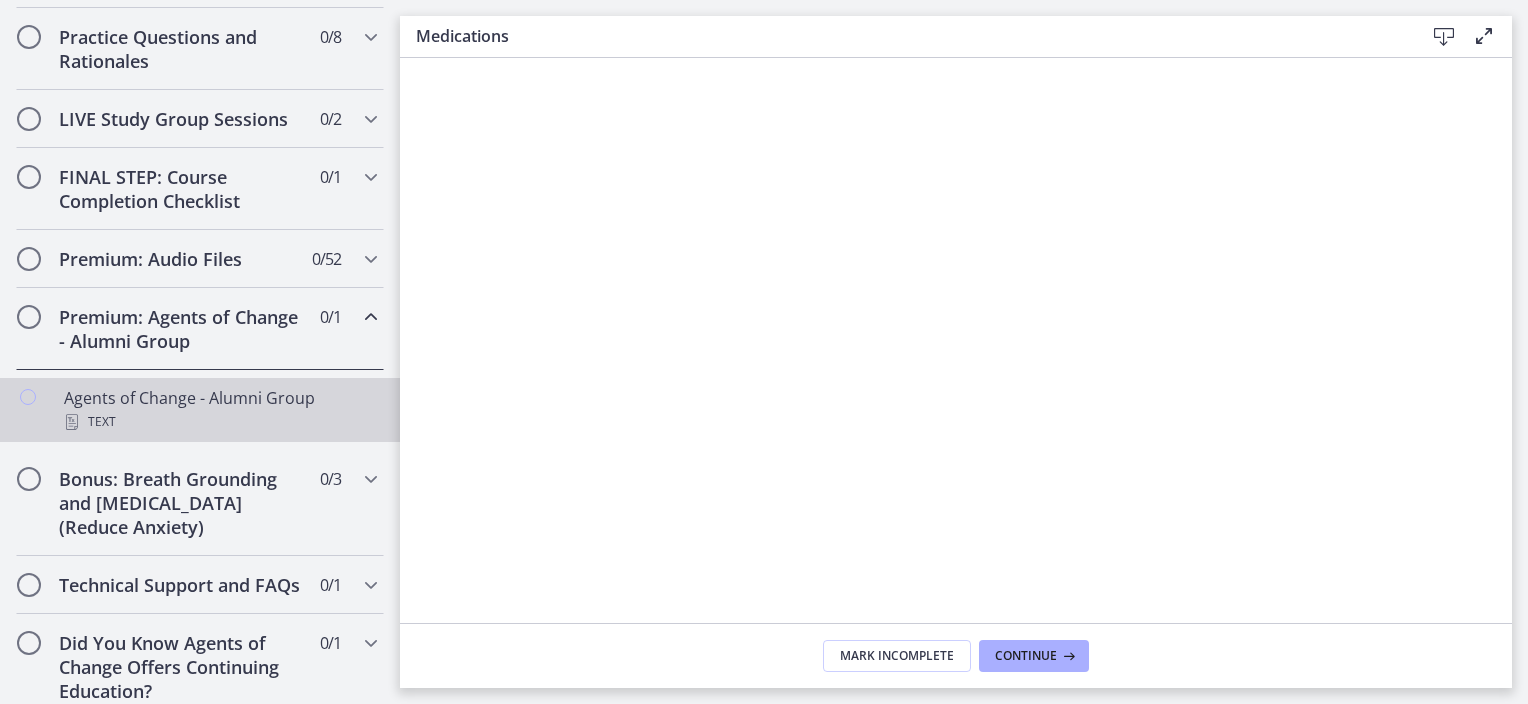 click on "Text" at bounding box center (220, 422) 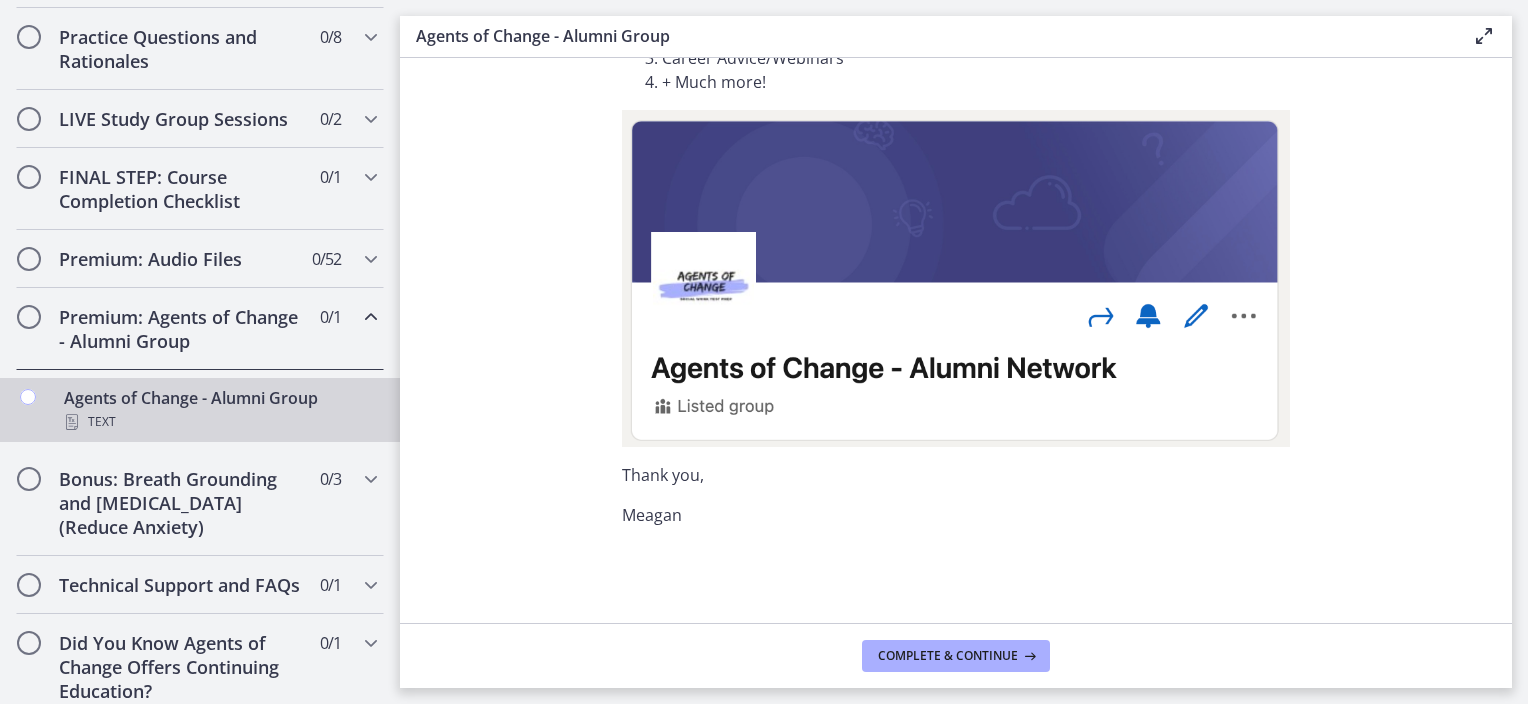 scroll, scrollTop: 0, scrollLeft: 0, axis: both 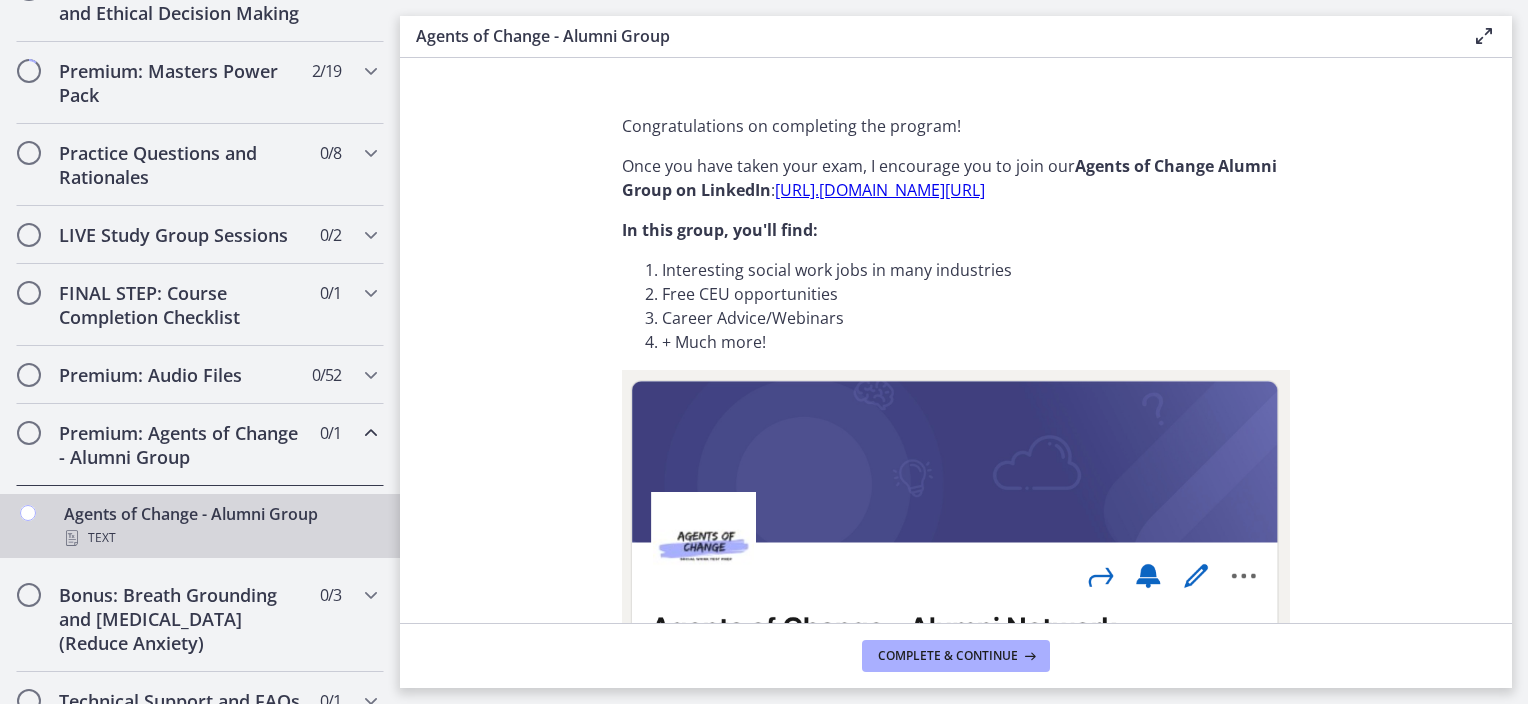 click on "Premium: Agents of Change - Alumni Group" at bounding box center (181, 445) 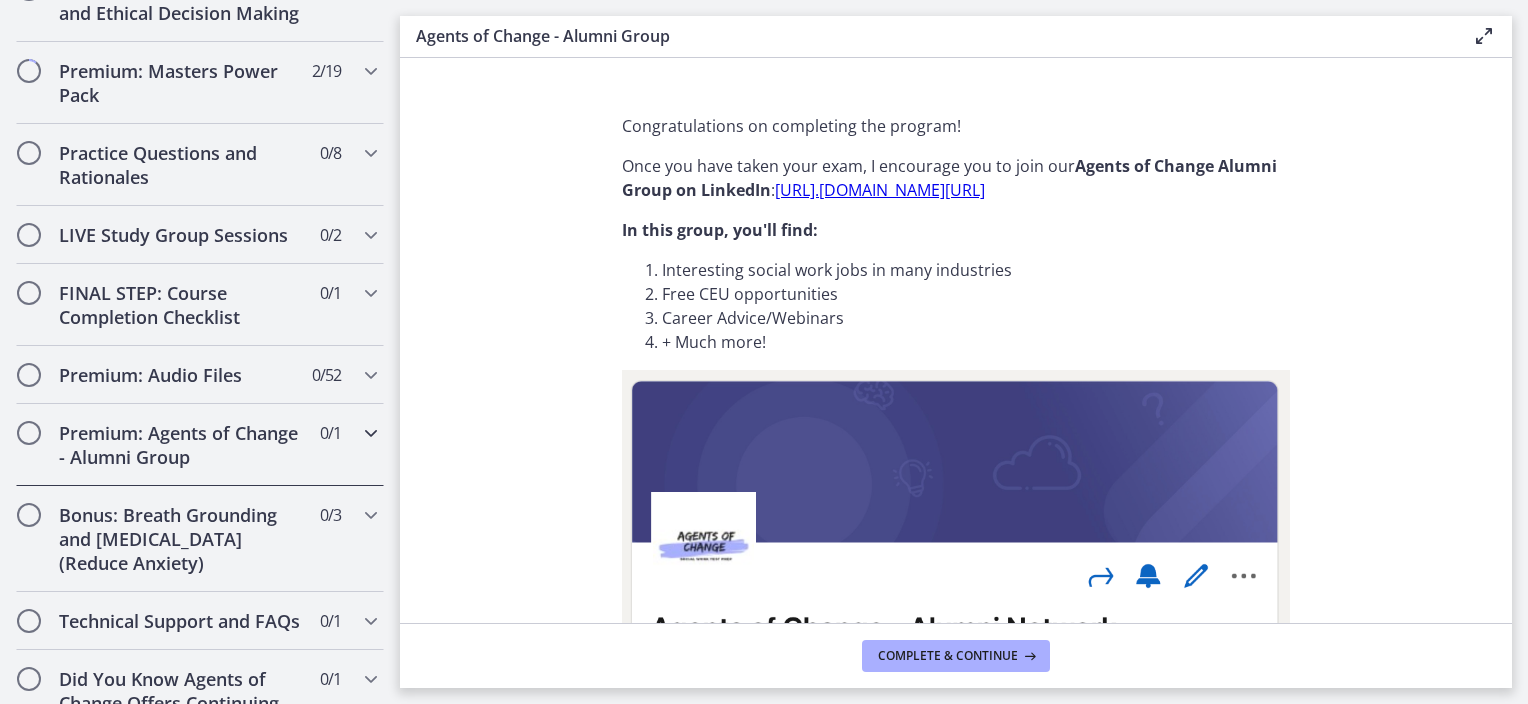 click on "Premium: Agents of Change - Alumni Group" at bounding box center (181, 445) 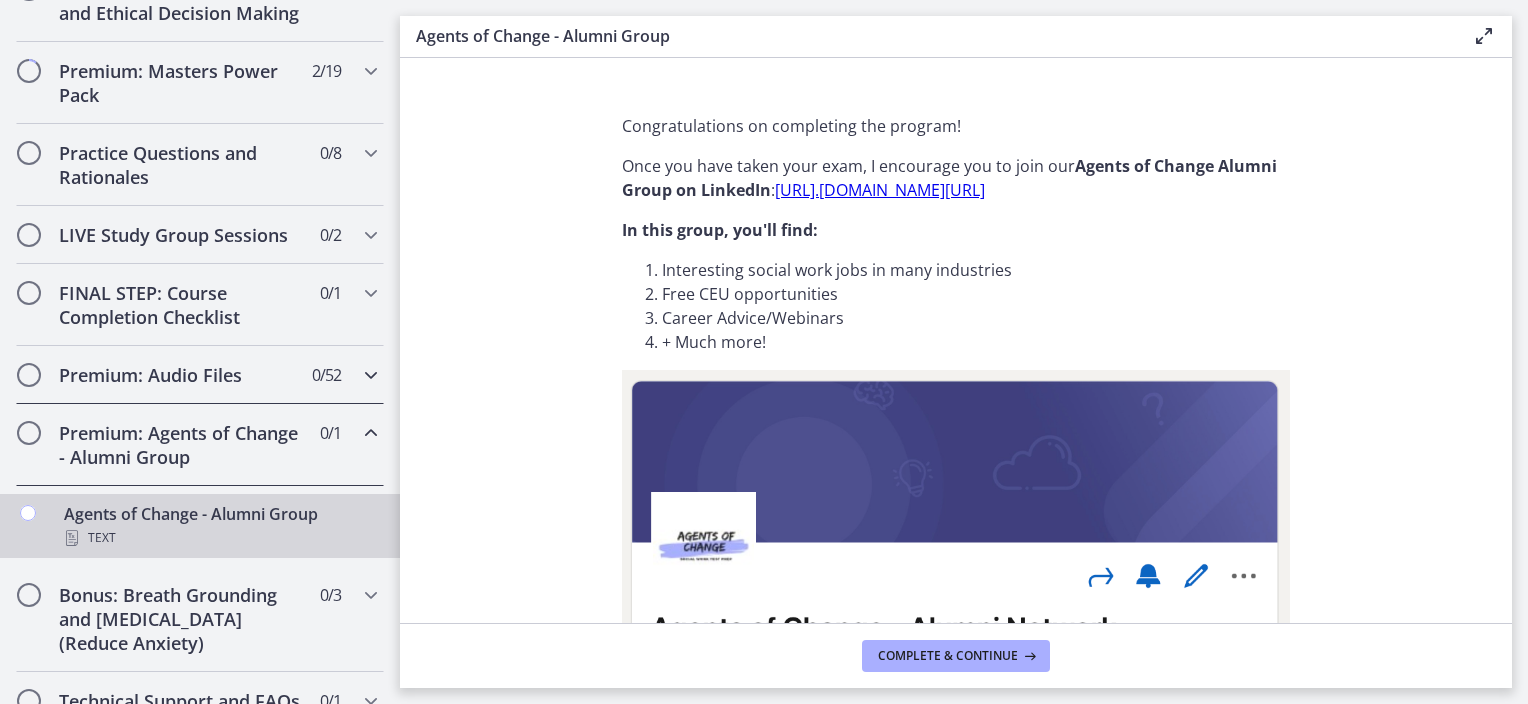 click on "Premium: Audio Files
0  /  52
Completed" at bounding box center [200, 375] 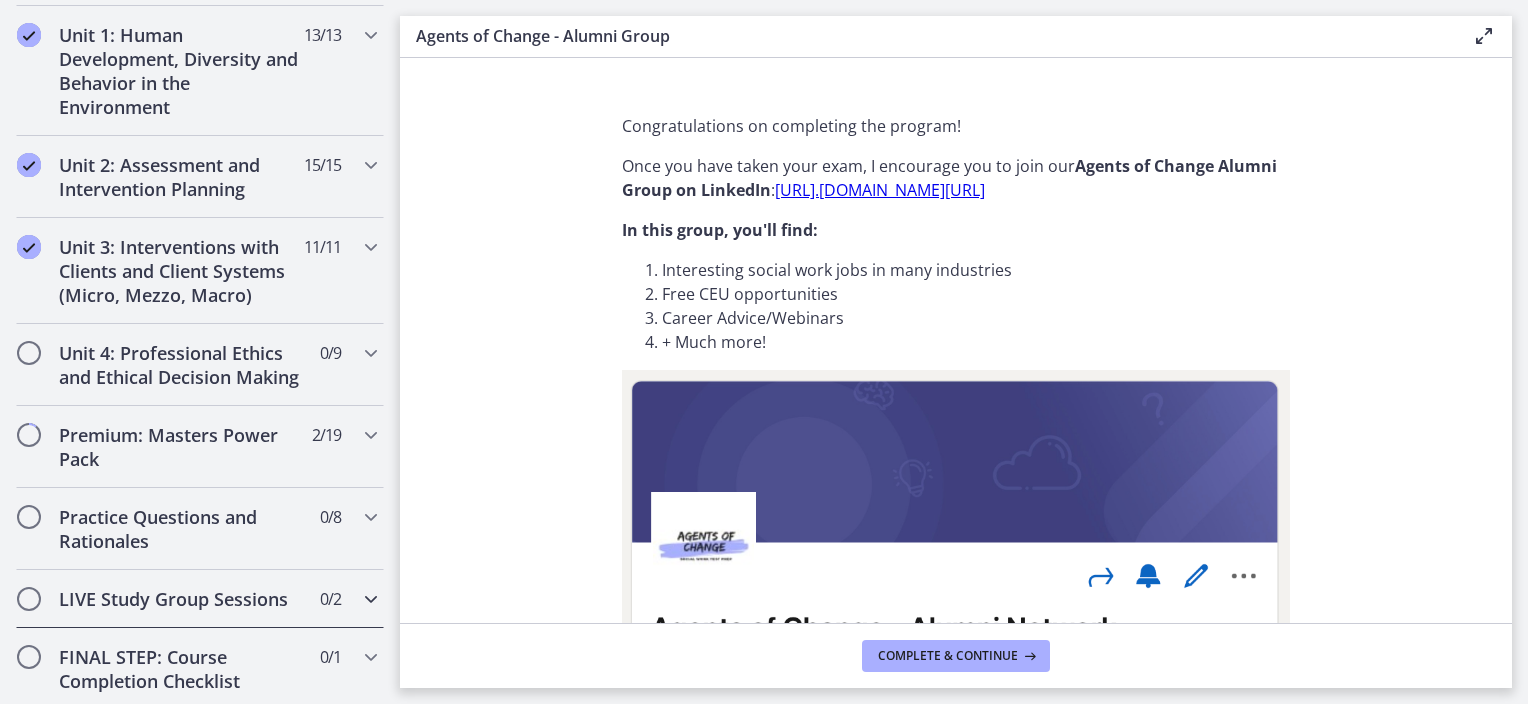 scroll, scrollTop: 560, scrollLeft: 0, axis: vertical 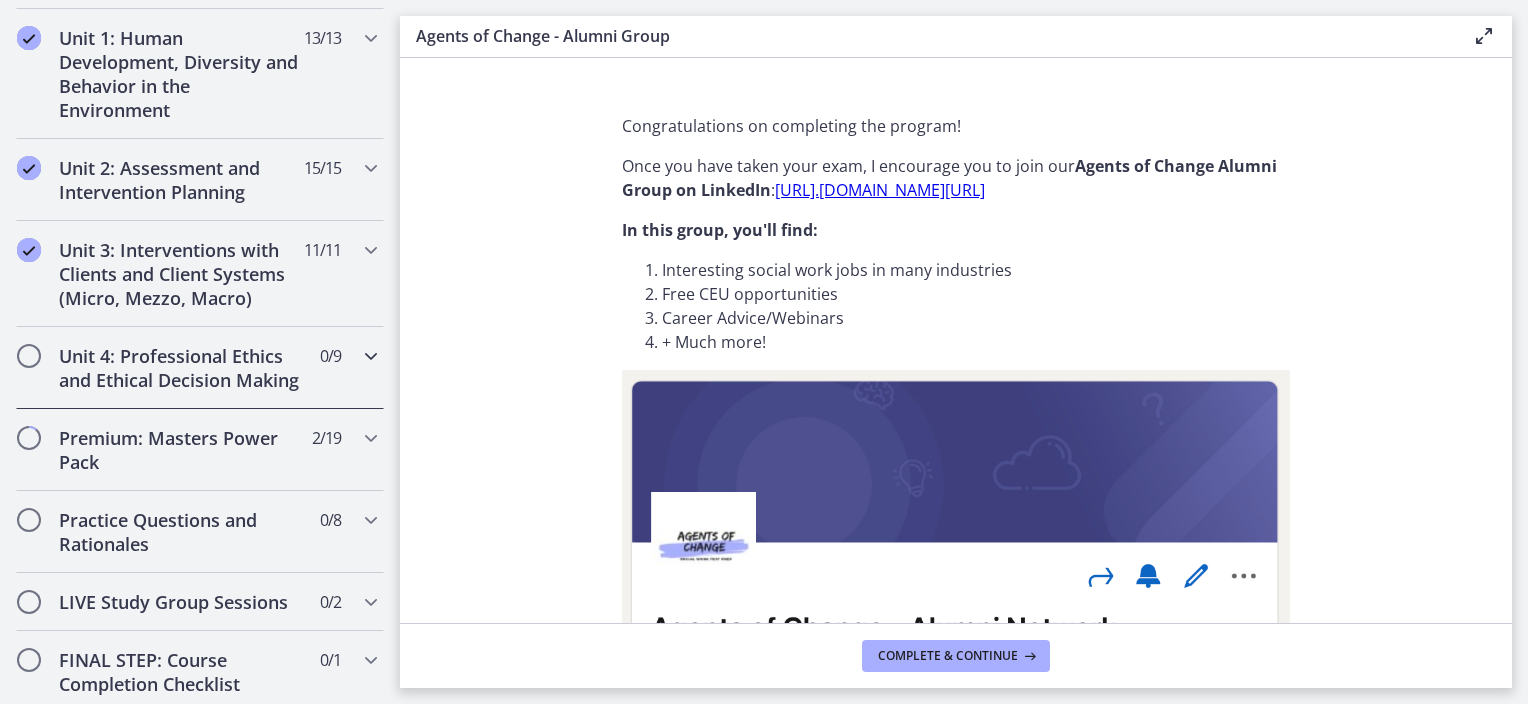 click on "Unit 4: Professional Ethics and Ethical Decision Making
0  /  9
Completed" at bounding box center (200, 368) 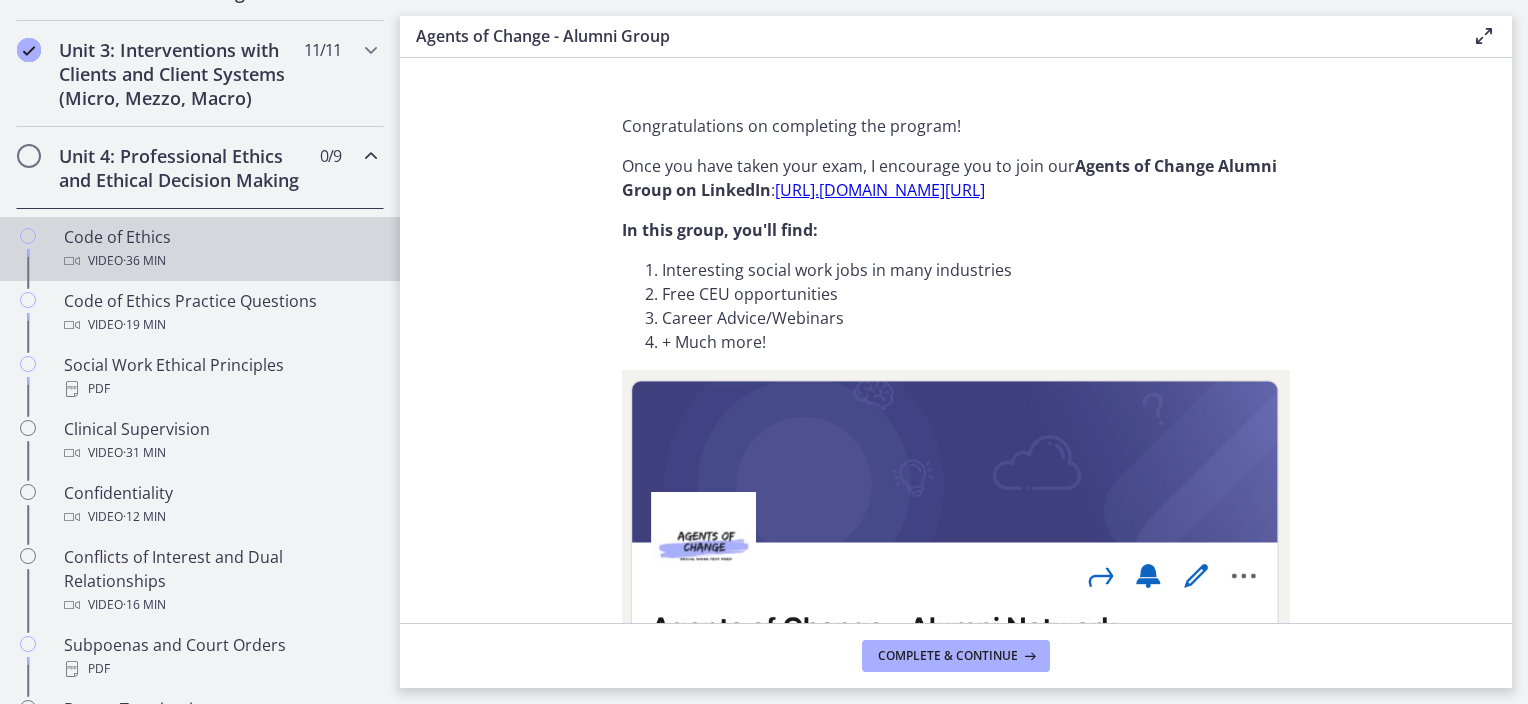 scroll, scrollTop: 924, scrollLeft: 0, axis: vertical 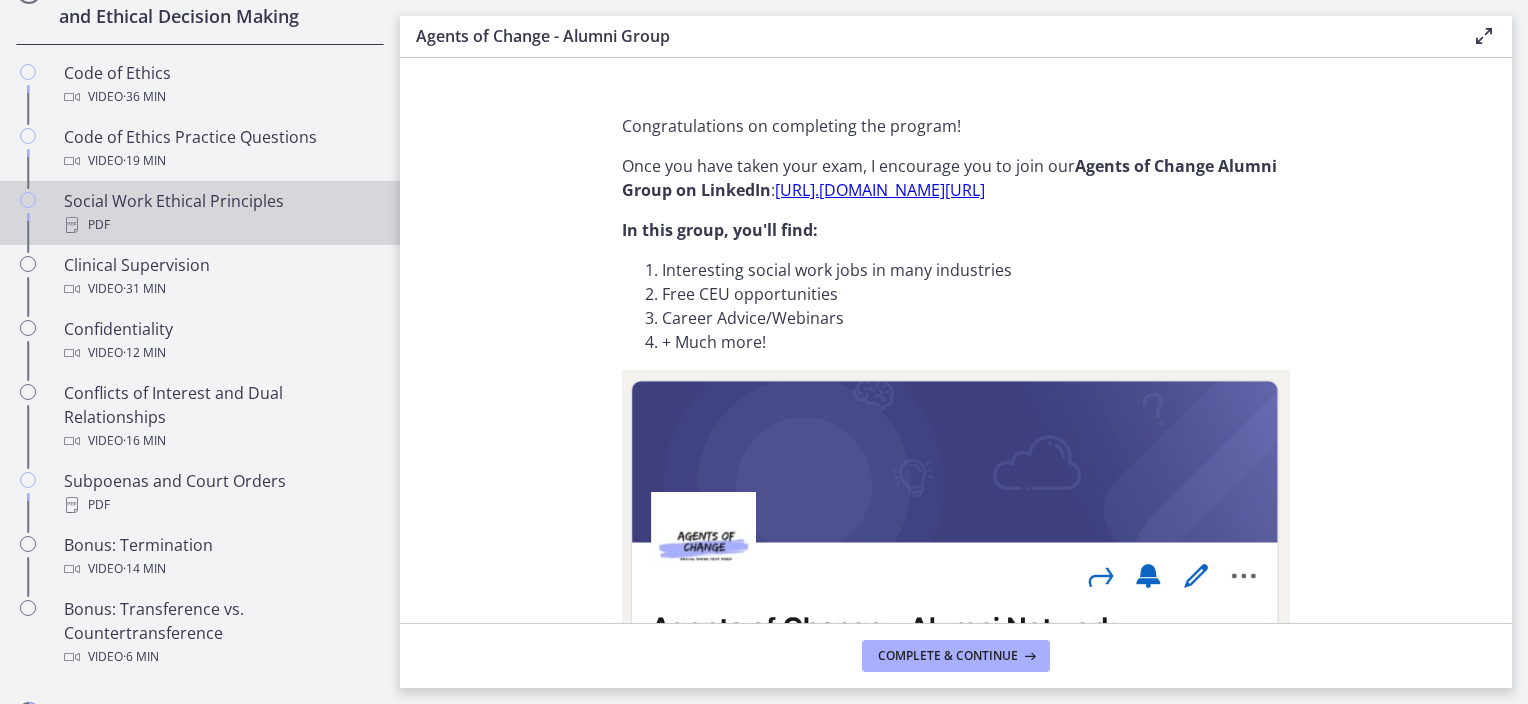 click on "PDF" at bounding box center (220, 225) 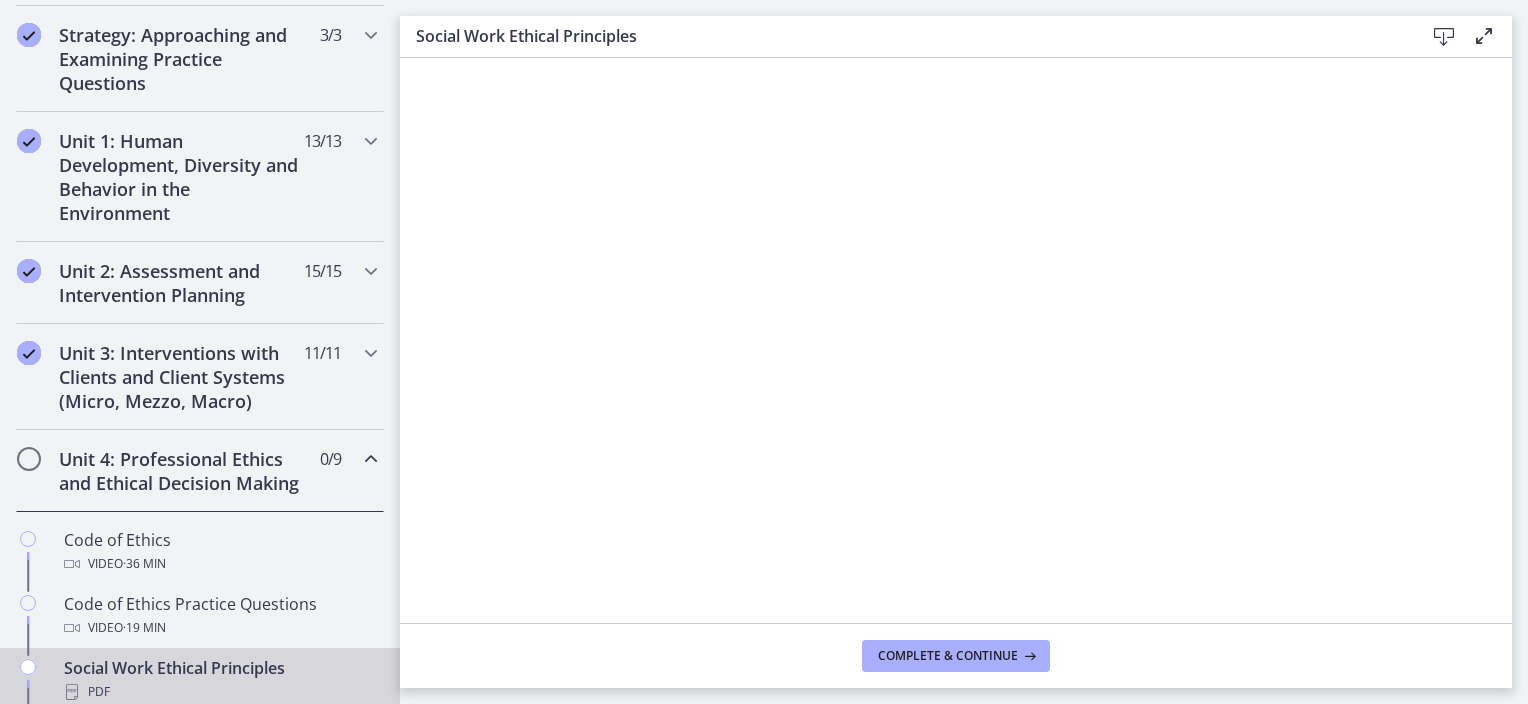 scroll, scrollTop: 0, scrollLeft: 0, axis: both 